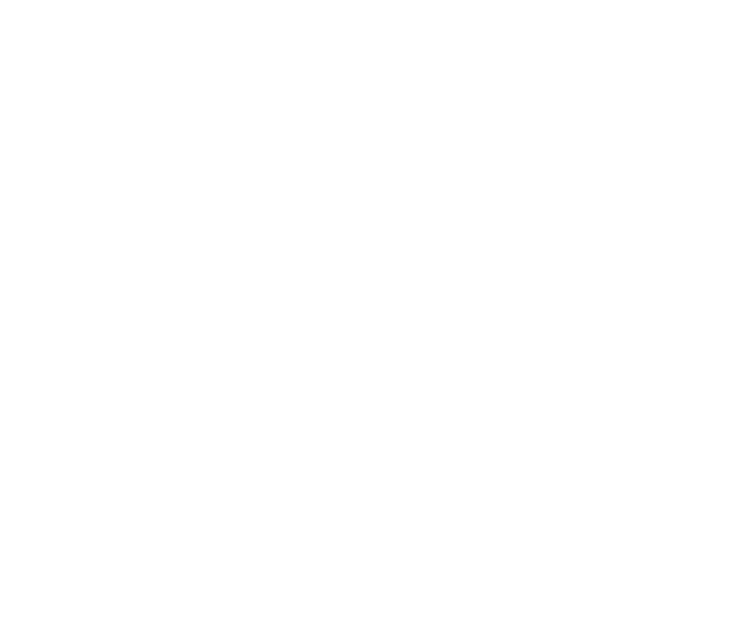 scroll, scrollTop: 0, scrollLeft: 0, axis: both 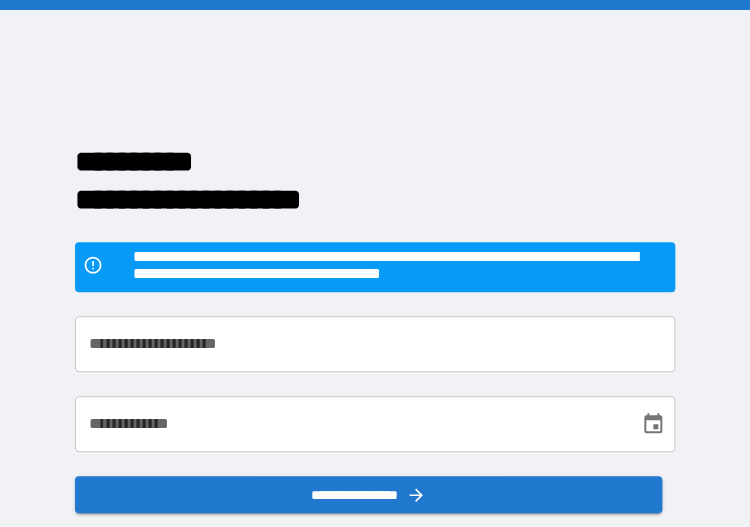 click on "**********" at bounding box center (375, 344) 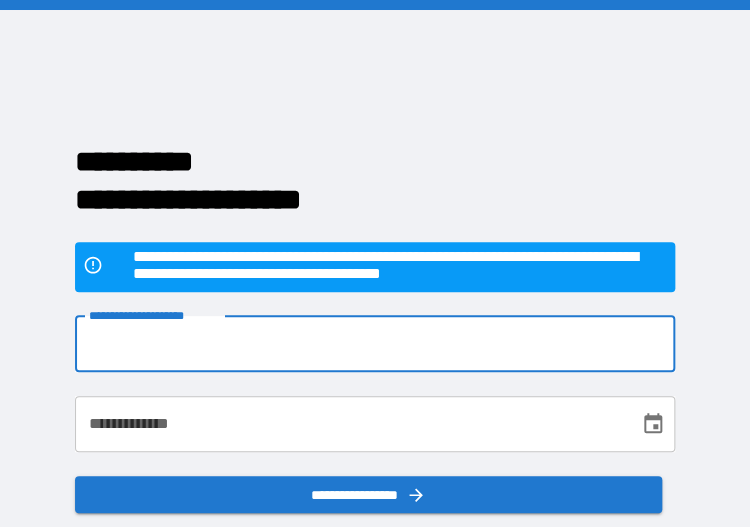 type on "**********" 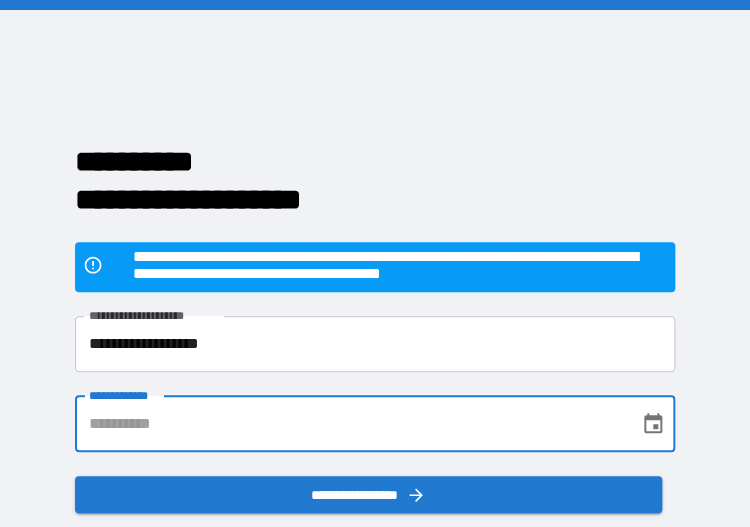 click on "**********" at bounding box center [350, 424] 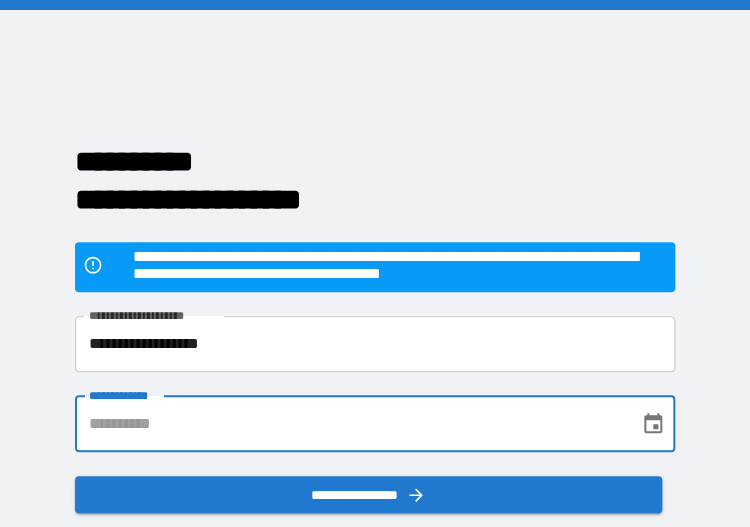 type on "**********" 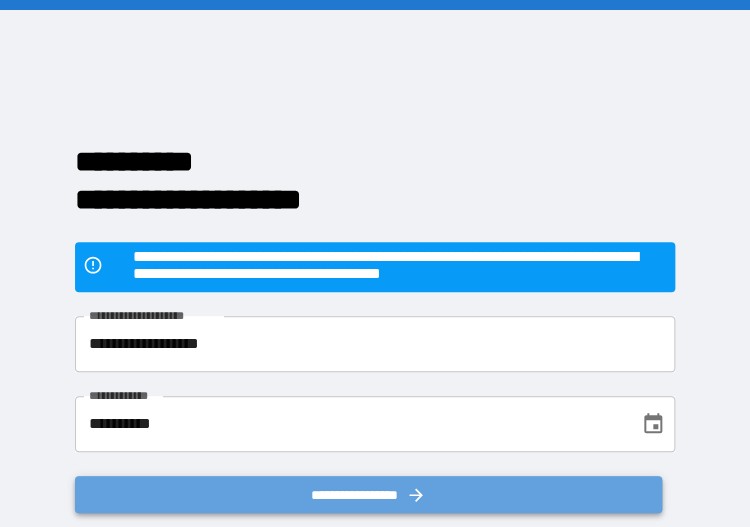 click on "**********" at bounding box center [369, 495] 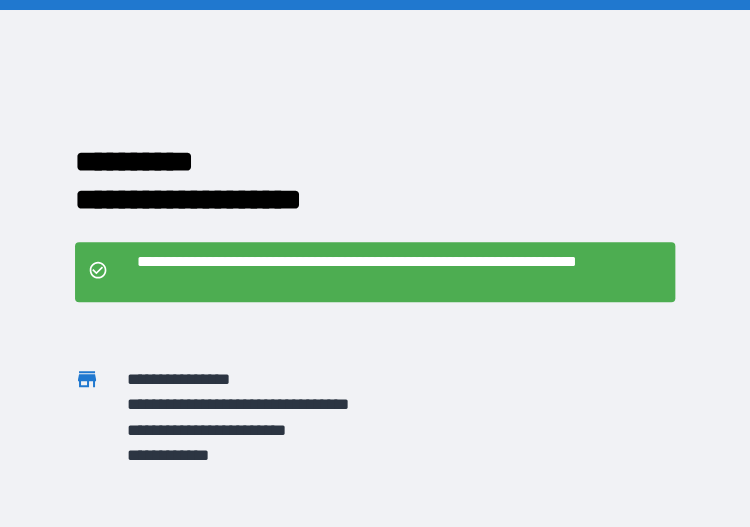 drag, startPoint x: 243, startPoint y: 524, endPoint x: 240, endPoint y: 653, distance: 129.03488 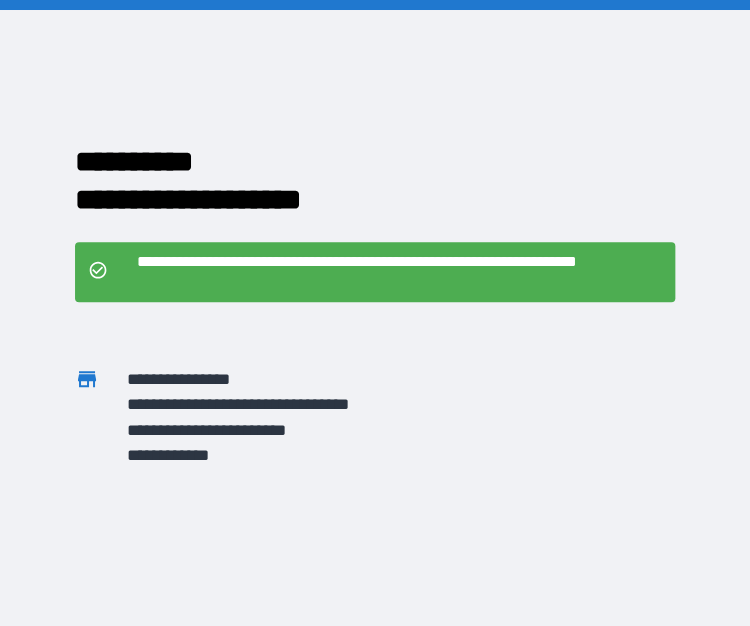 click on "**********" at bounding box center [349, 380] 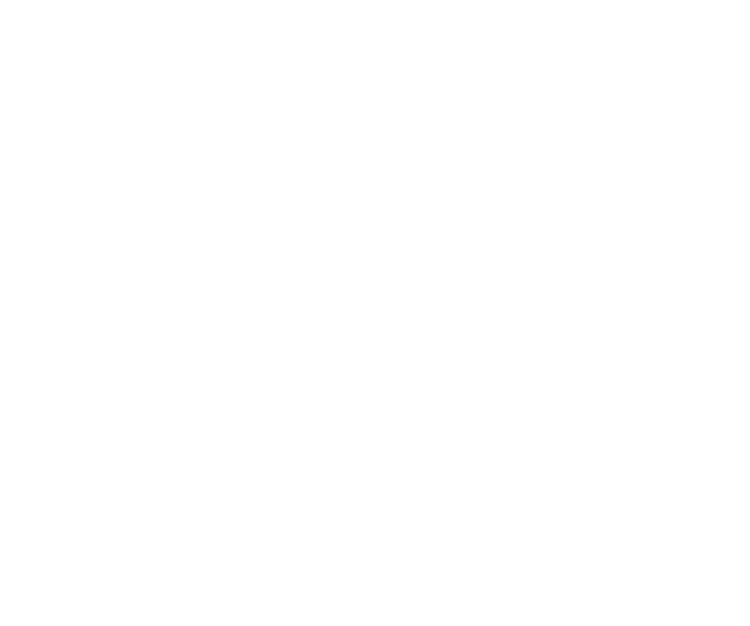 scroll, scrollTop: 0, scrollLeft: 0, axis: both 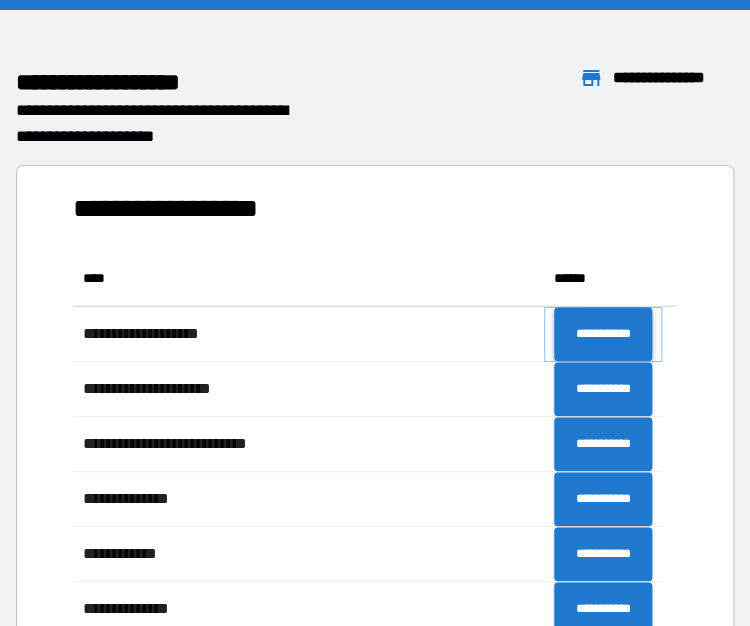 click on "**********" at bounding box center [603, 334] 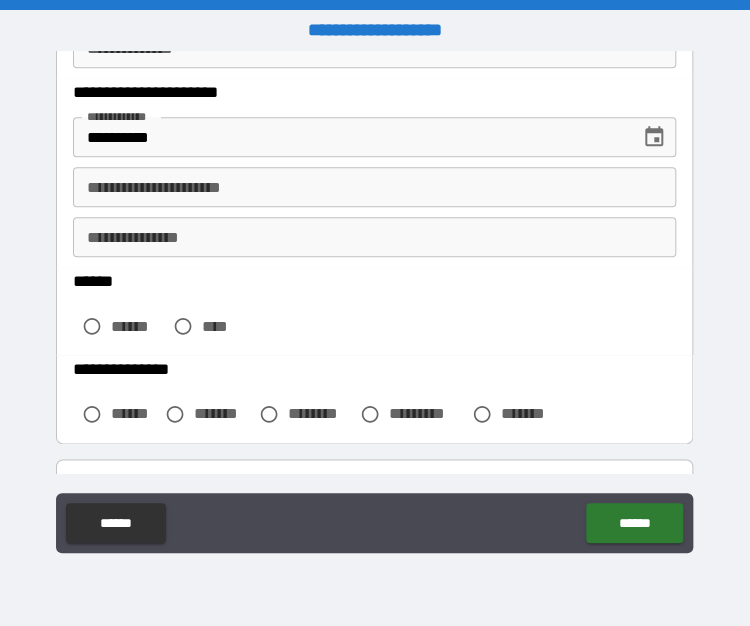 scroll, scrollTop: 352, scrollLeft: 0, axis: vertical 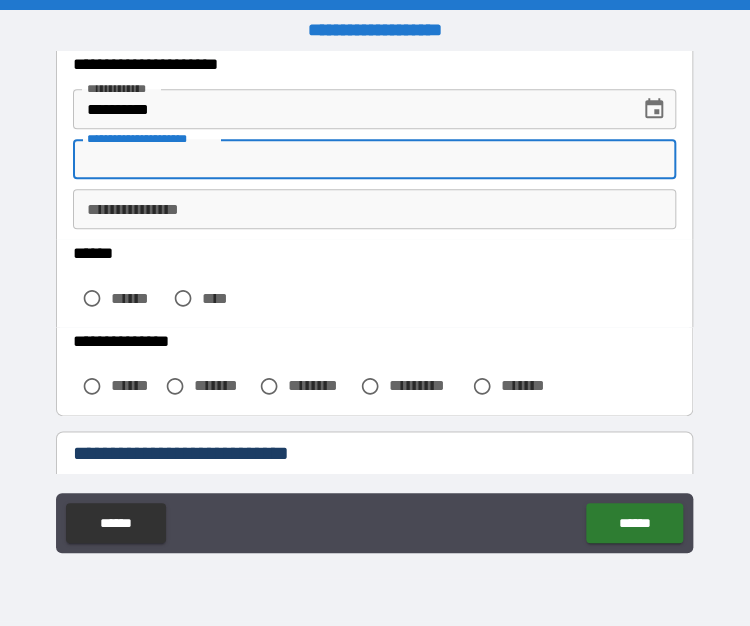click on "**********" at bounding box center [374, 159] 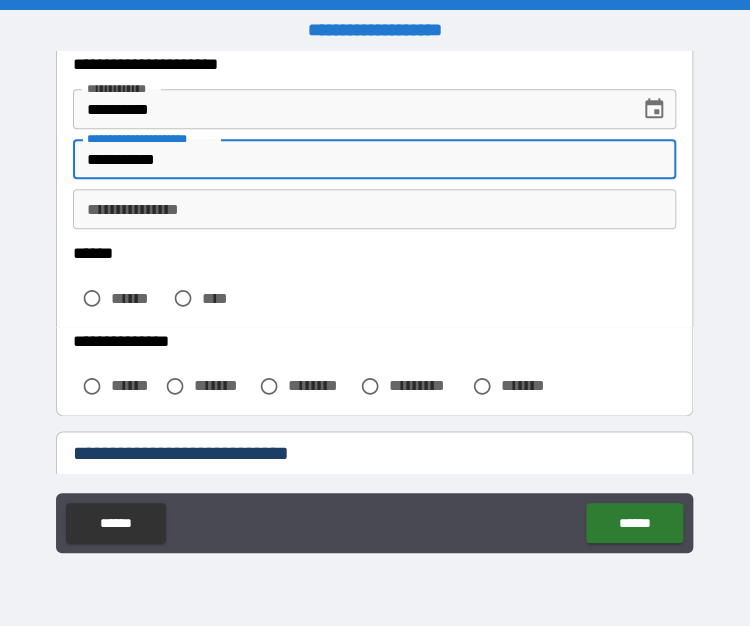 type on "**********" 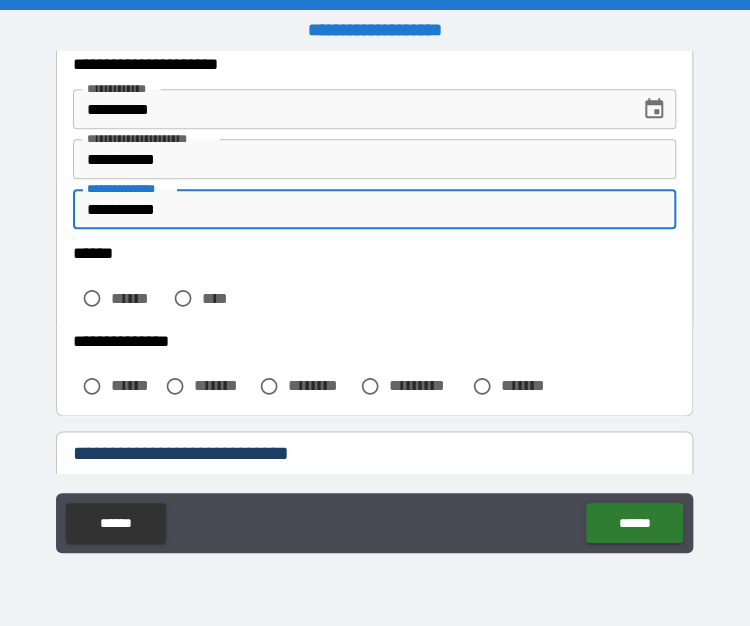 type on "**********" 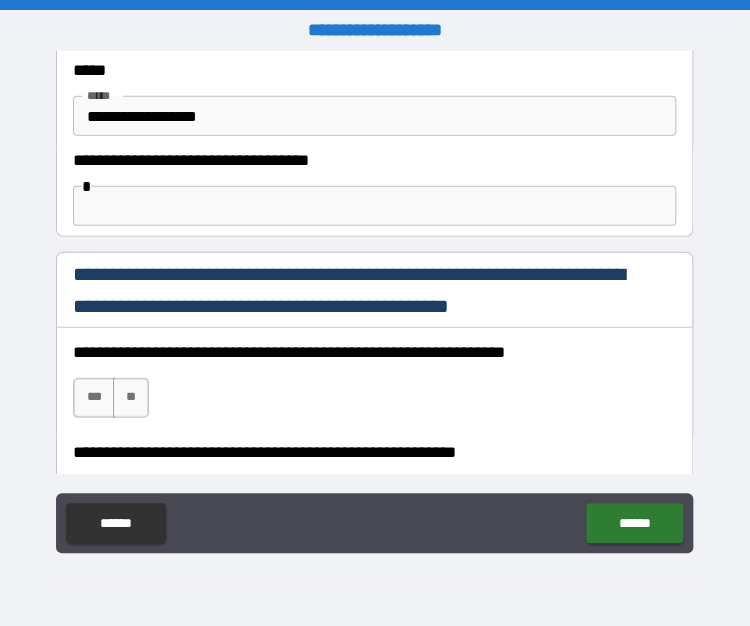 scroll, scrollTop: 1281, scrollLeft: 0, axis: vertical 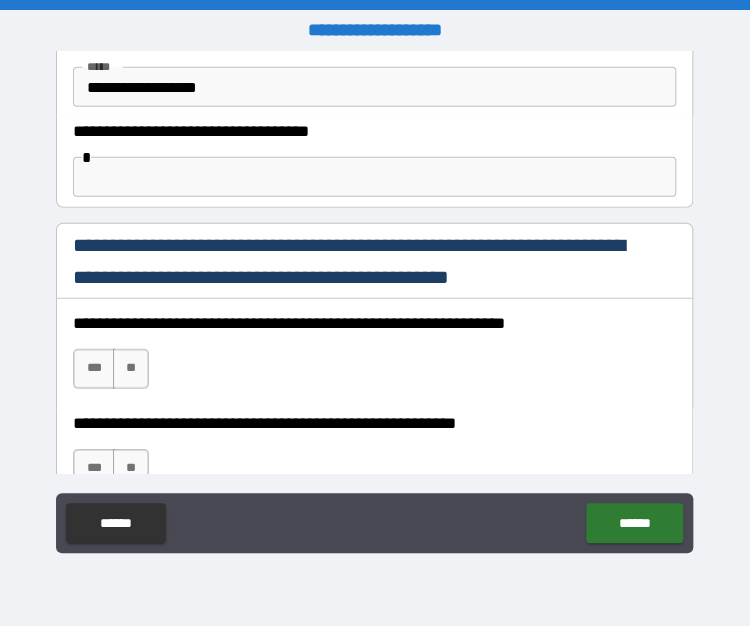 click at bounding box center [374, 177] 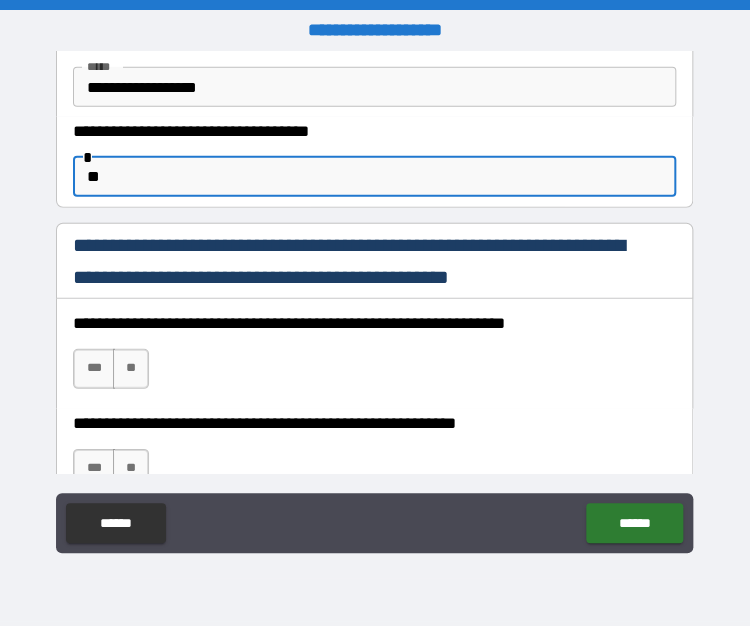 type on "*" 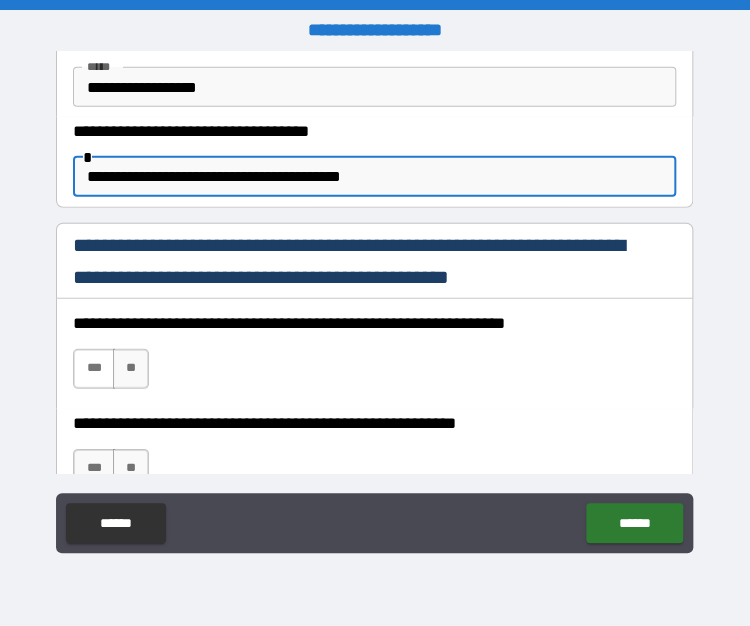 type on "**********" 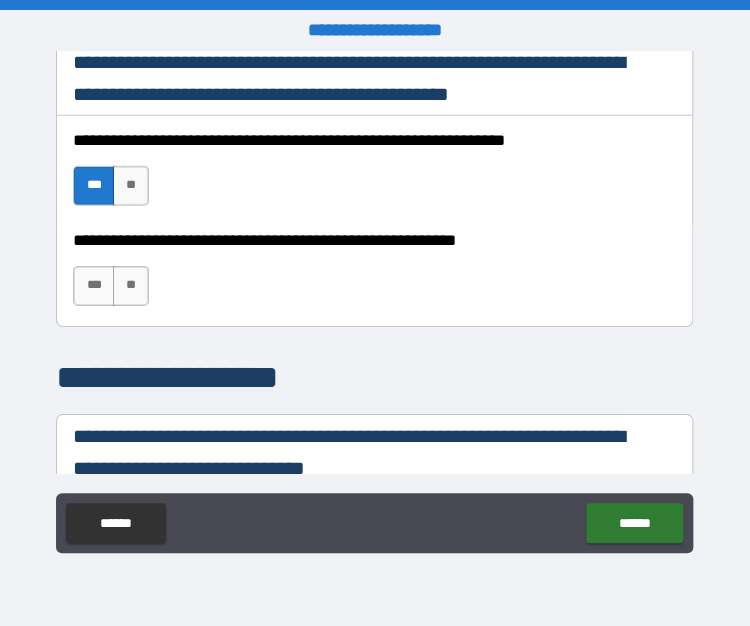 scroll, scrollTop: 1506, scrollLeft: 0, axis: vertical 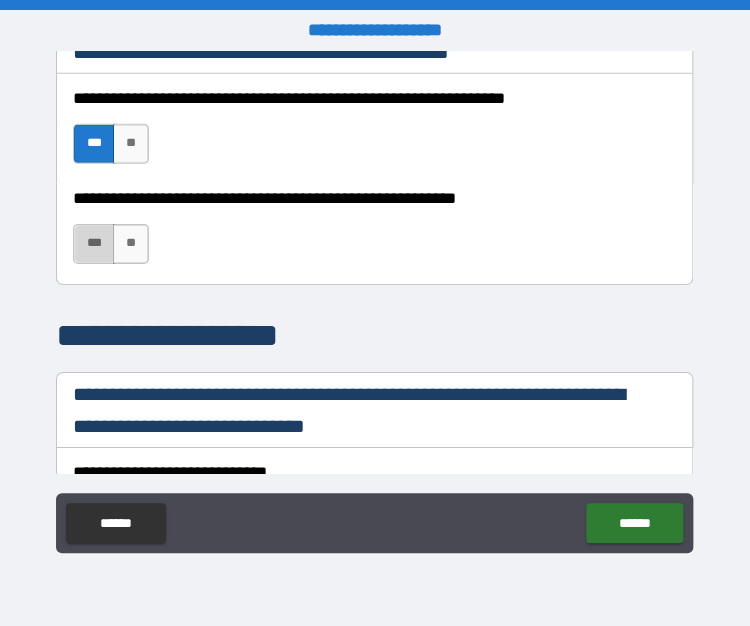 click on "***" at bounding box center [94, 244] 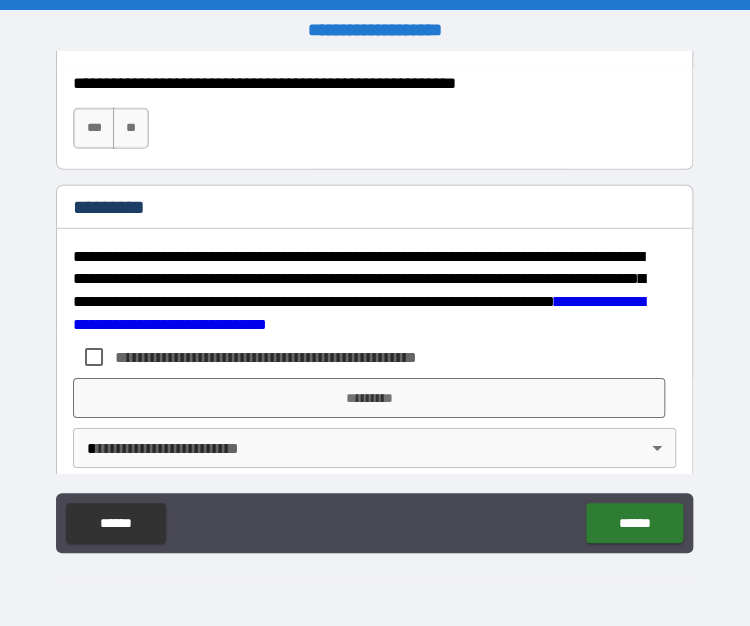 scroll, scrollTop: 3287, scrollLeft: 0, axis: vertical 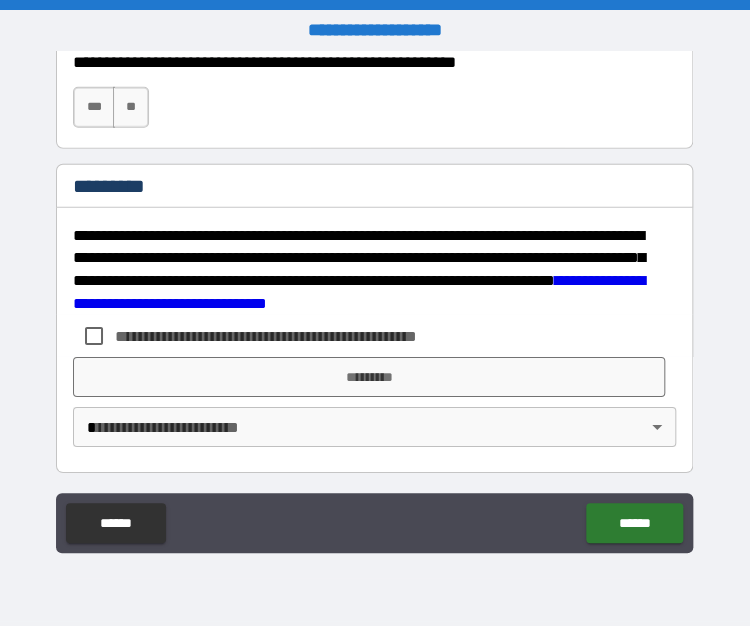 click on "**********" at bounding box center [299, 336] 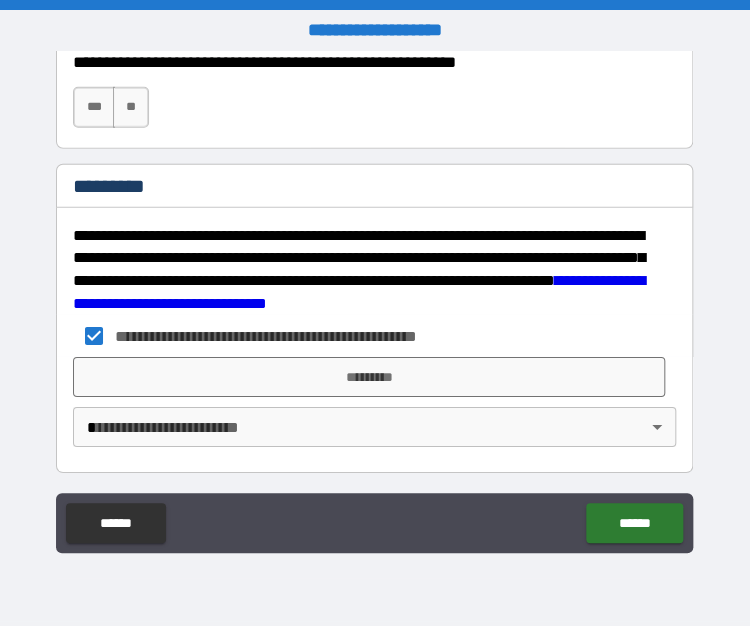 click on "[FIRST] [LAST] [STREET] [CITY] [STATE] [ZIP] [COUNTRY] [PHONE] [EMAIL] [DOB] [SSN] [DLN] [CCNUM]" at bounding box center (375, 313) 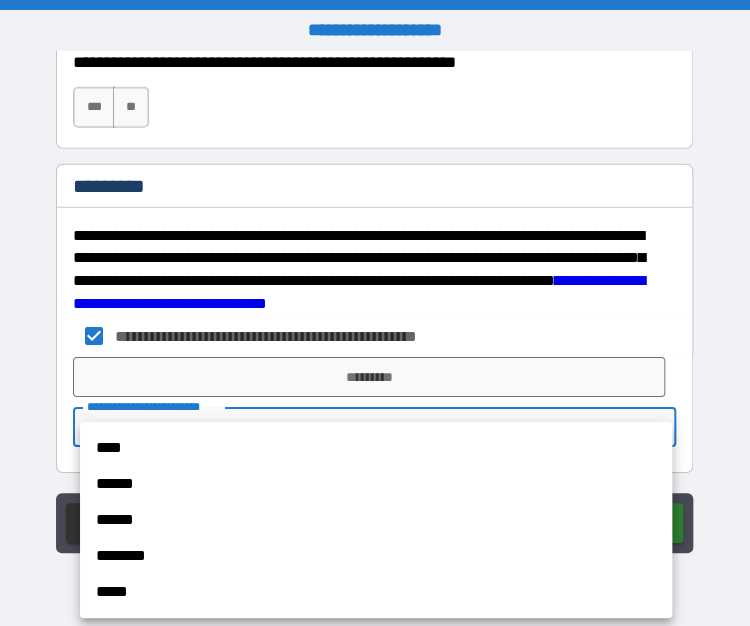 click on "****" at bounding box center [376, 448] 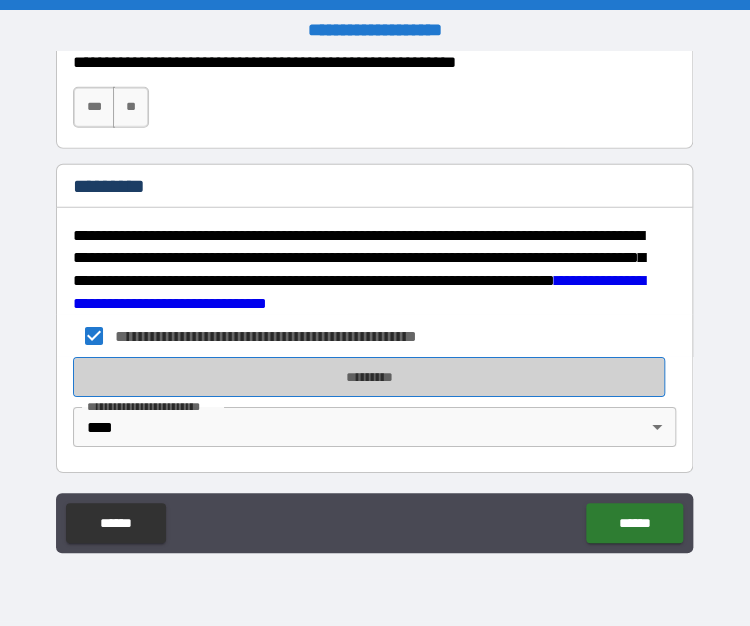 click on "*********" at bounding box center (369, 377) 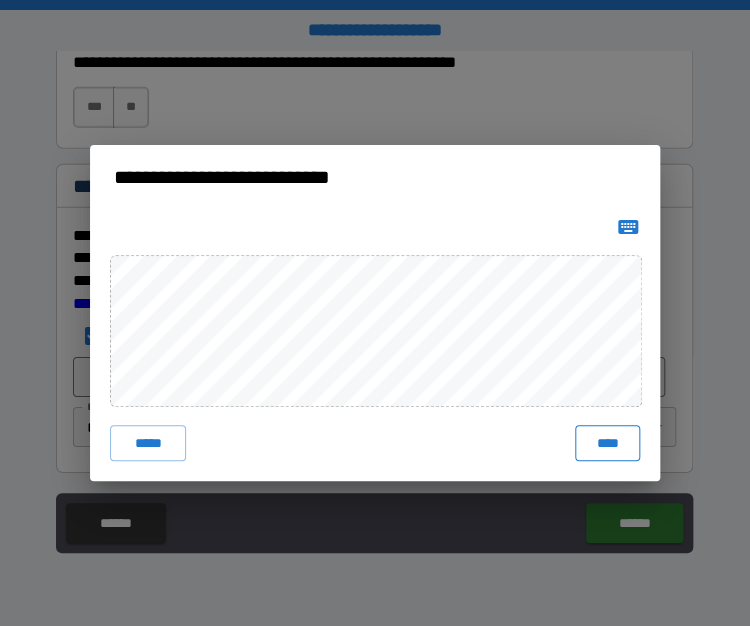click on "****" at bounding box center (607, 443) 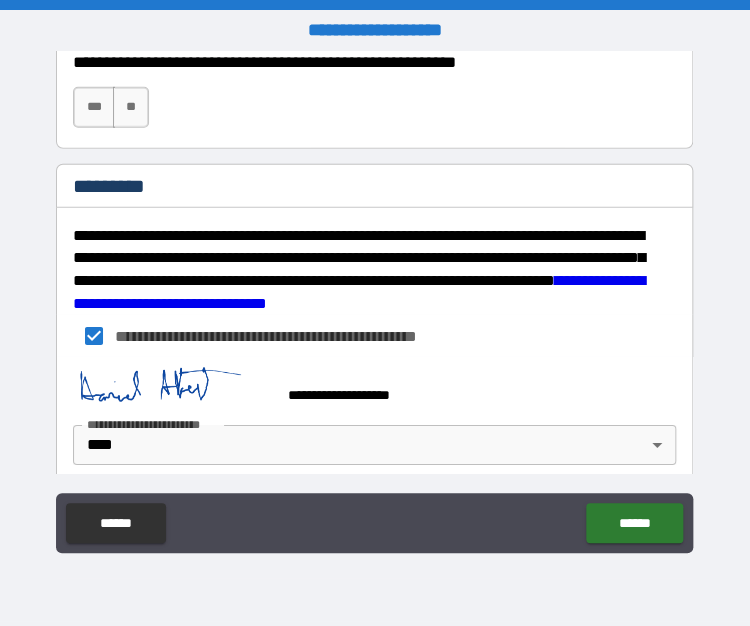 scroll, scrollTop: 3304, scrollLeft: 0, axis: vertical 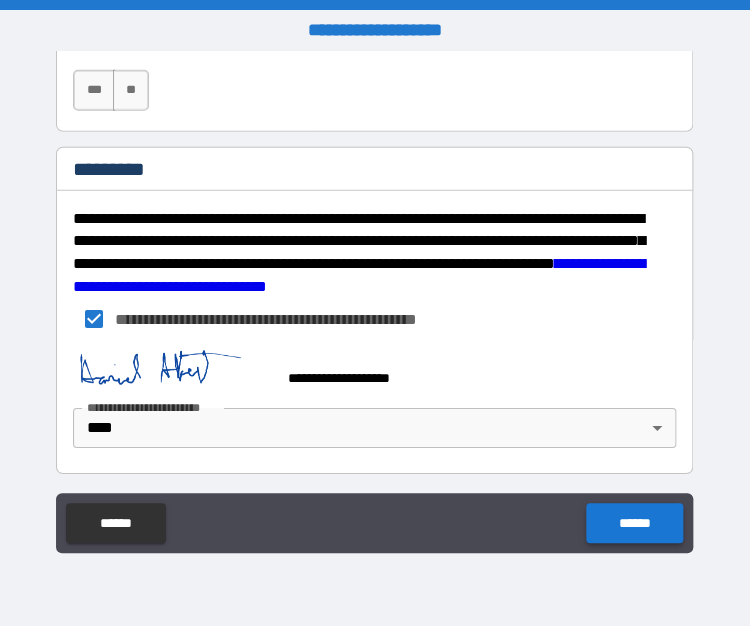click on "******" at bounding box center [634, 523] 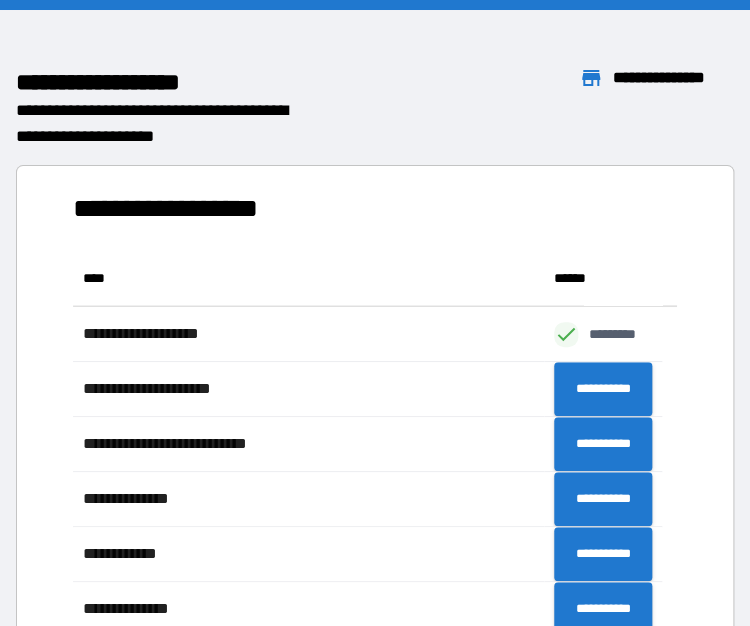 scroll, scrollTop: 16, scrollLeft: 16, axis: both 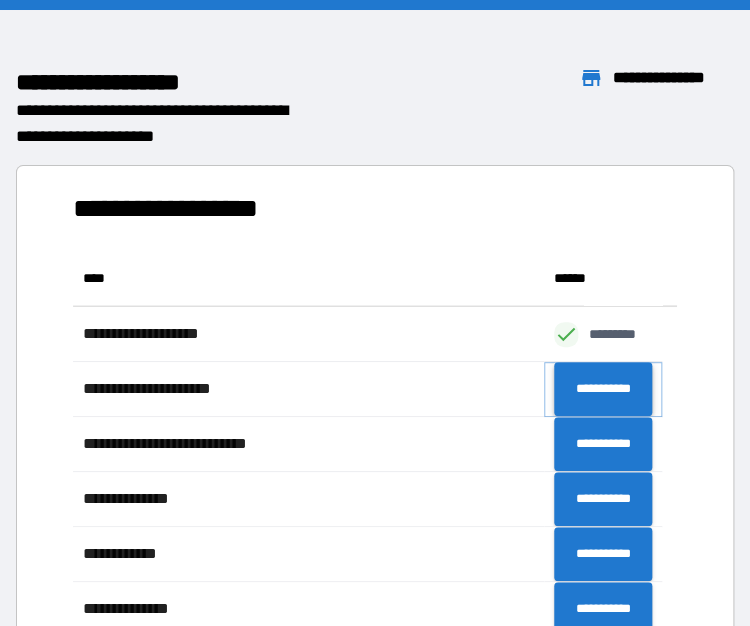 click on "**********" at bounding box center (603, 389) 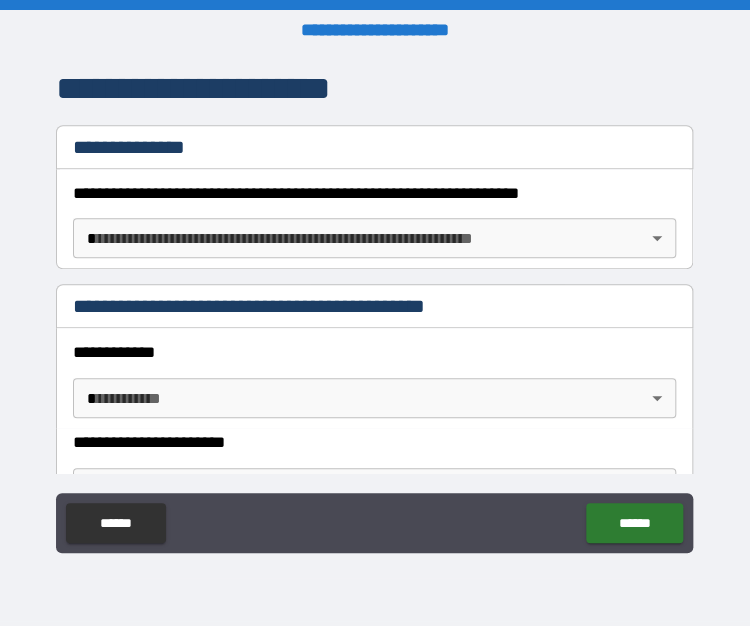 scroll, scrollTop: 342, scrollLeft: 0, axis: vertical 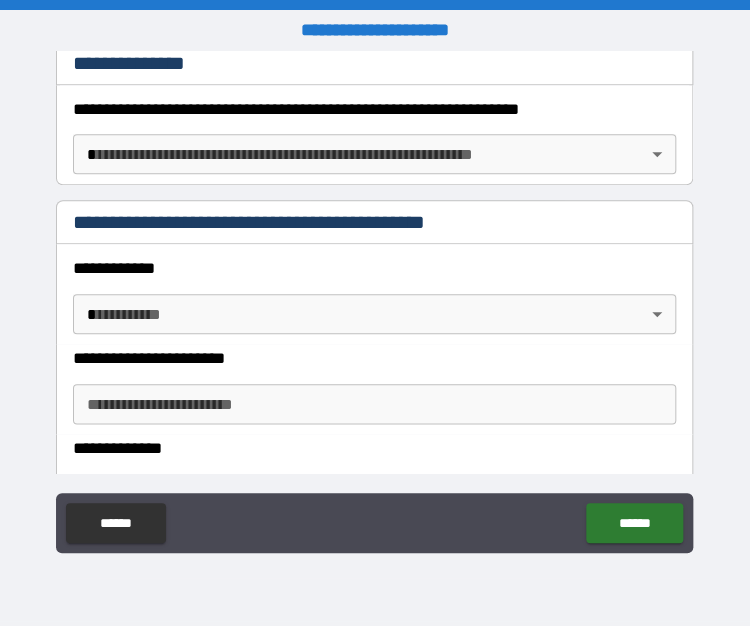 click on "[FIRST] [LAST] [STREET] [CITY] [STATE] [ZIP] [COUNTRY] [PHONE] [EMAIL] [DOB] [SSN] [DLN] [CCNUM]" at bounding box center [375, 313] 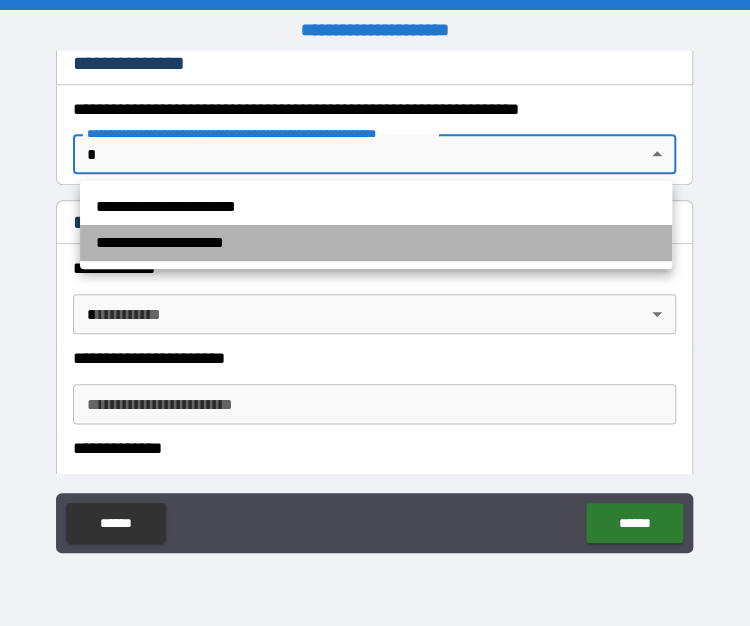 click on "**********" at bounding box center [376, 243] 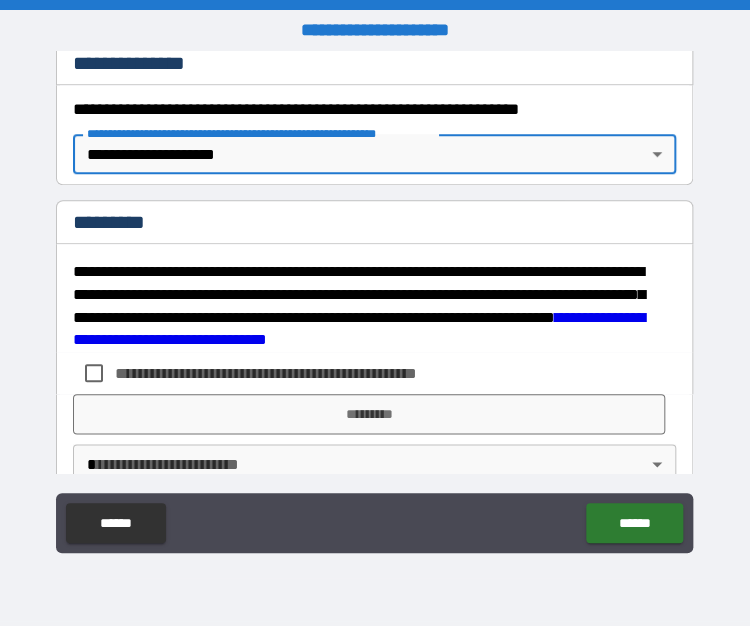 click on "**********" at bounding box center (299, 373) 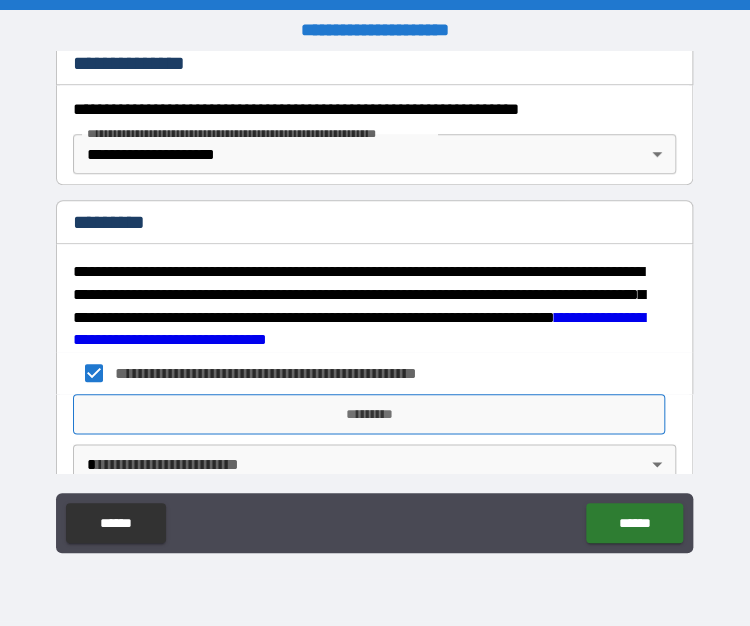 click on "*********" at bounding box center [369, 414] 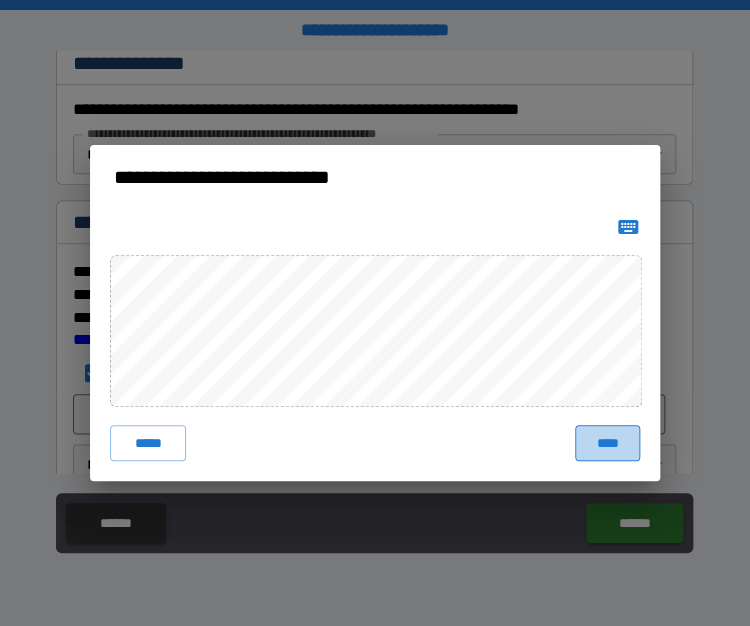 click on "****" at bounding box center [607, 443] 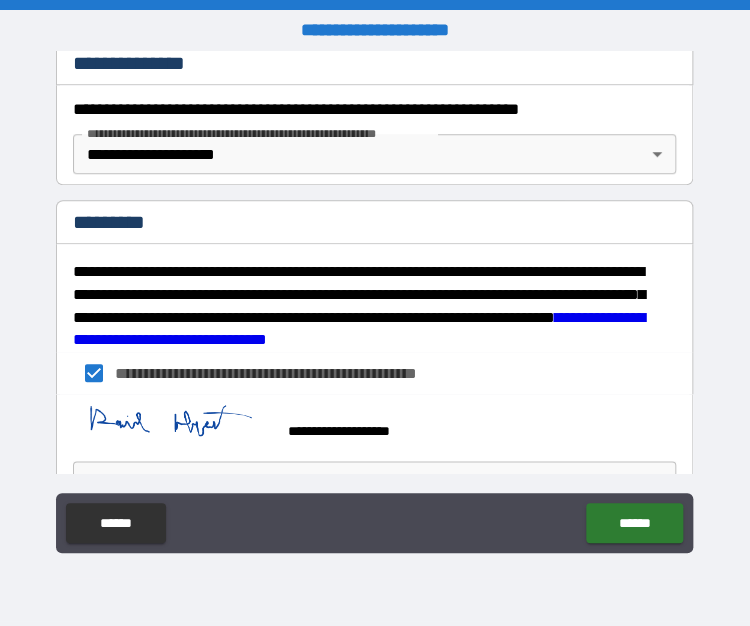 scroll, scrollTop: 399, scrollLeft: 0, axis: vertical 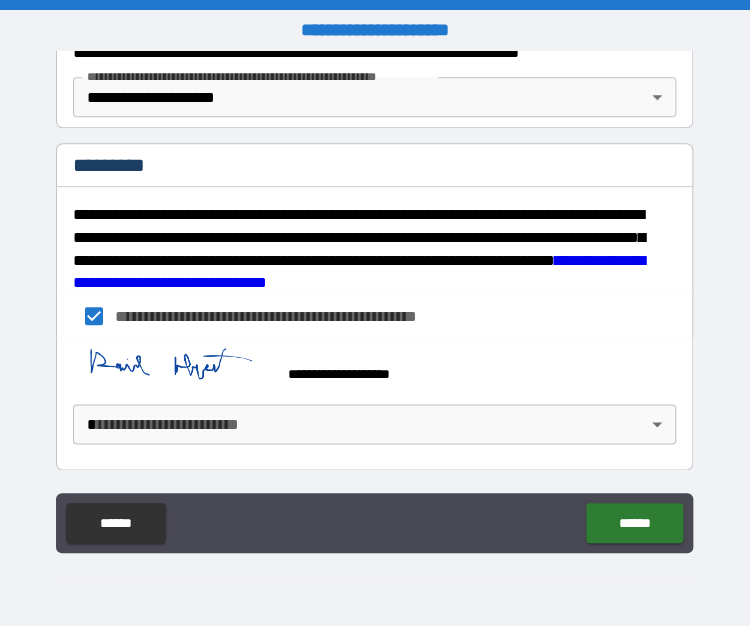 click on "[FIRST] [LAST] [STREET] [CITY] [STATE] [ZIP] [COUNTRY] [PHONE] [EMAIL] [DOB] [SSN] [DLN] [CCNUM]" at bounding box center [375, 313] 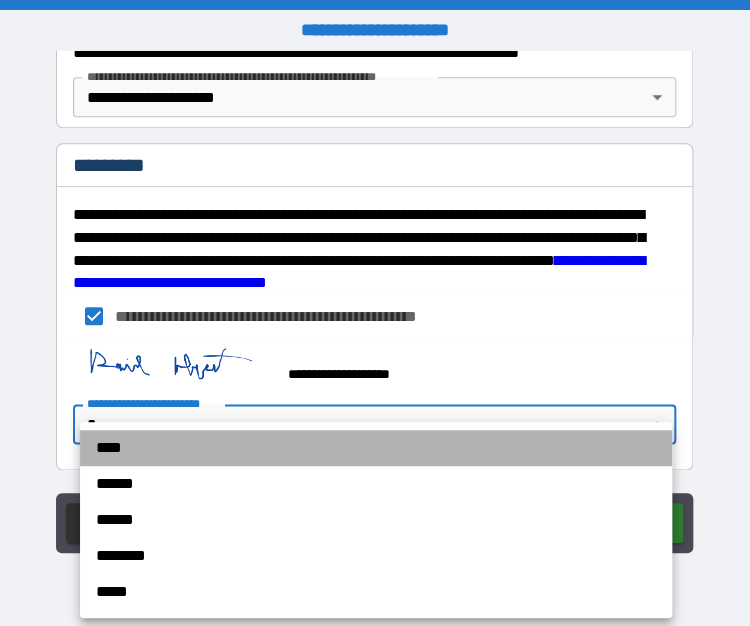 click on "****" at bounding box center [376, 448] 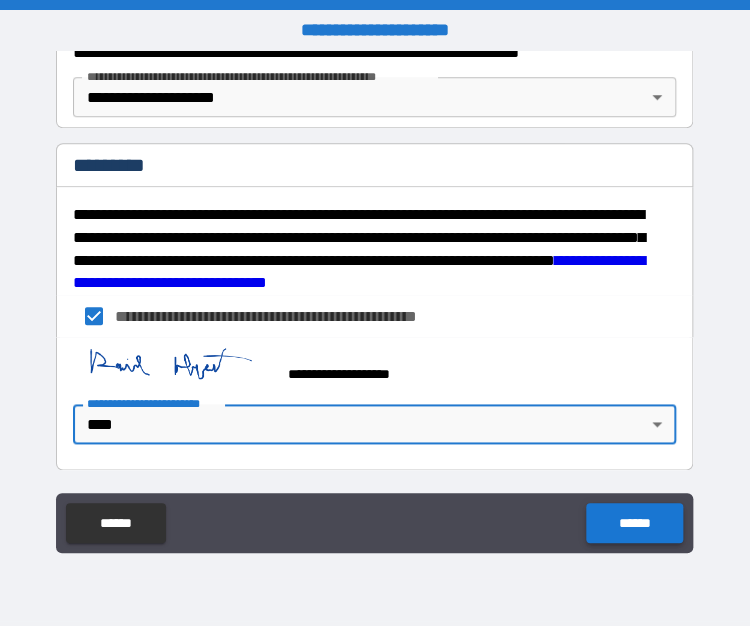 click on "******" at bounding box center [634, 523] 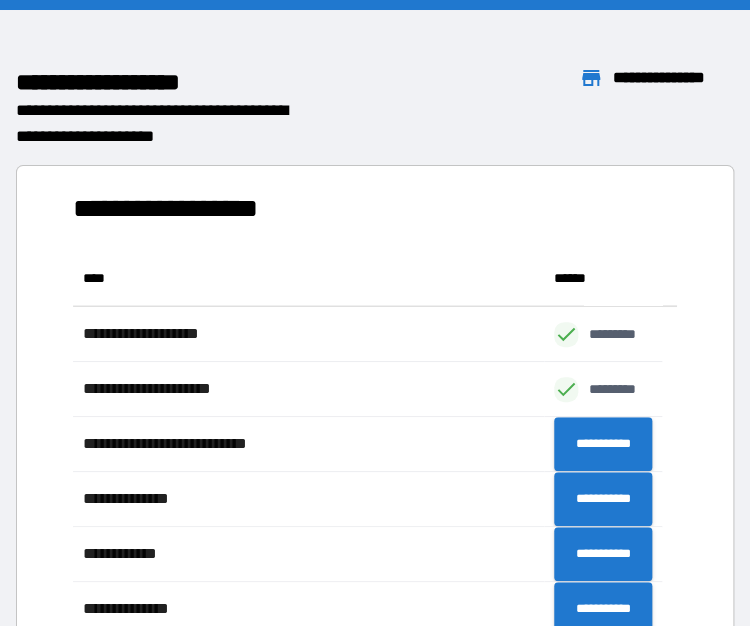 scroll, scrollTop: 16, scrollLeft: 16, axis: both 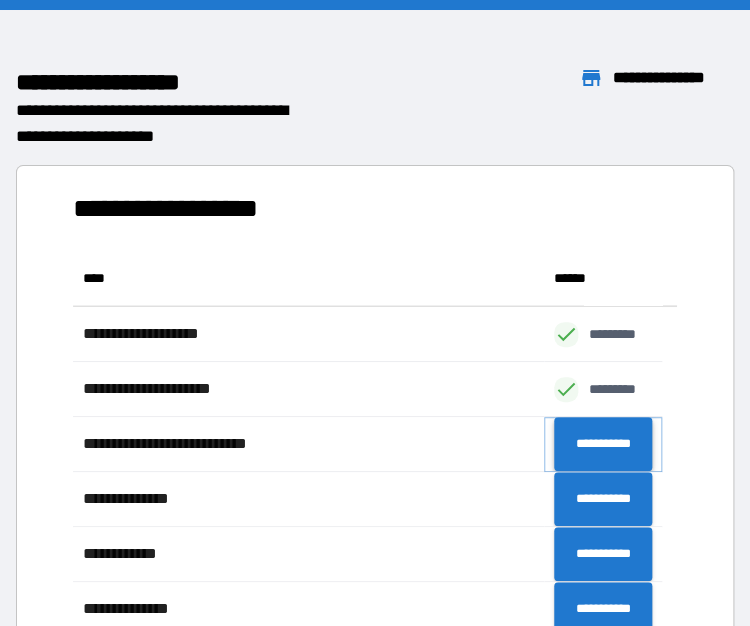 click on "**********" at bounding box center (603, 444) 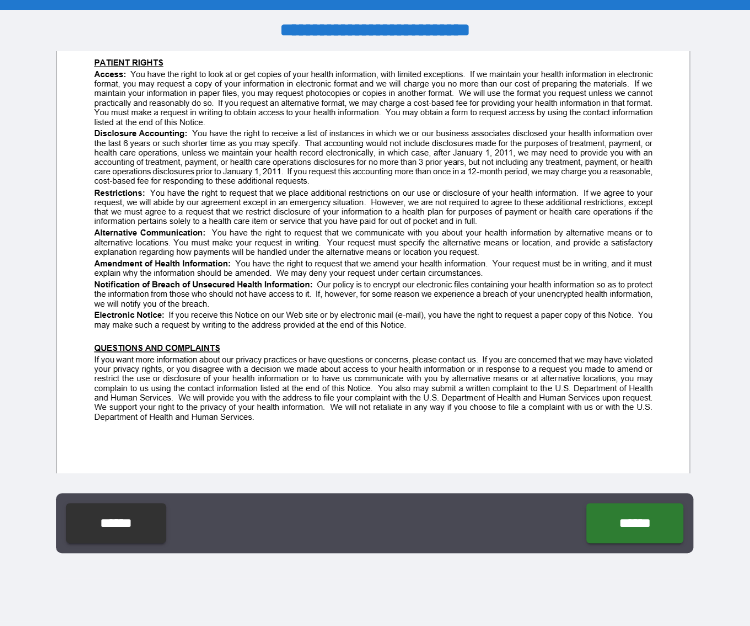 scroll, scrollTop: 737, scrollLeft: 0, axis: vertical 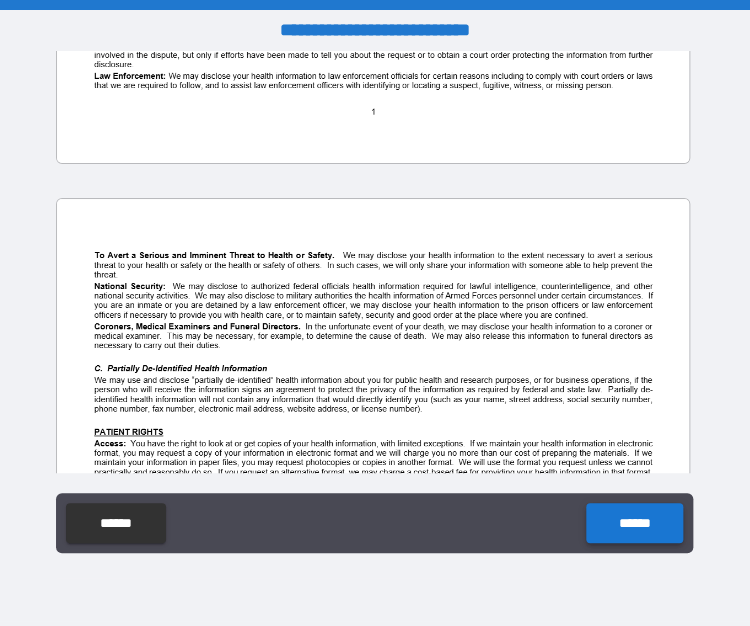 click on "******" at bounding box center (634, 523) 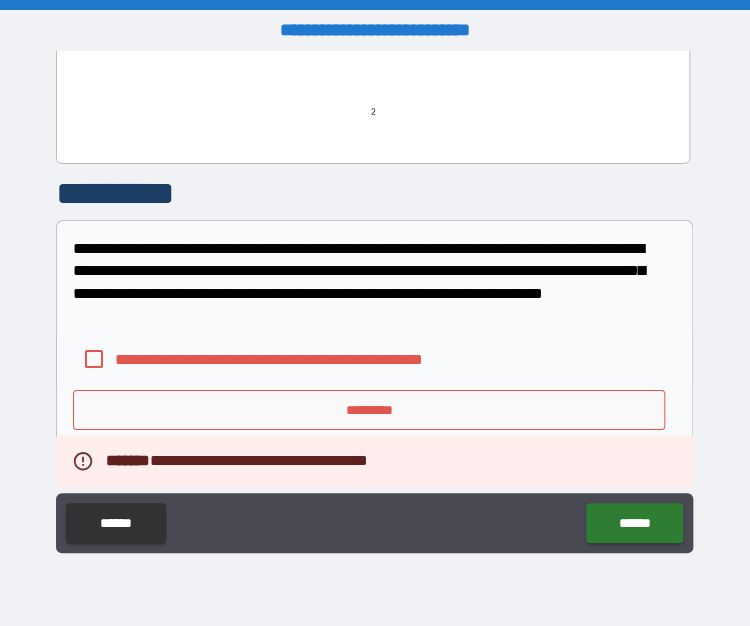 scroll, scrollTop: 1600, scrollLeft: 0, axis: vertical 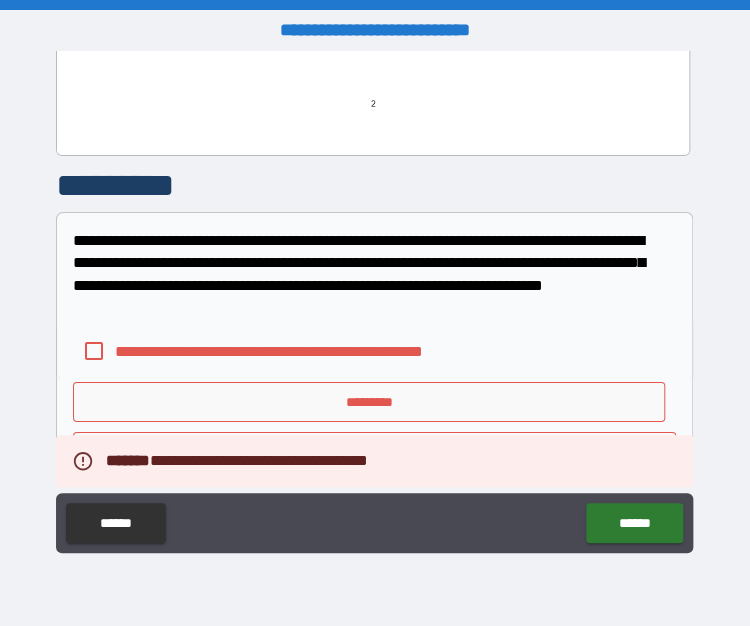 click on "**********" at bounding box center (301, 351) 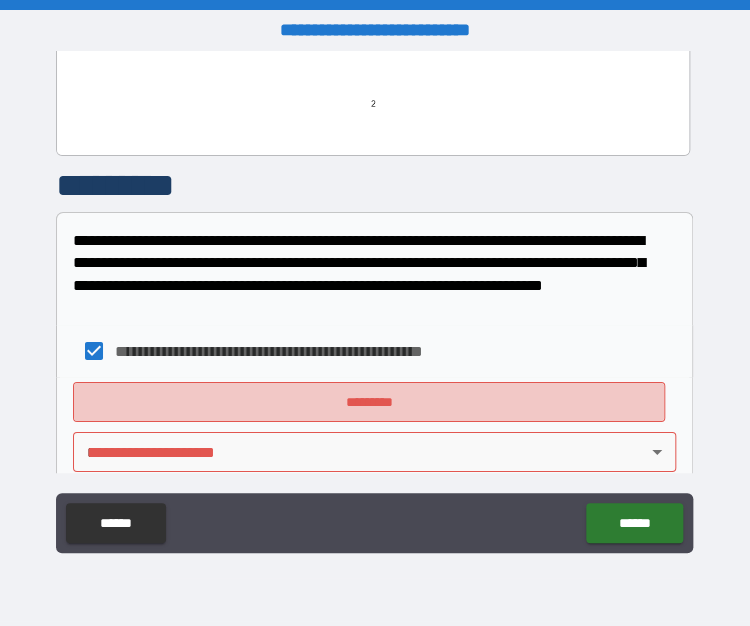 click on "*********" at bounding box center (369, 402) 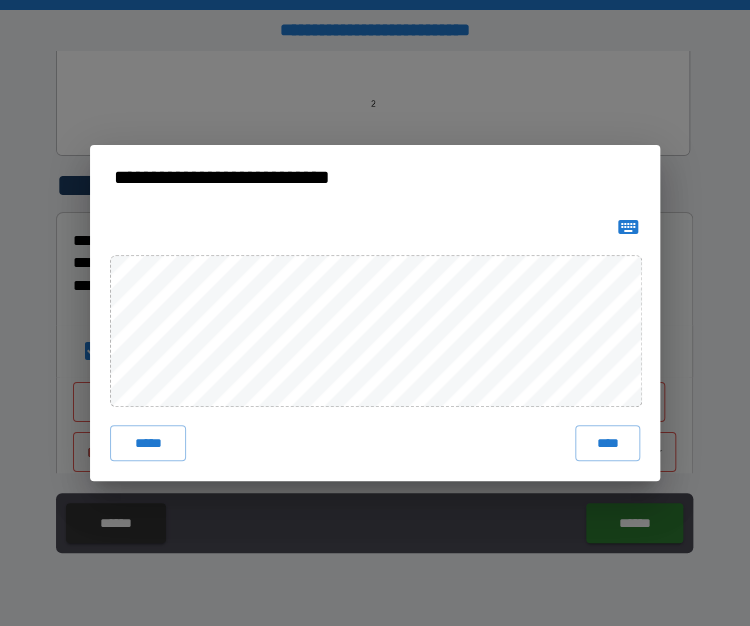 click on "**********" at bounding box center [375, 313] 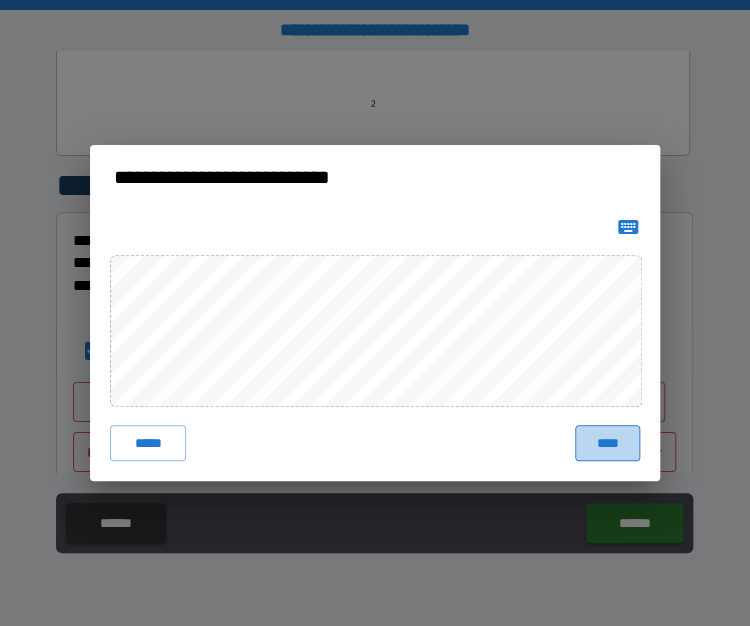 click on "****" at bounding box center (607, 443) 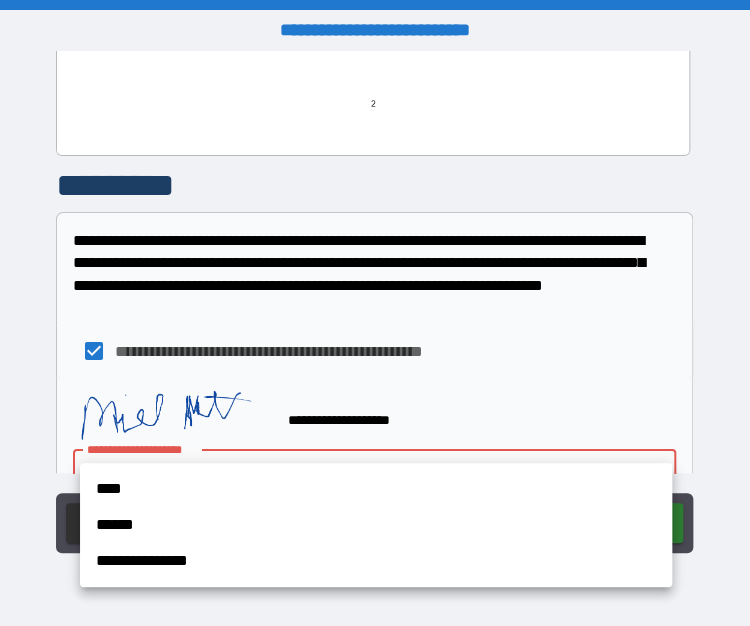 click on "[FIRST] [LAST] [STREET] [CITY] [STATE] [ZIP] [COUNTRY] [PHONE] [EMAIL] [DOB] [SSN] [DLN] [CCNUM]" at bounding box center (375, 313) 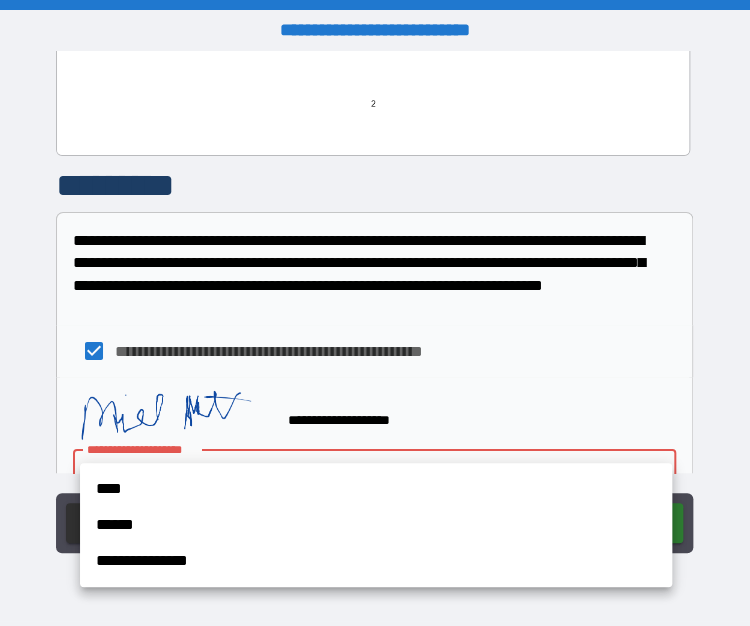 click on "****" at bounding box center [376, 489] 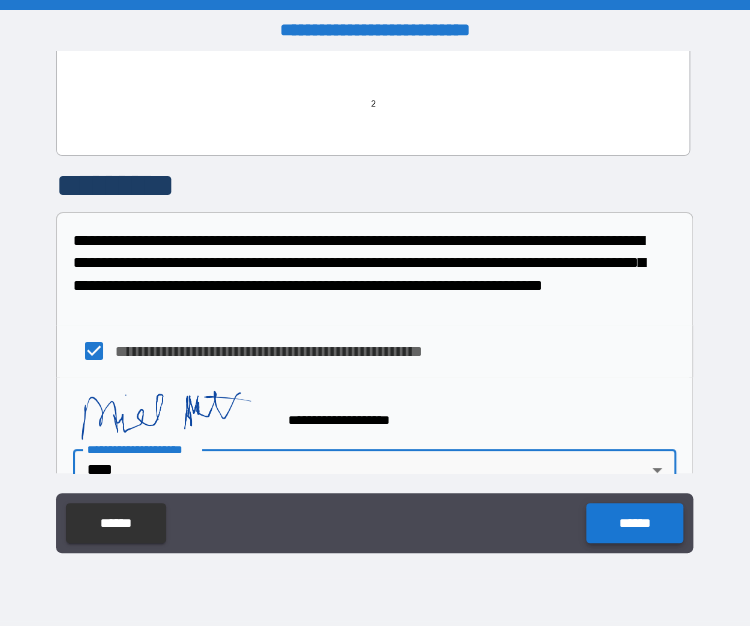 click on "******" at bounding box center [634, 523] 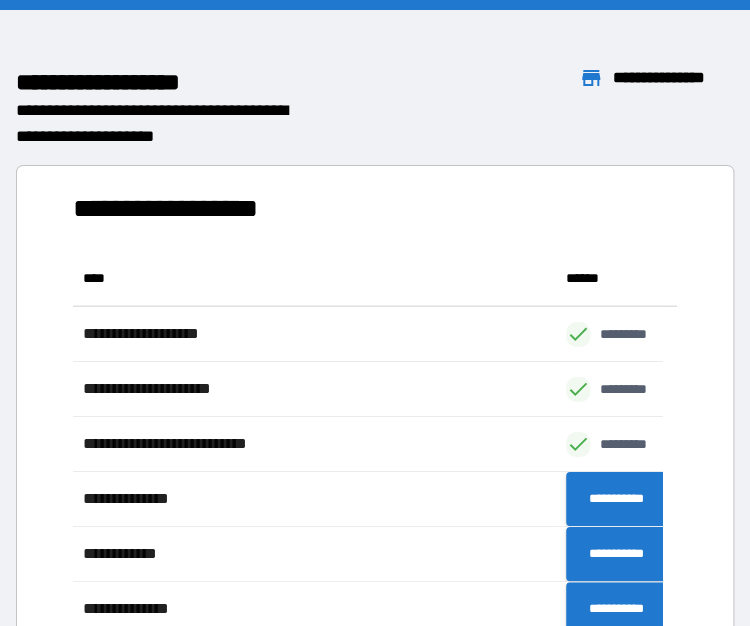 scroll, scrollTop: 16, scrollLeft: 16, axis: both 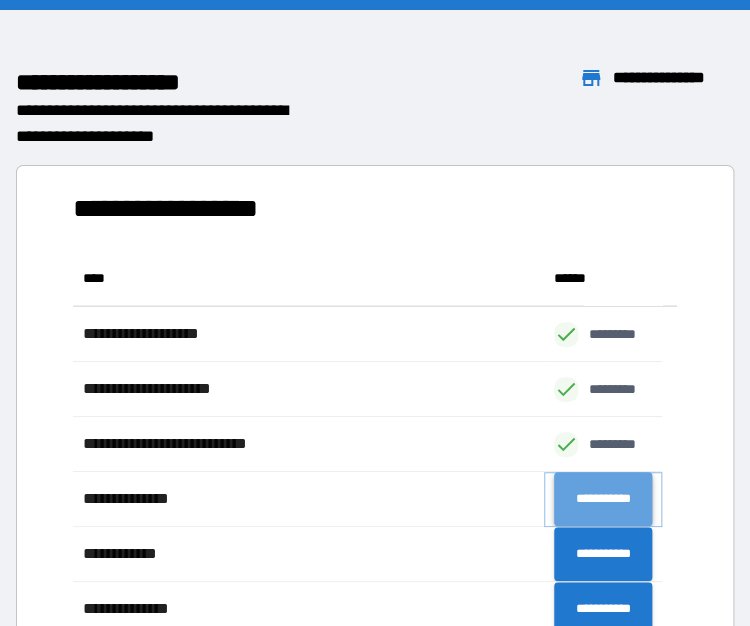 click on "**********" at bounding box center [603, 499] 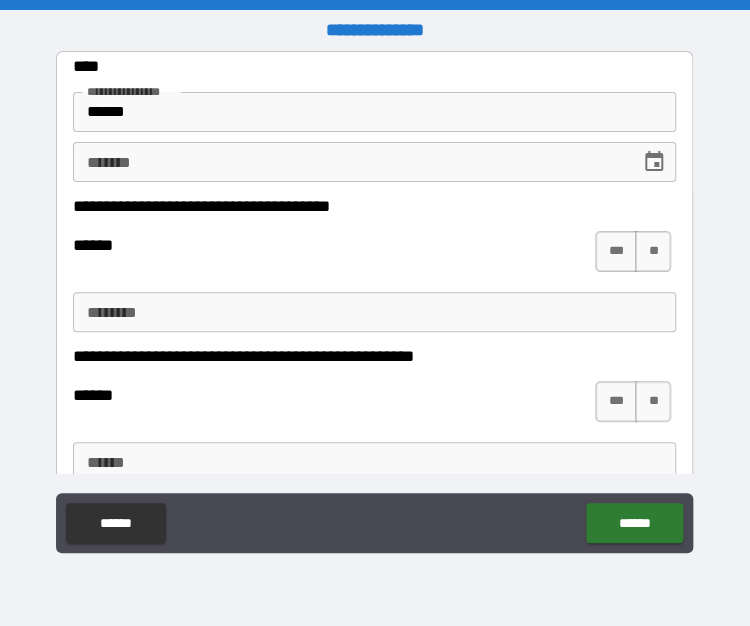 type on "*" 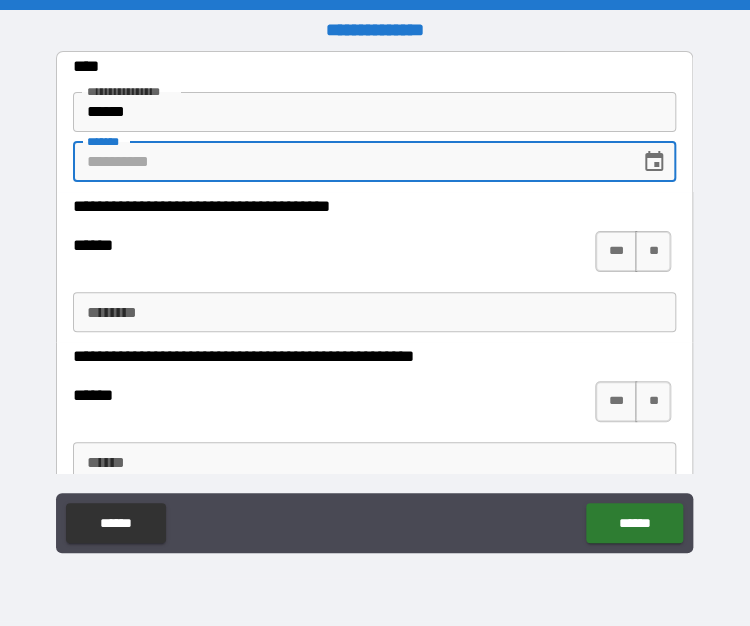 click on "****   *" at bounding box center [349, 162] 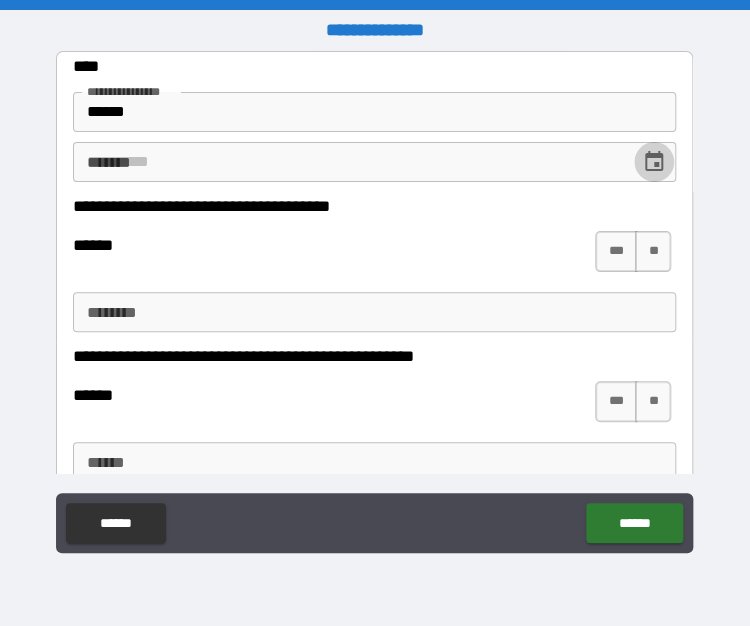 click 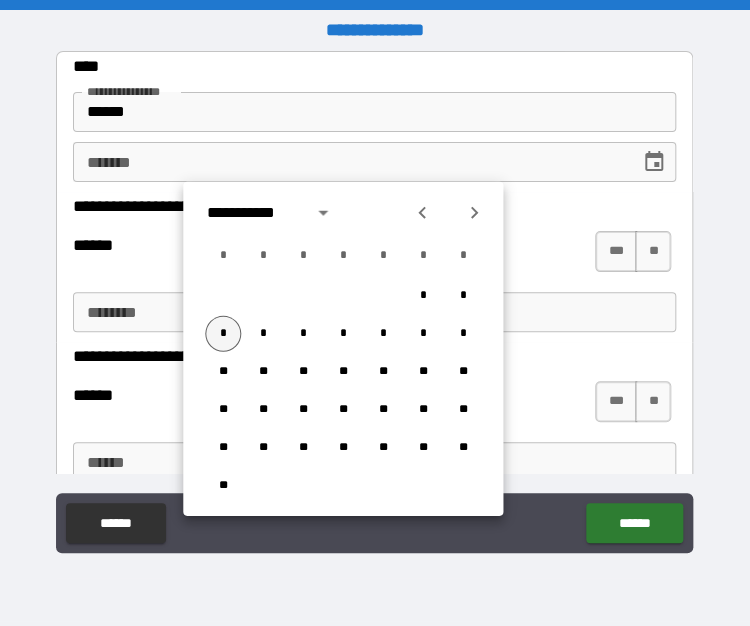 click on "*" at bounding box center (223, 334) 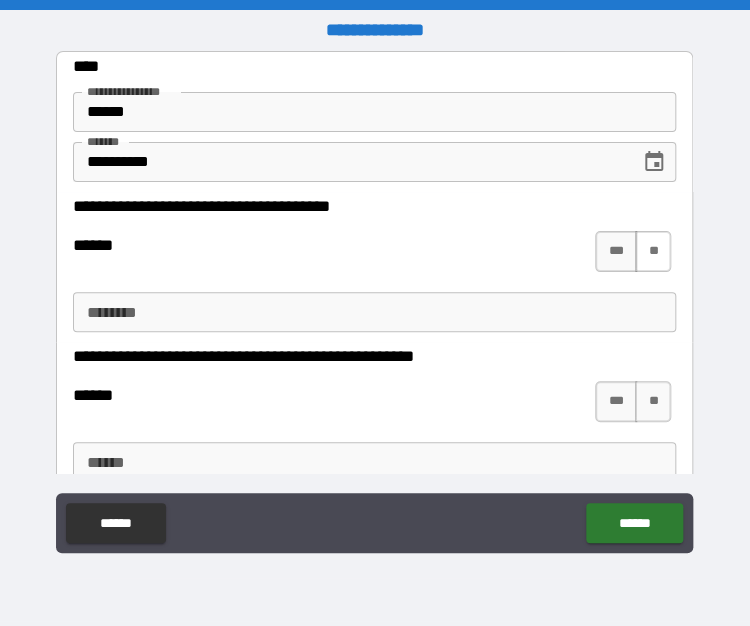 click on "**" at bounding box center [653, 251] 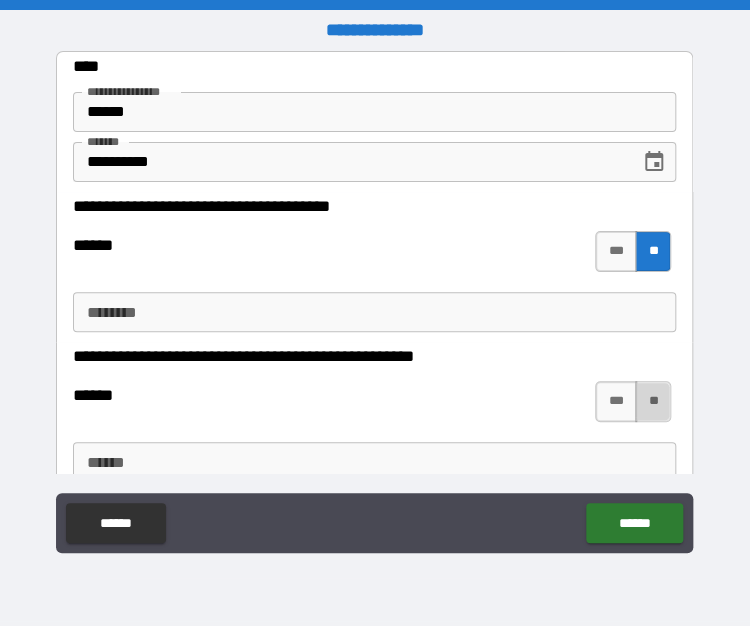 click on "**" at bounding box center [653, 401] 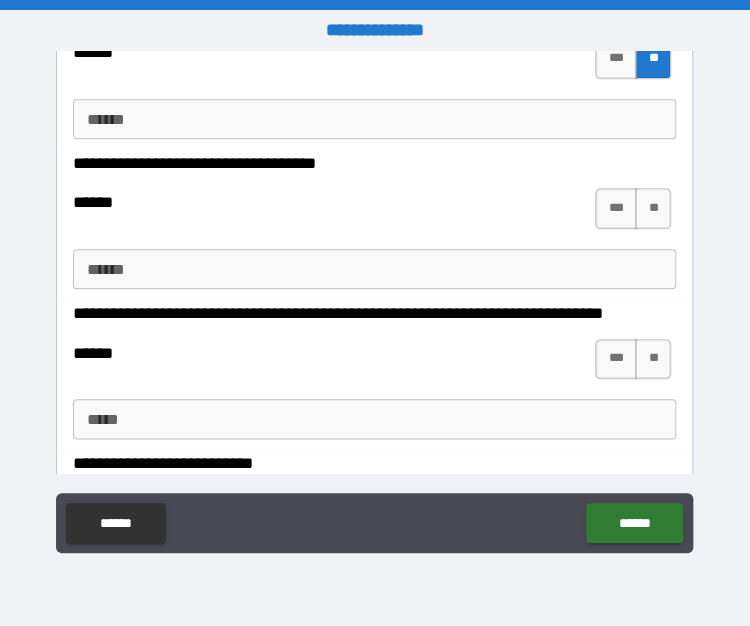 scroll, scrollTop: 382, scrollLeft: 0, axis: vertical 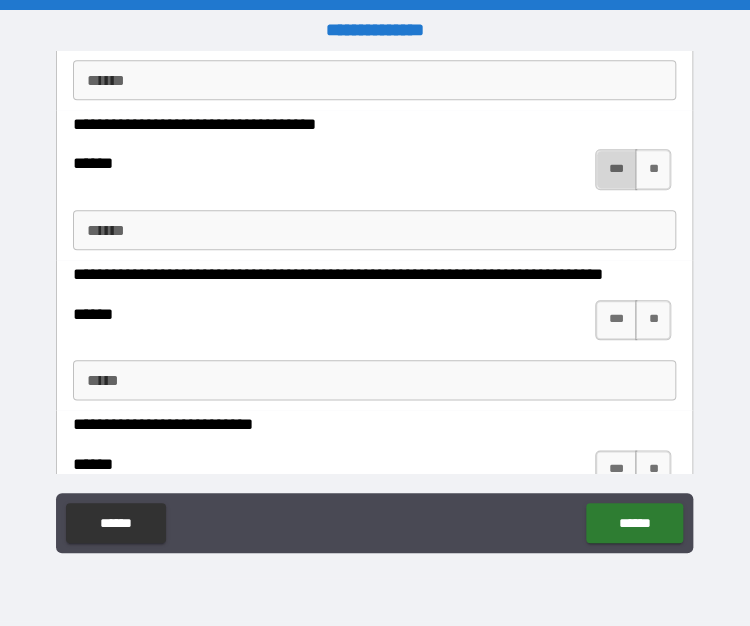 click on "***" at bounding box center (616, 169) 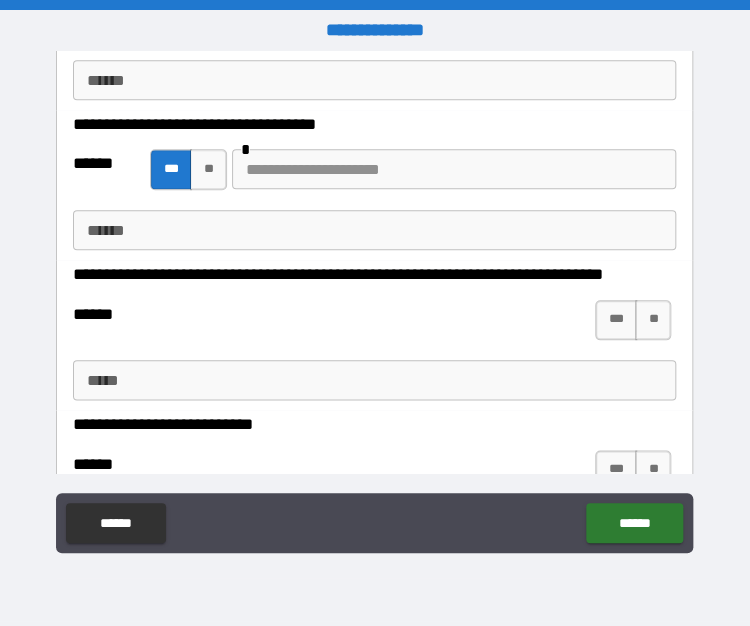 click on "******" at bounding box center (374, 230) 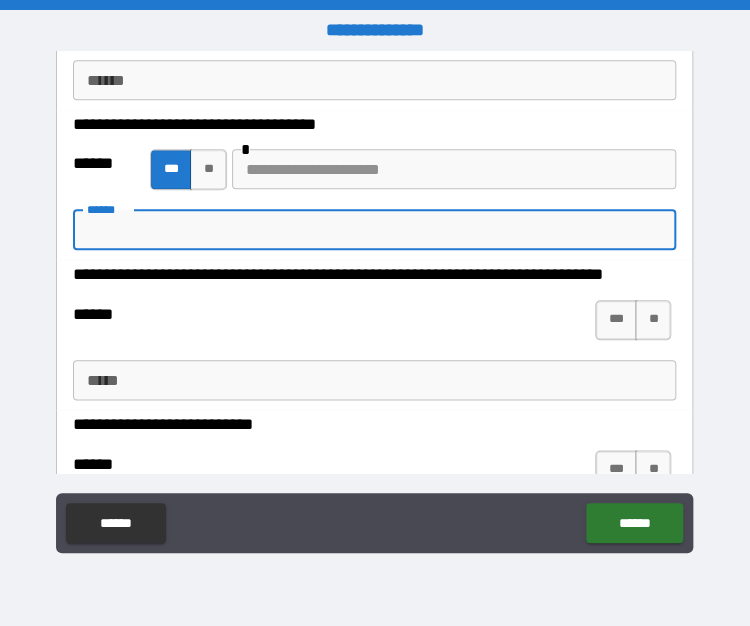 click at bounding box center (454, 169) 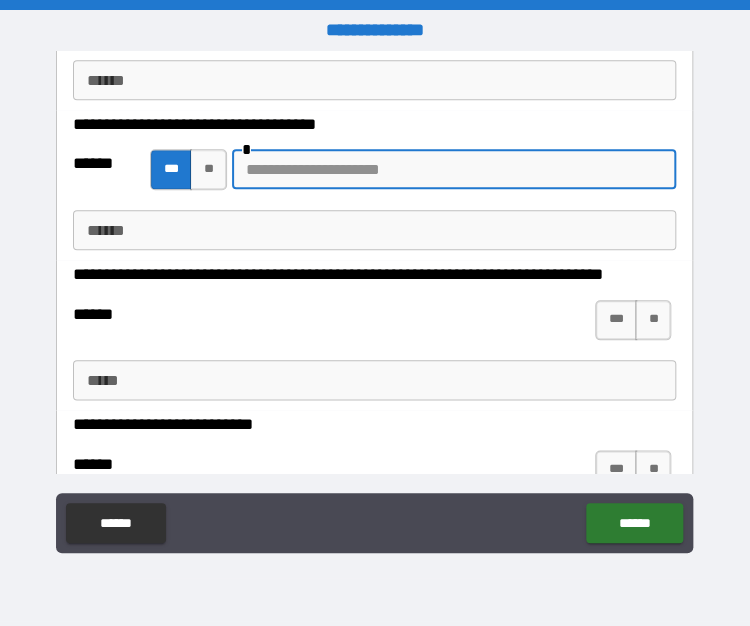 click on "******" at bounding box center [374, 230] 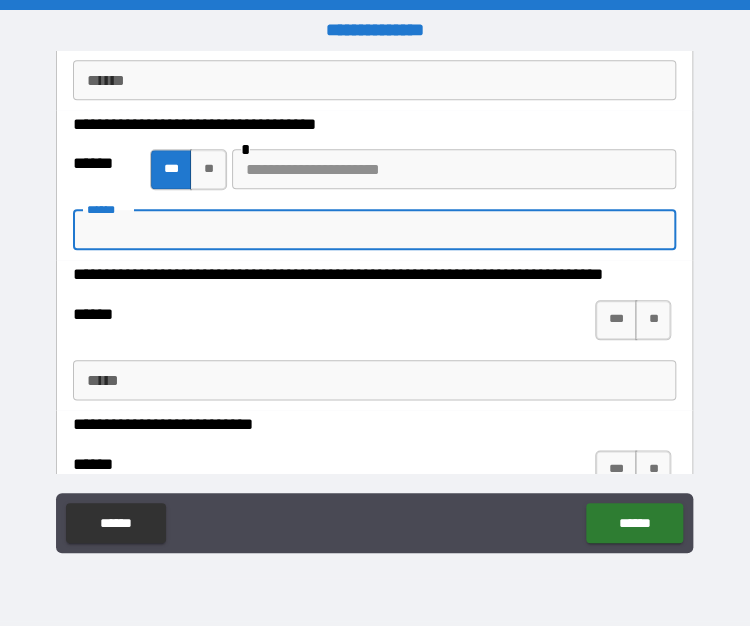 type on "*" 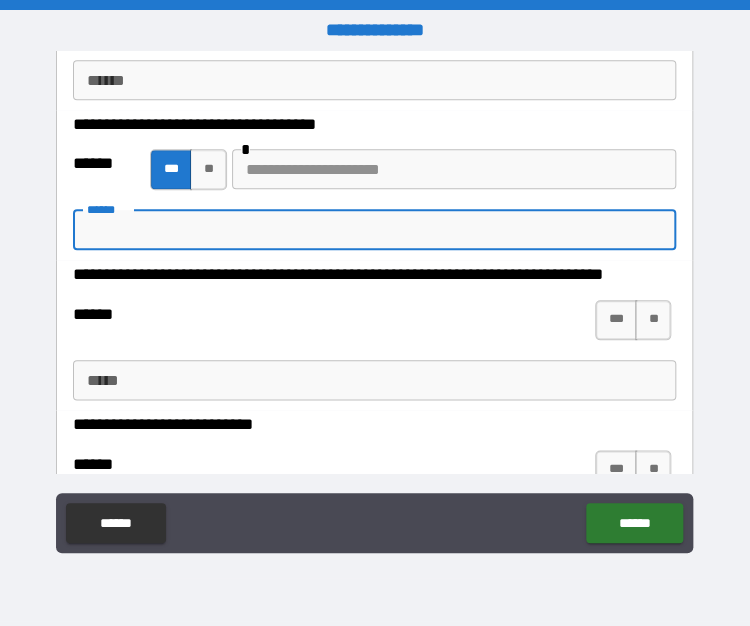 type on "*" 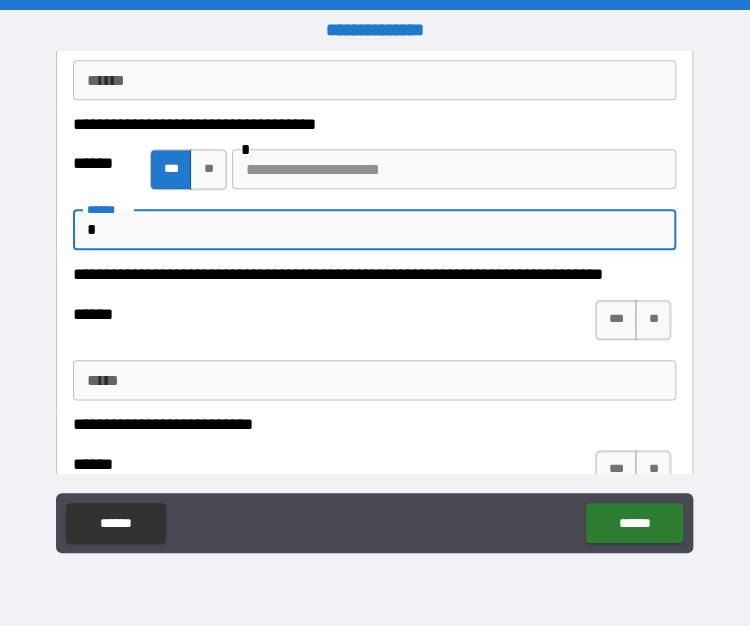 type on "**" 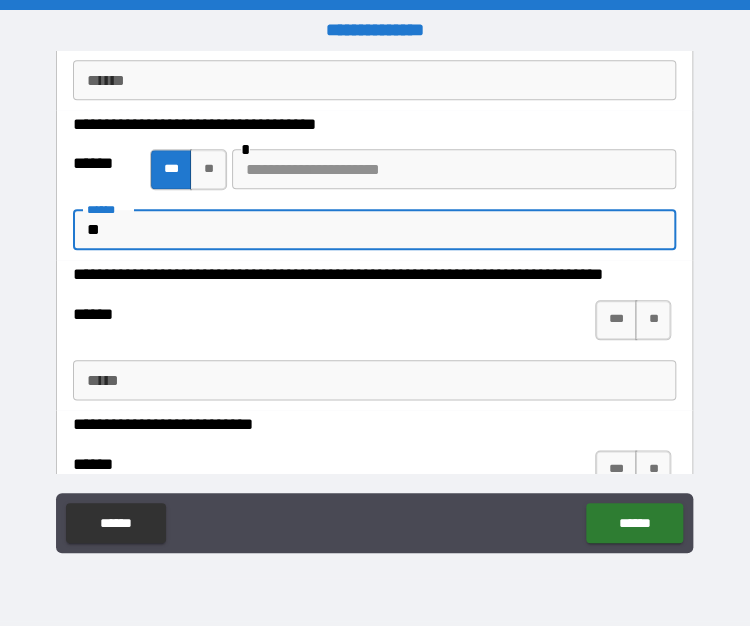 type on "*" 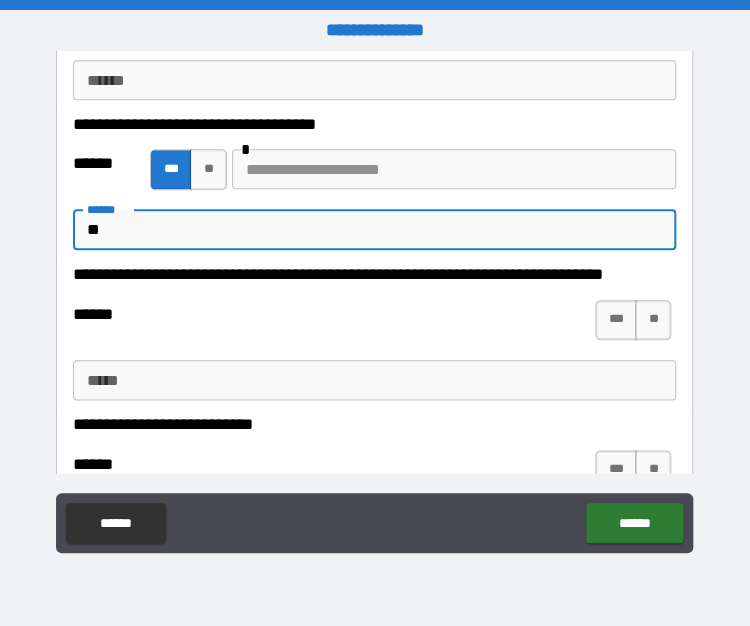 type on "***" 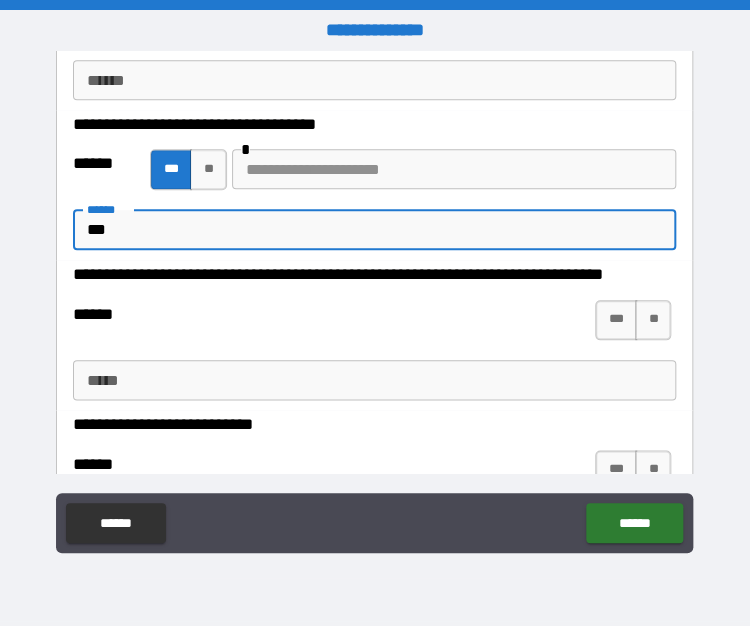 type on "*" 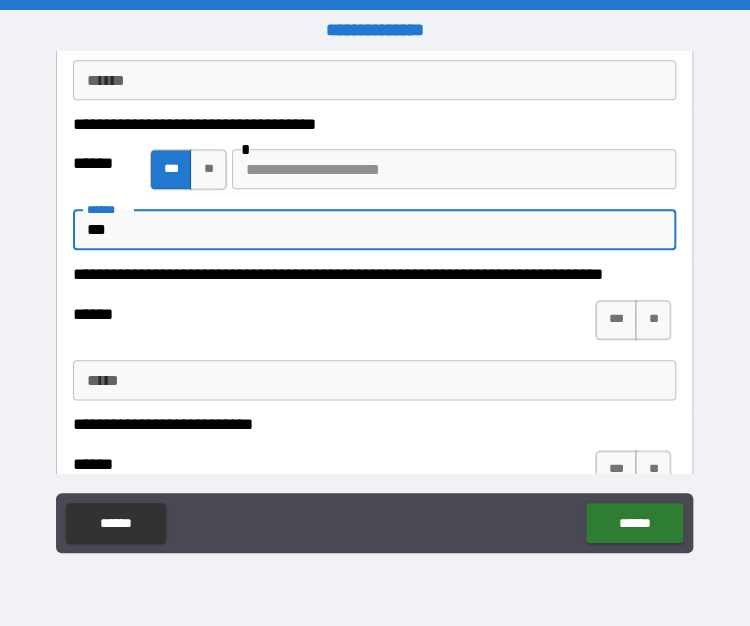 type on "****" 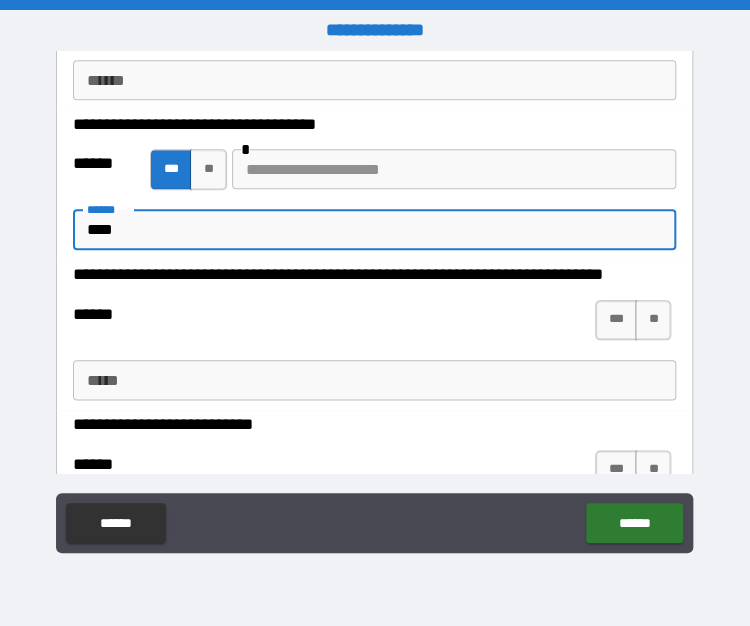 type on "*****" 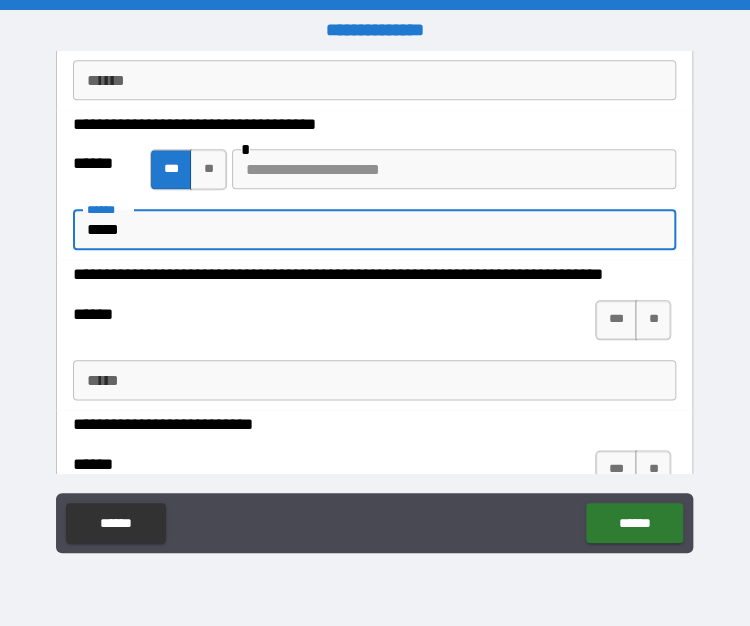 type on "*" 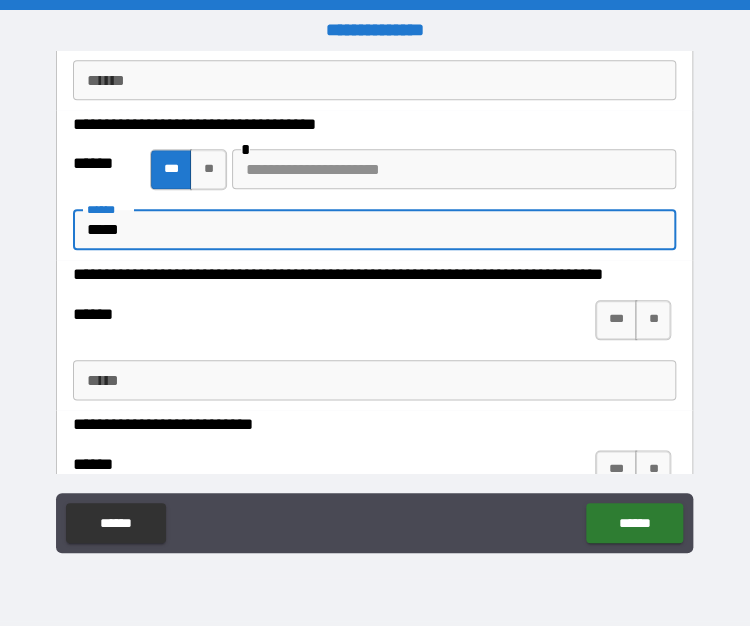 type on "******" 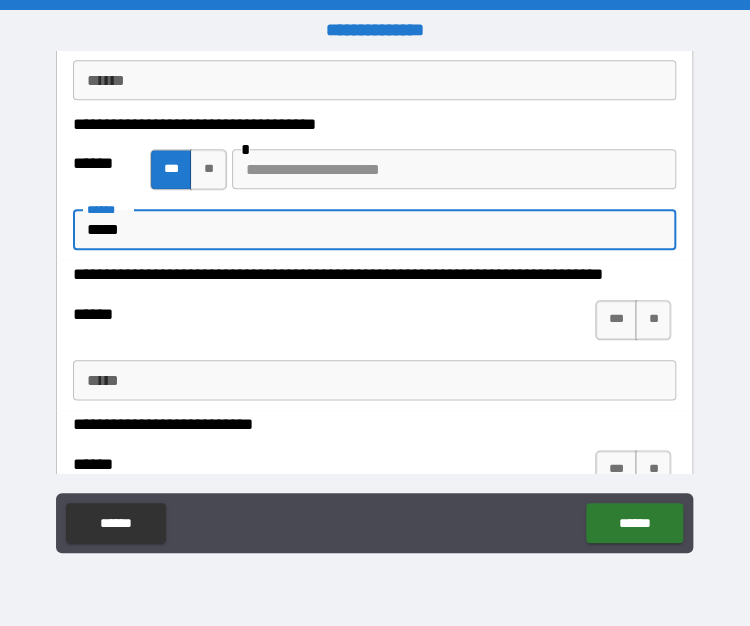 type on "*" 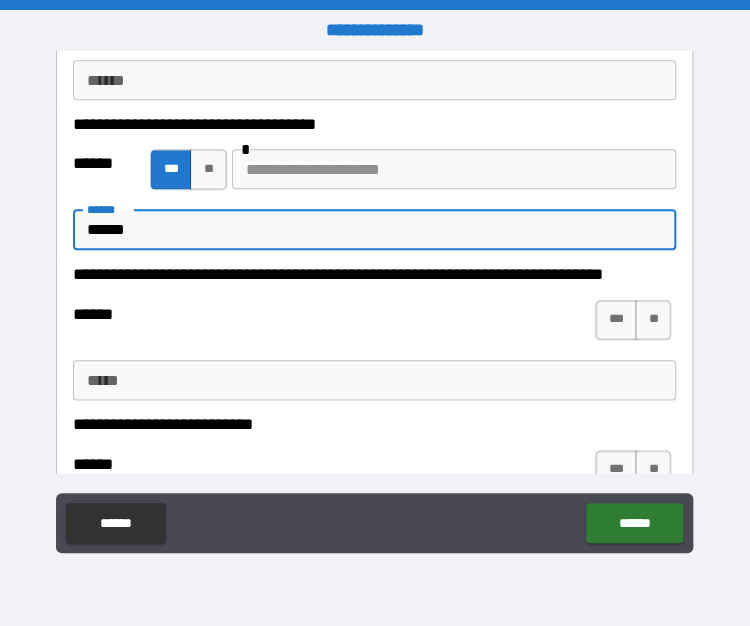 type on "*******" 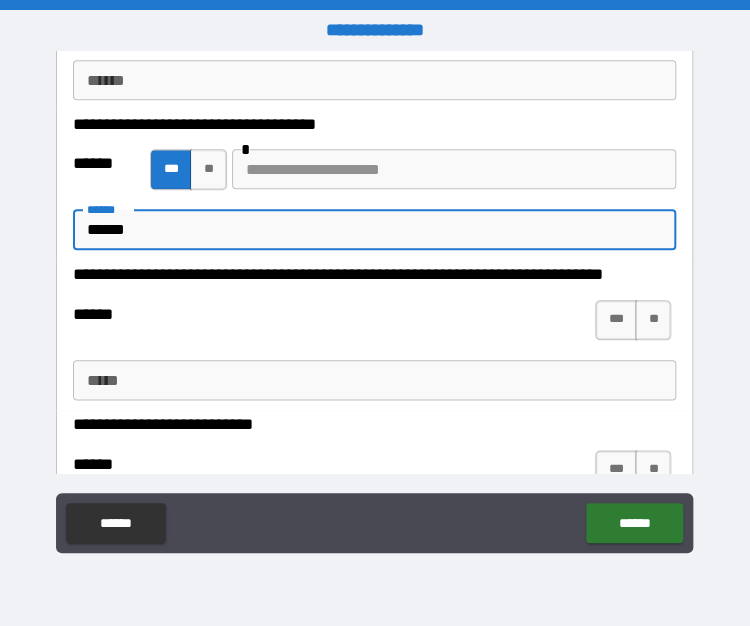 type on "*" 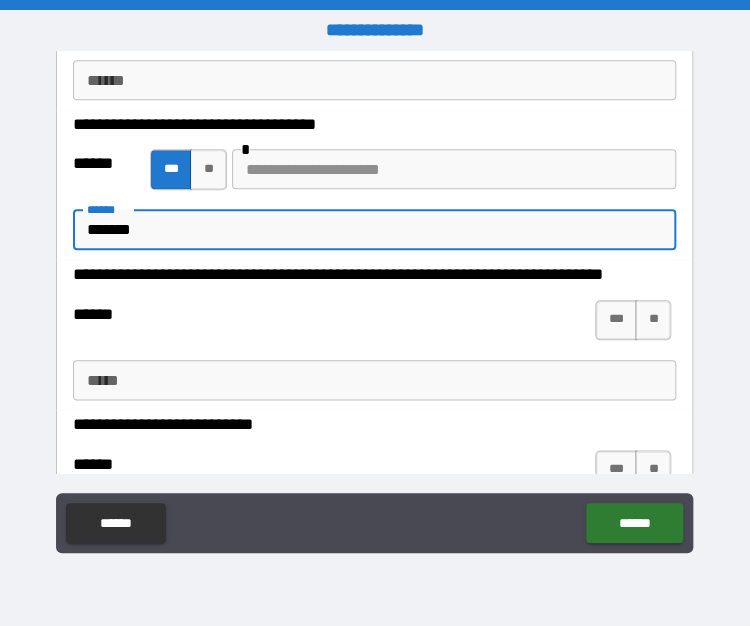 type on "********" 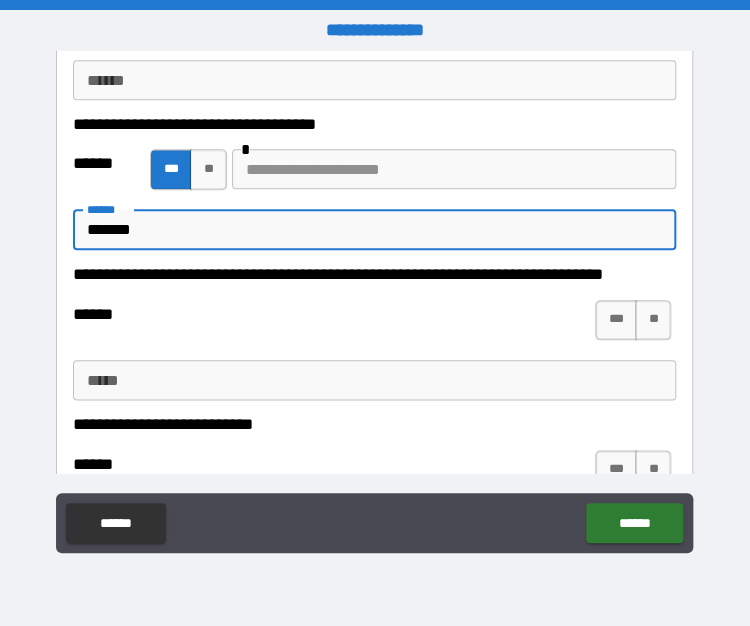 type on "*" 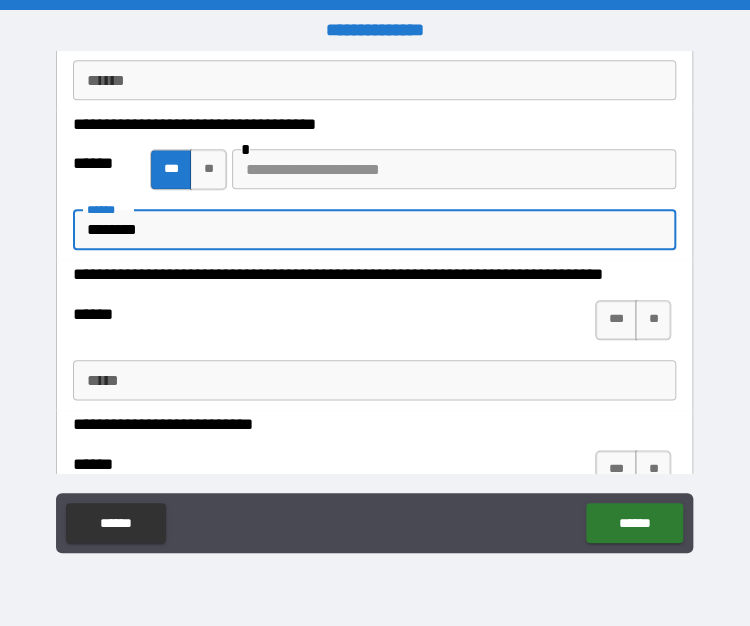 type on "********" 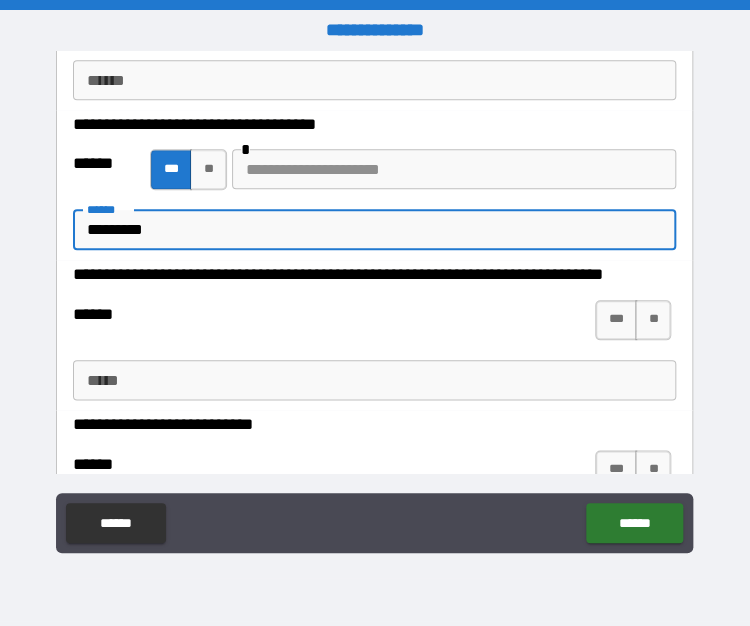 type on "*" 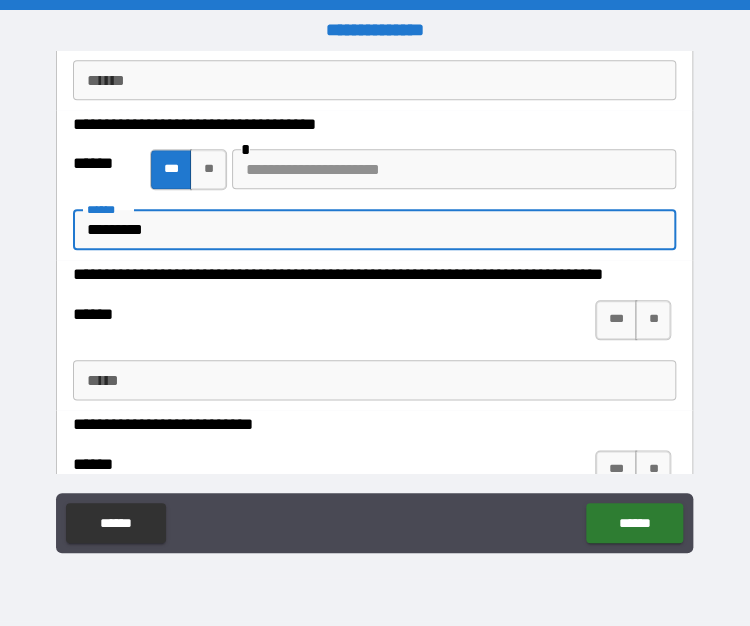 type on "**********" 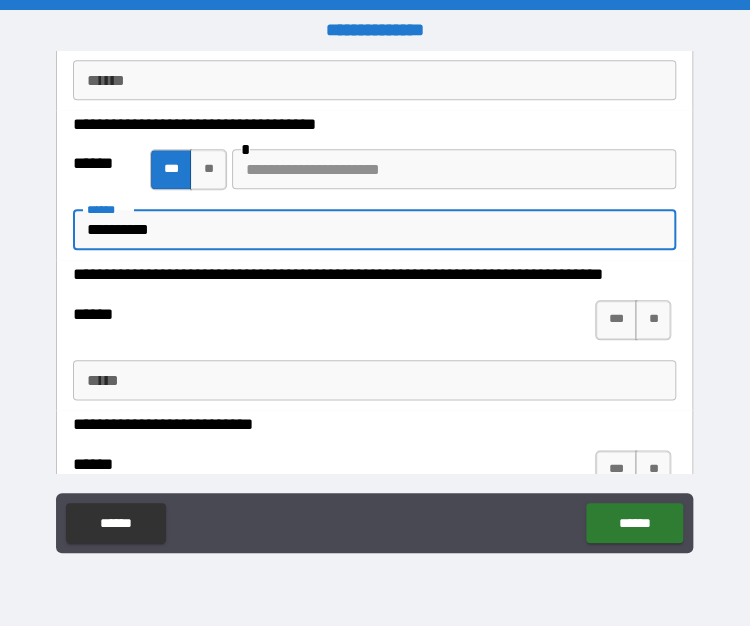 type on "*" 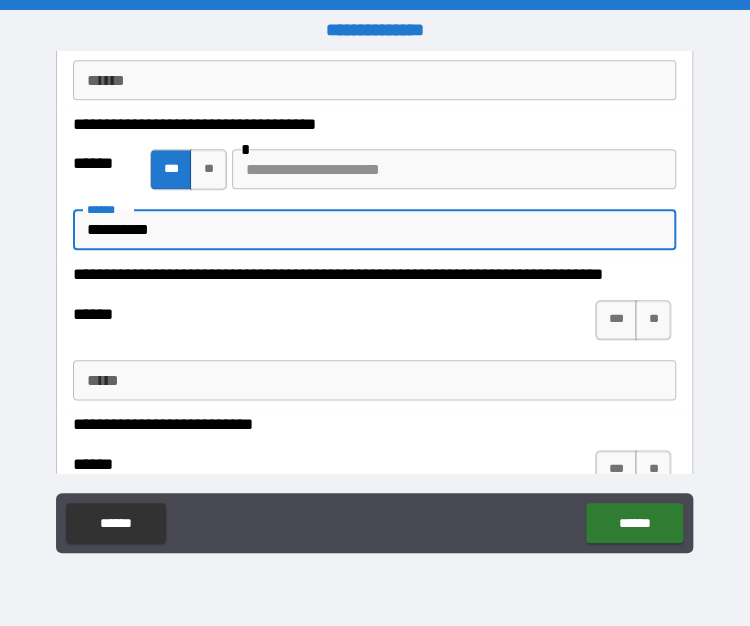 type on "********" 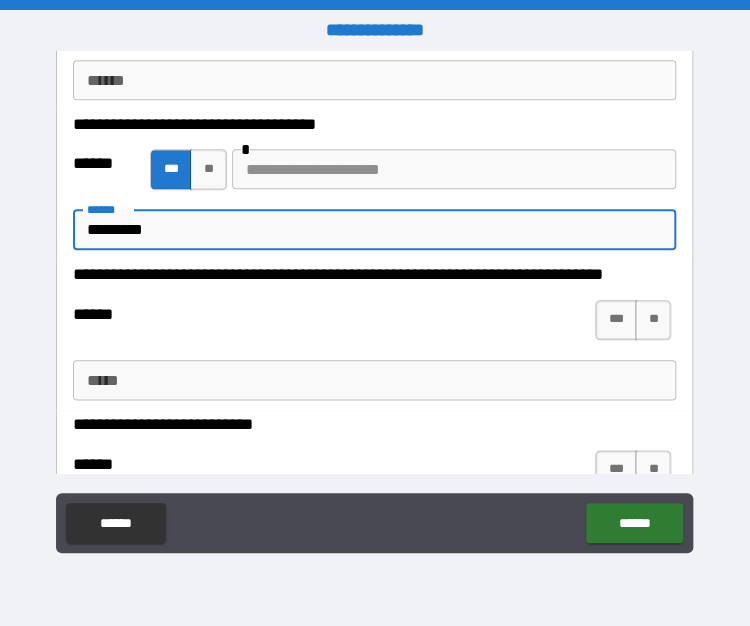 type on "*" 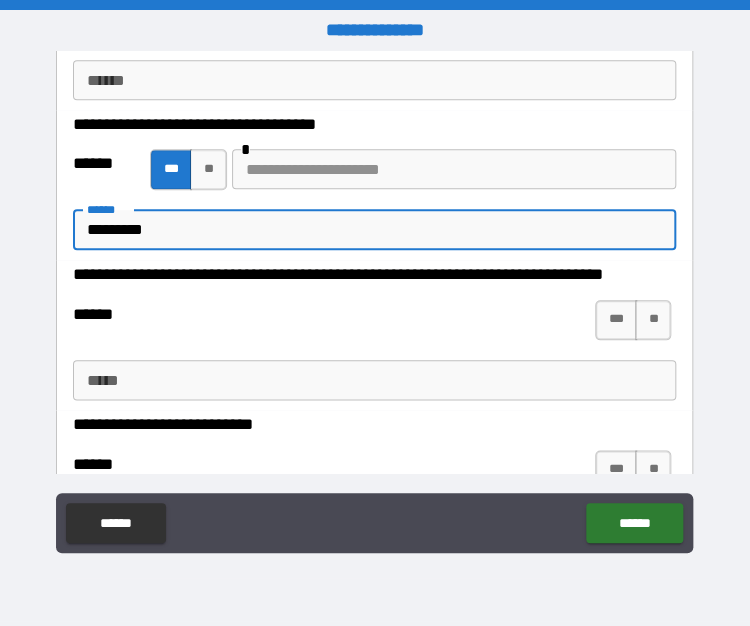 type on "**********" 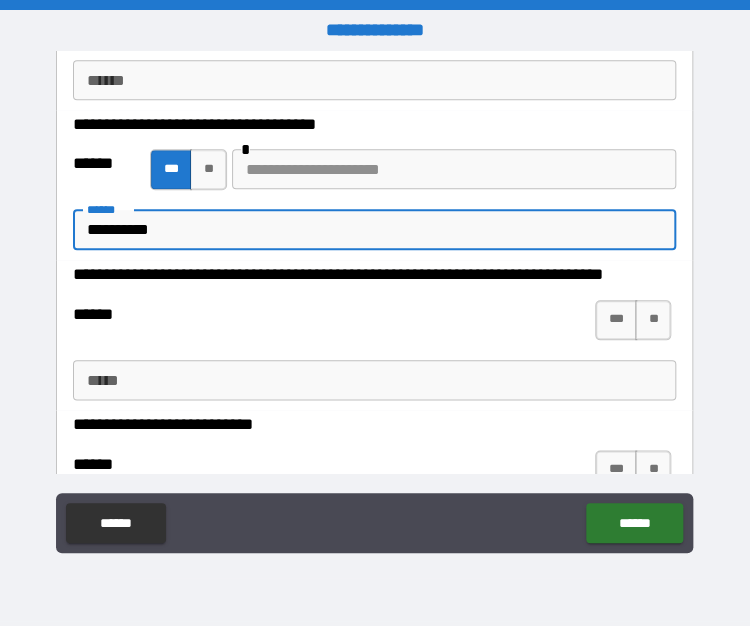 type on "*" 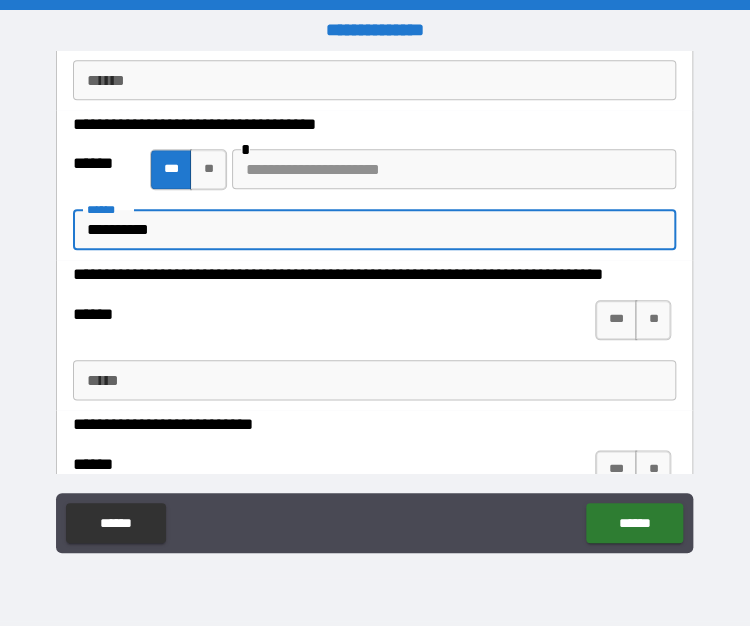 type on "**********" 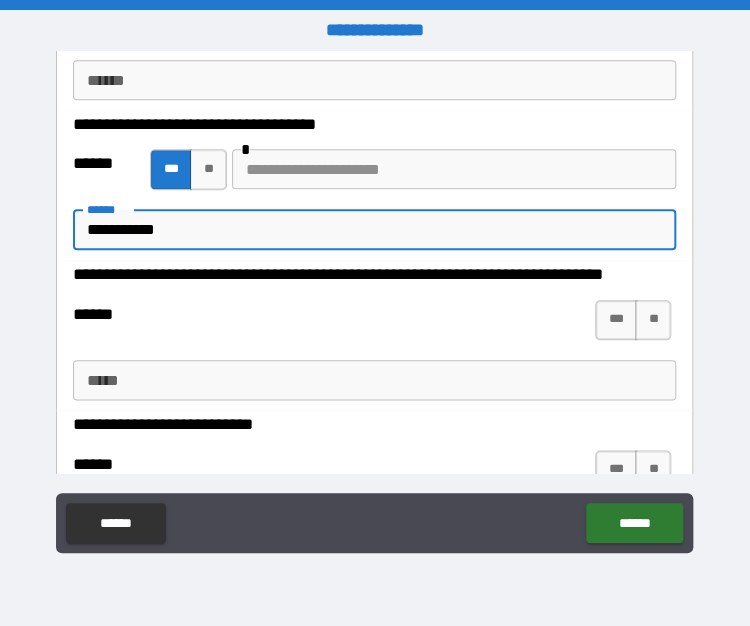 type on "**********" 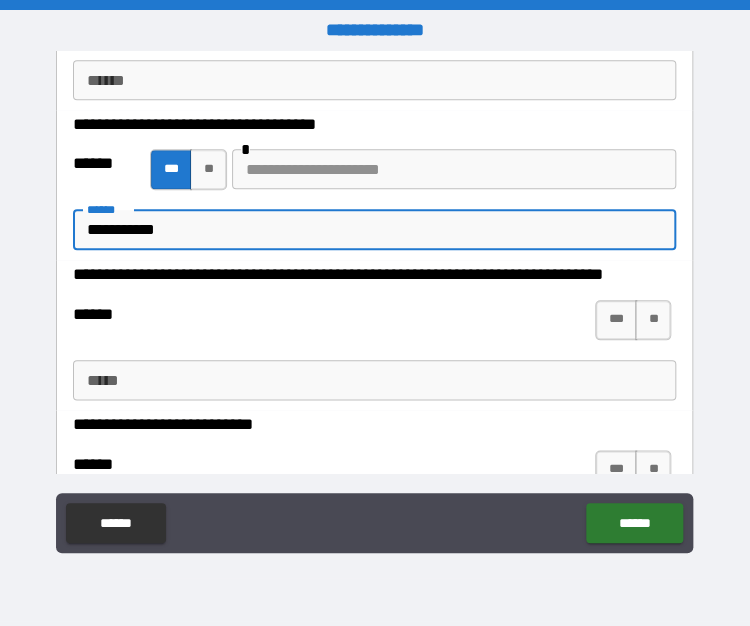 type on "*" 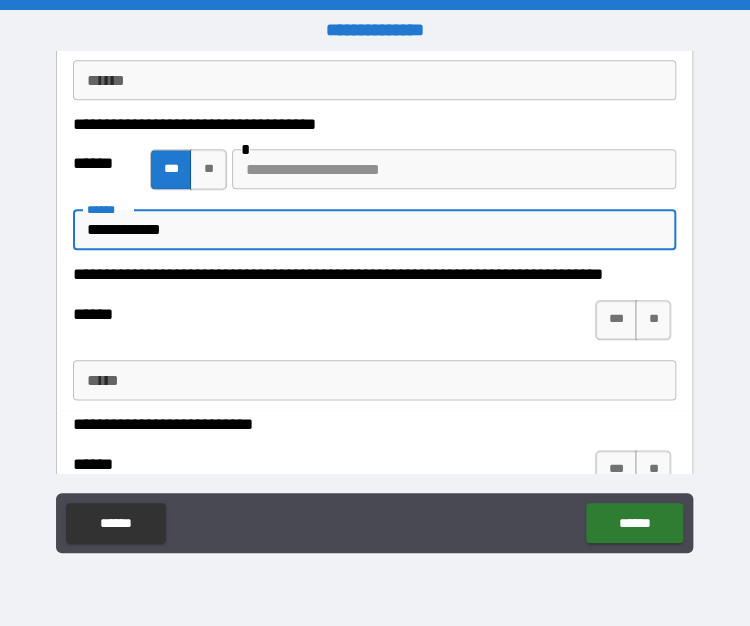 type on "**********" 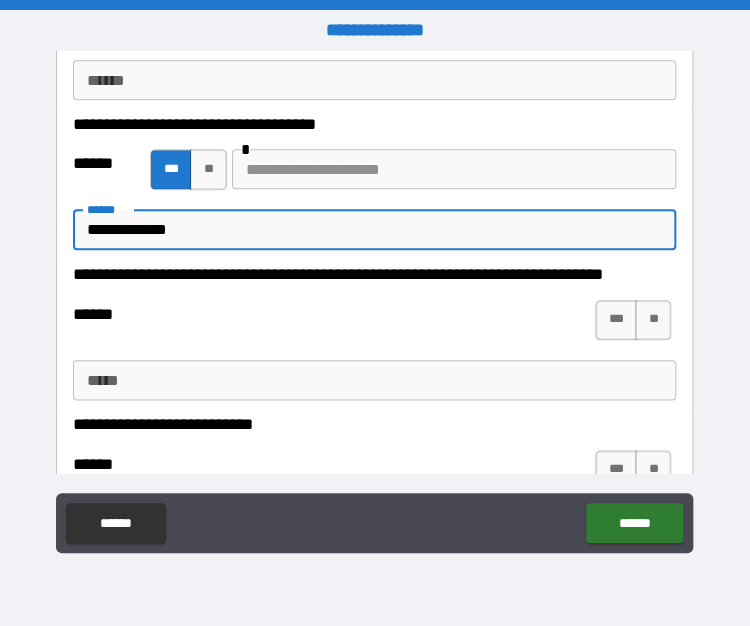 type on "*" 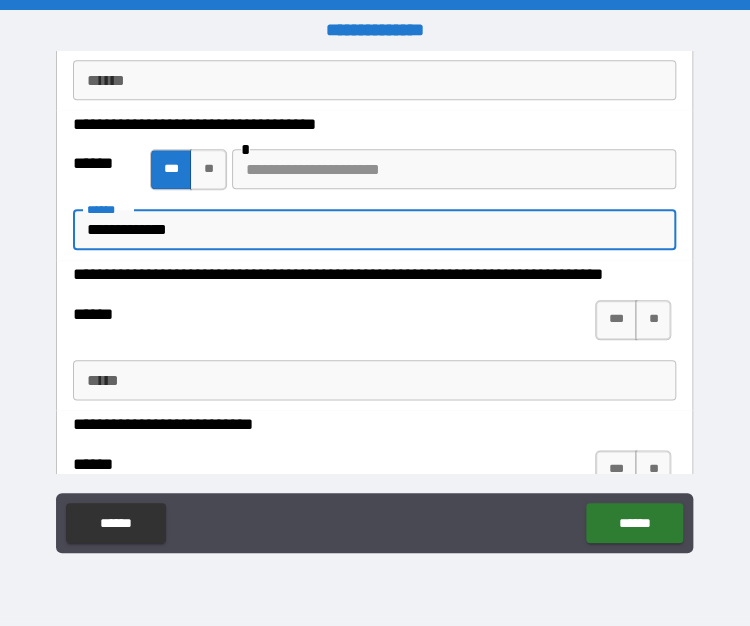 type on "**********" 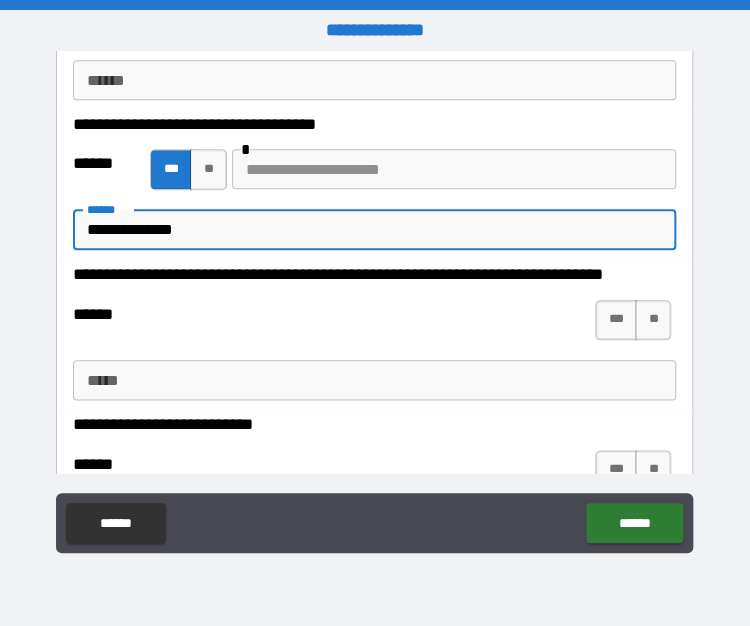 type on "**********" 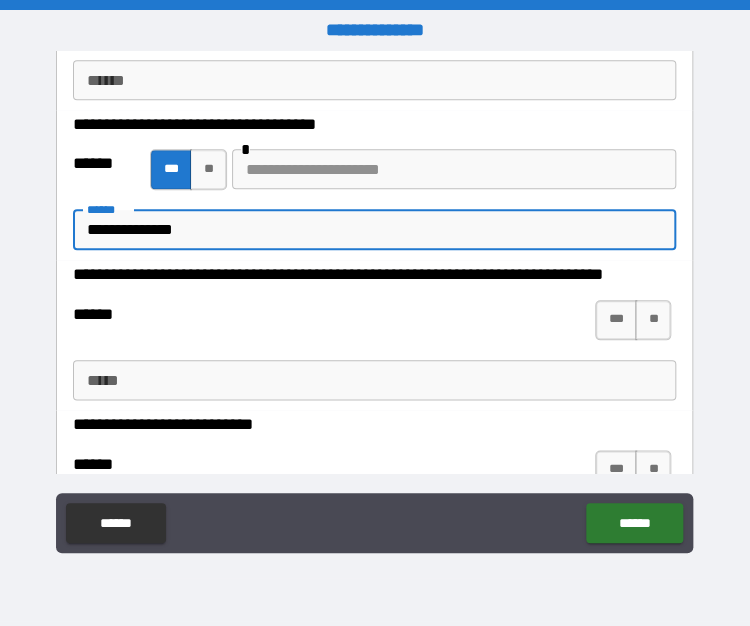 type on "*" 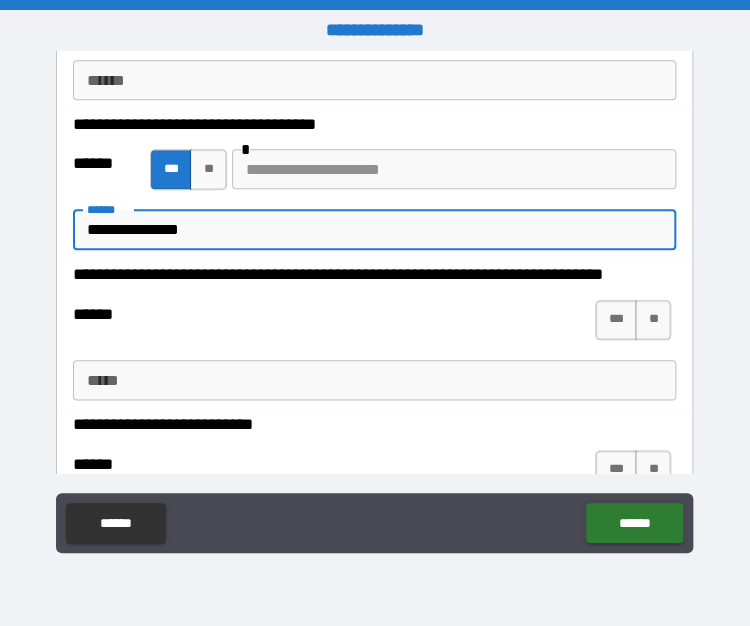 type on "**********" 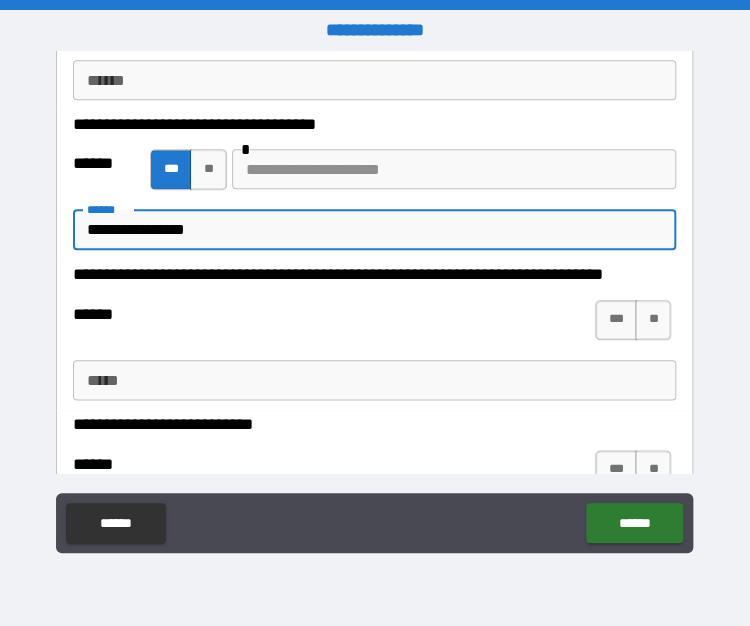 type on "**********" 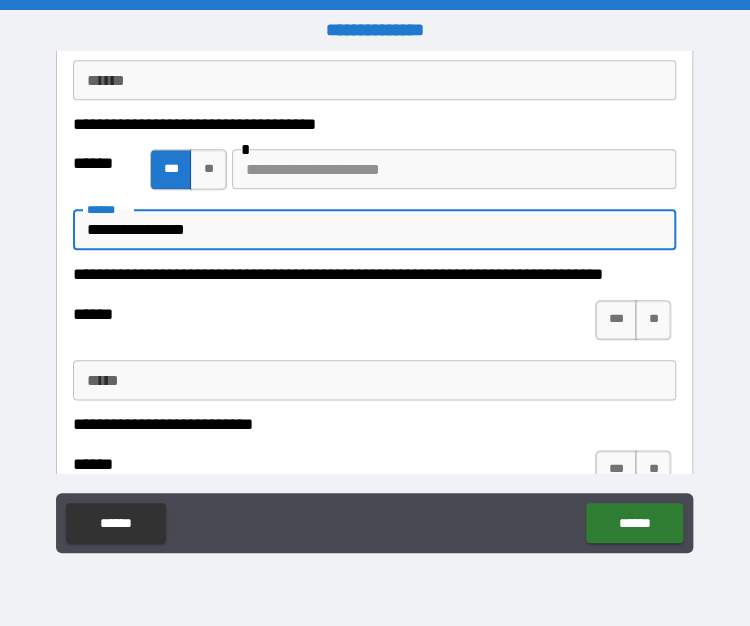 type on "*" 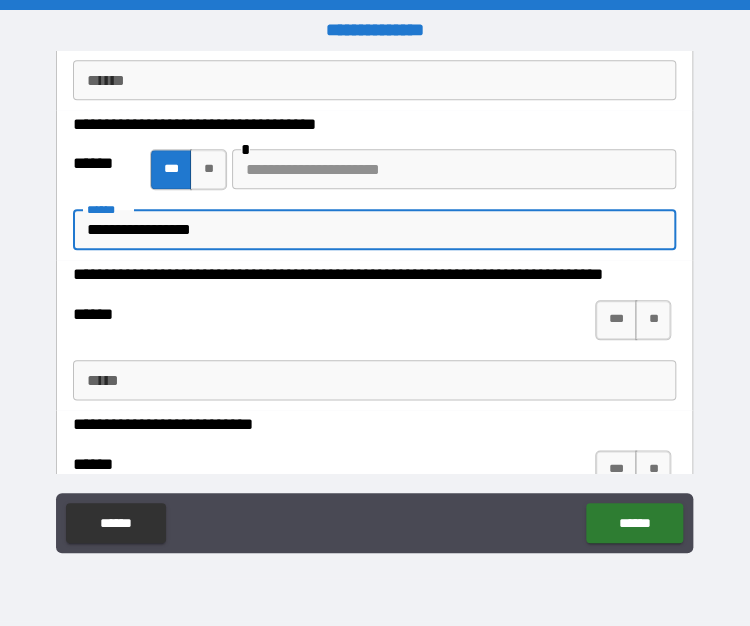 type on "**********" 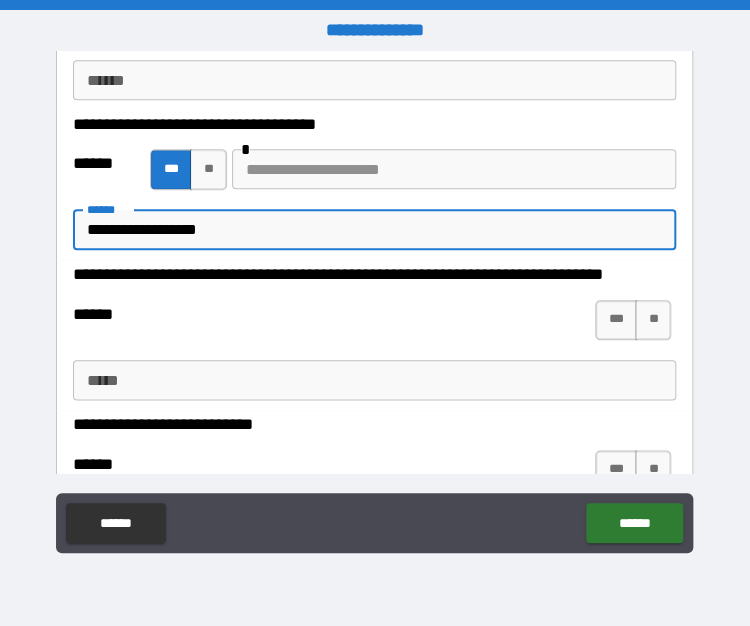 type on "**********" 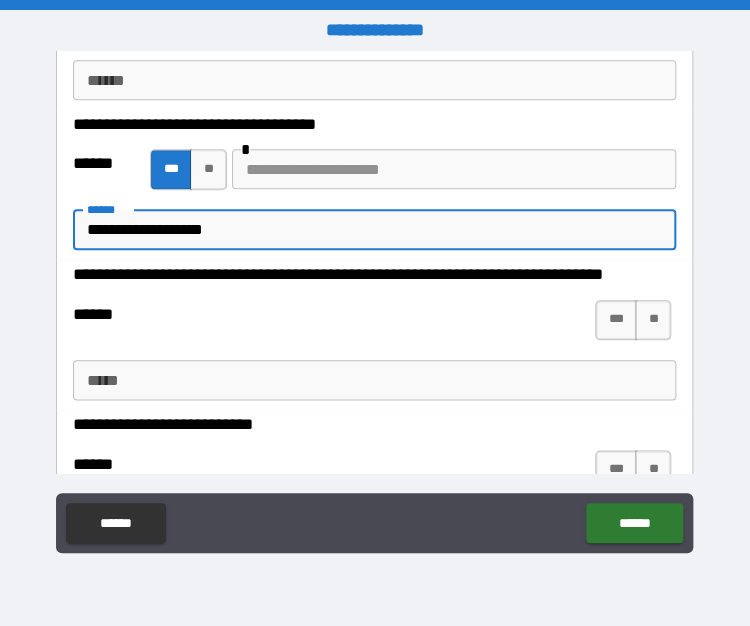 type on "*" 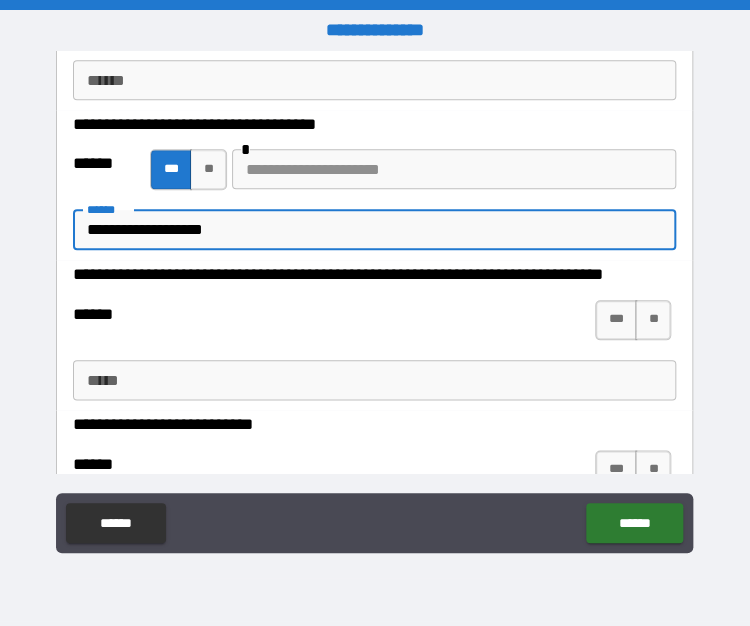 type on "**********" 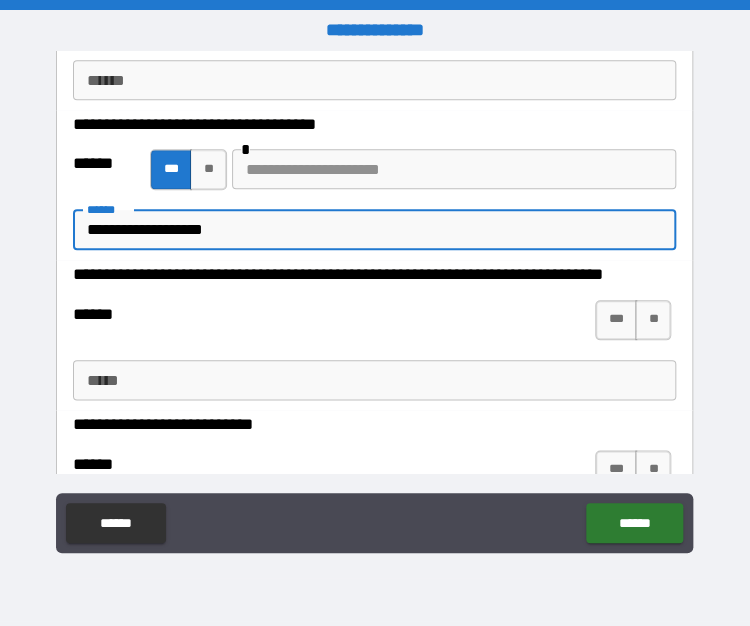 type on "*" 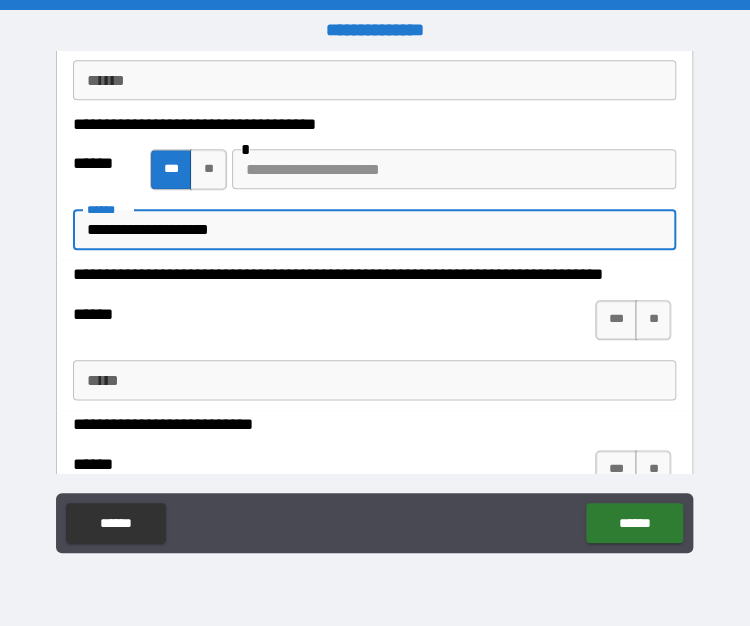 type on "**********" 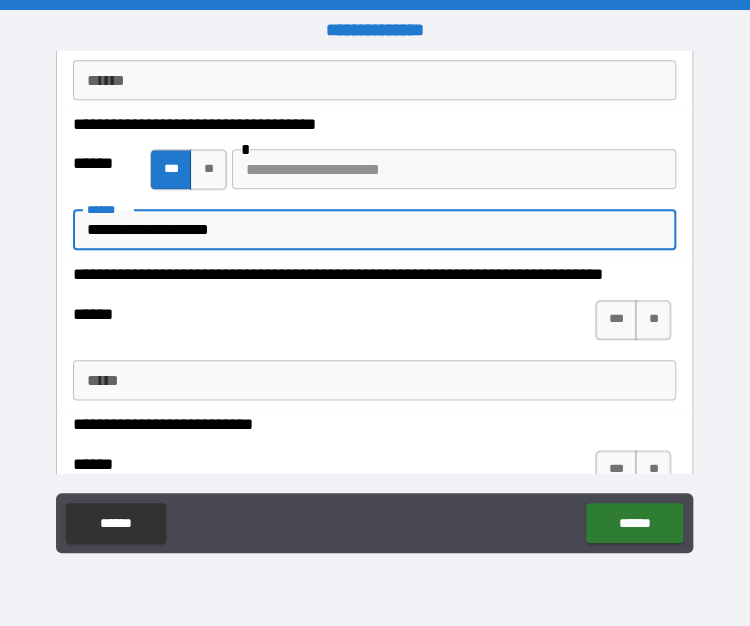 type on "*" 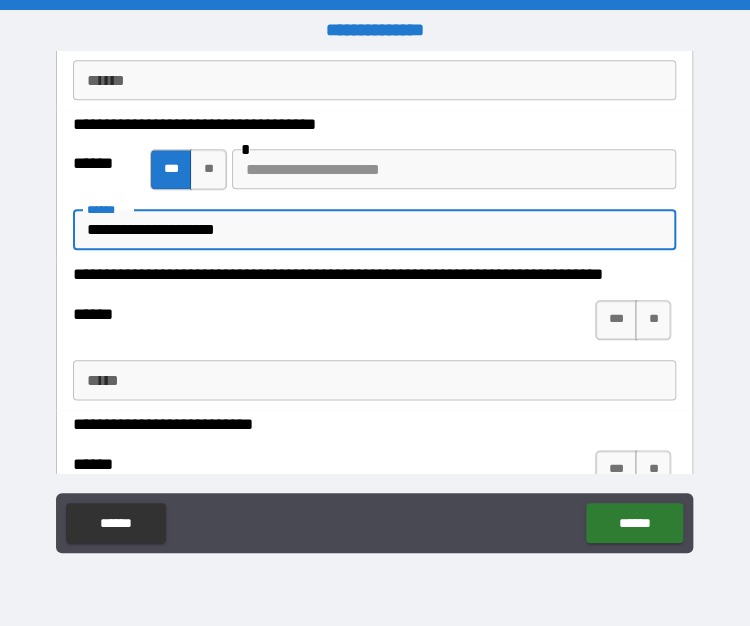 type on "**********" 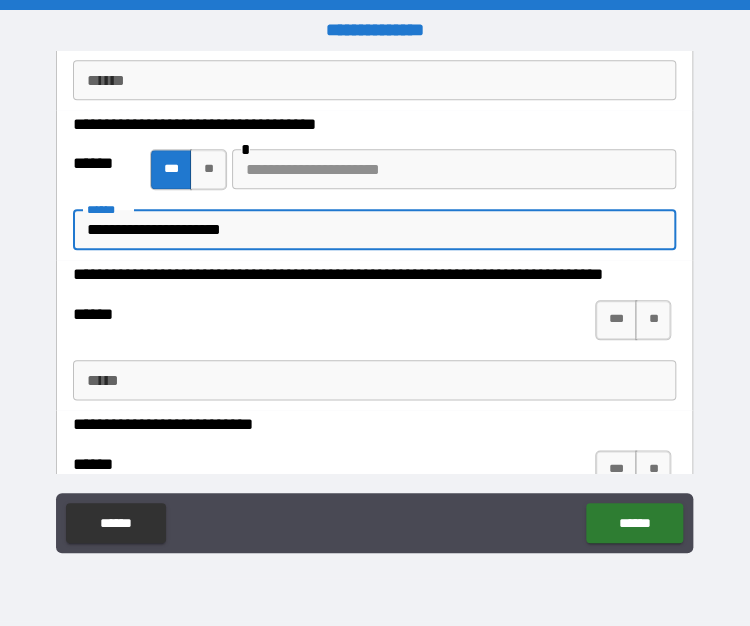 type on "**********" 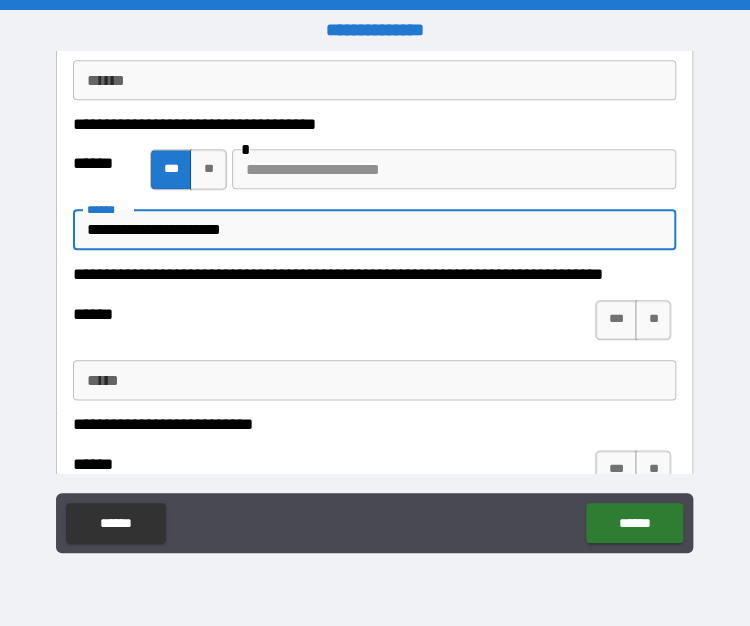 type on "*" 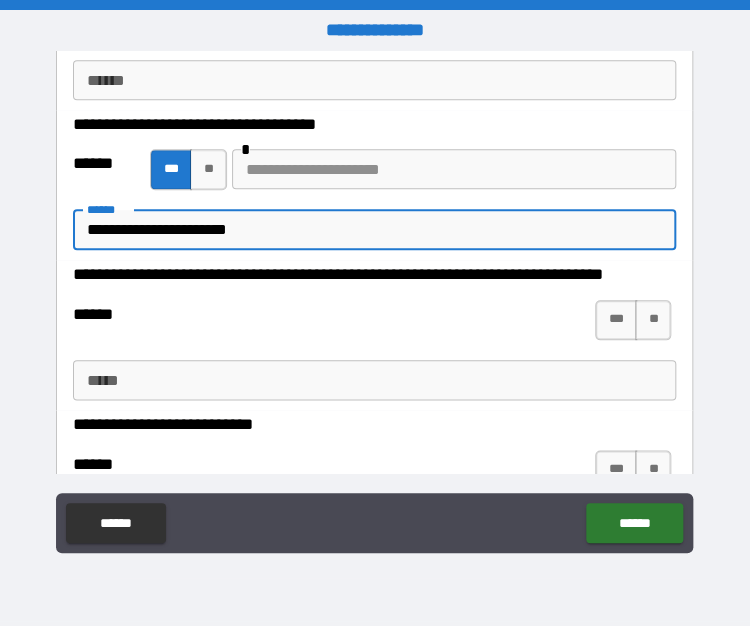 type on "**********" 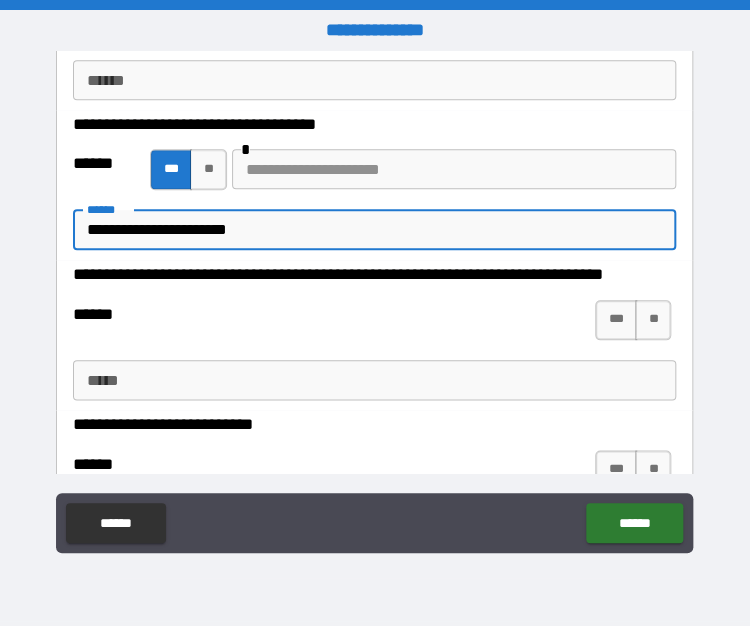 type on "*" 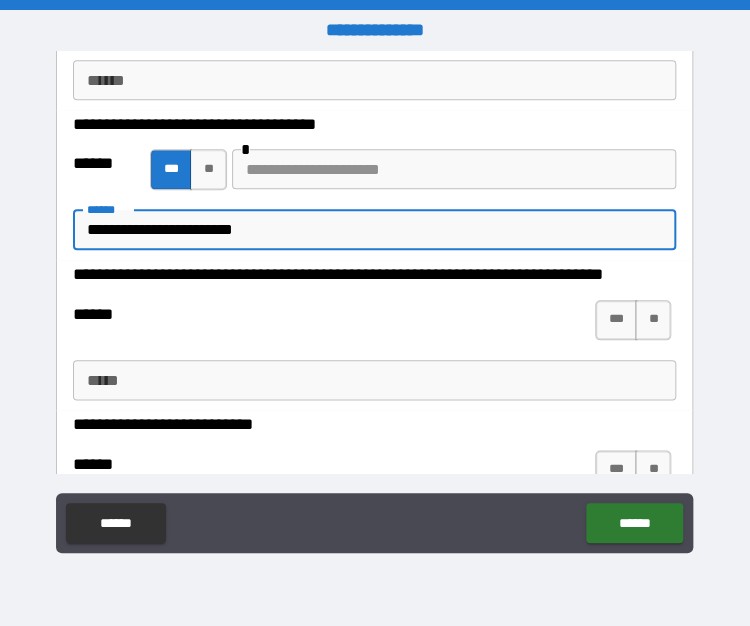 type on "**********" 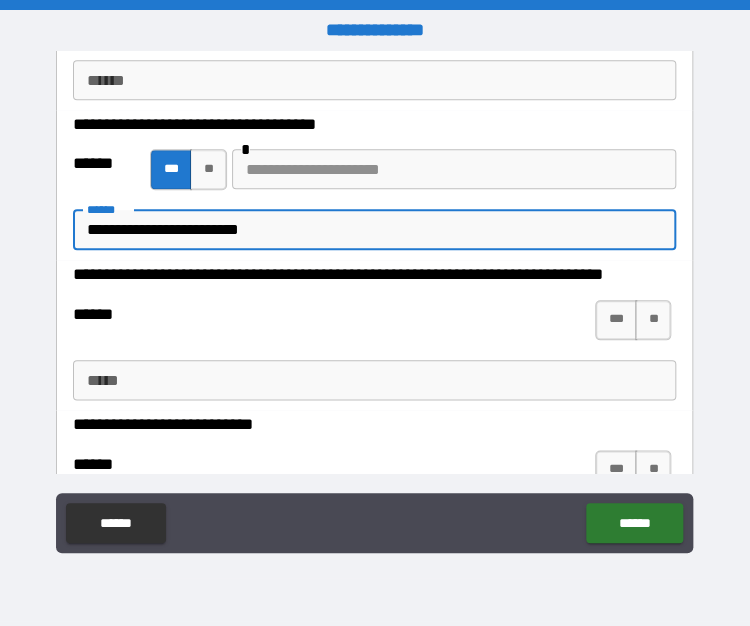 type on "*" 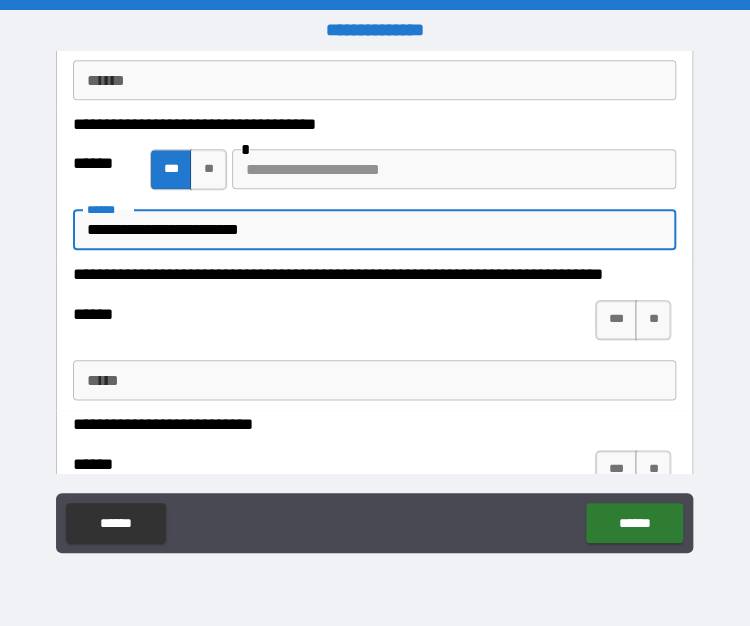 type on "**********" 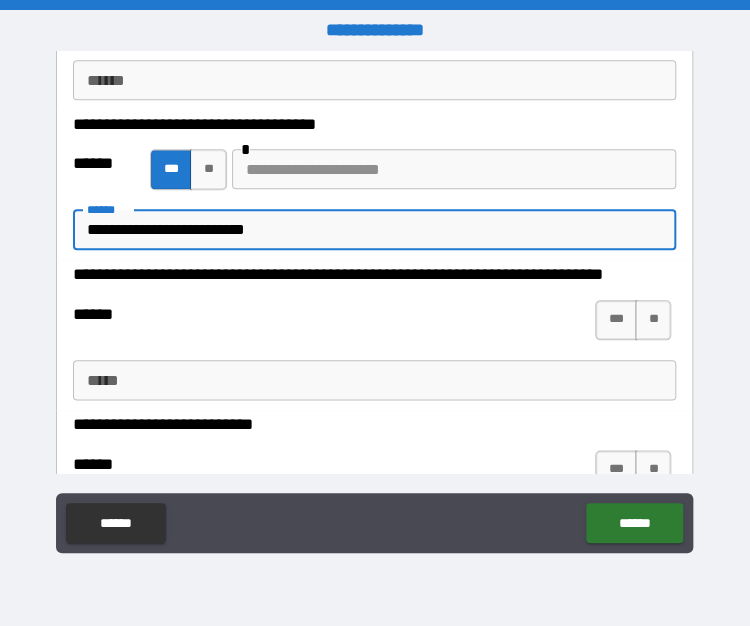 type on "**********" 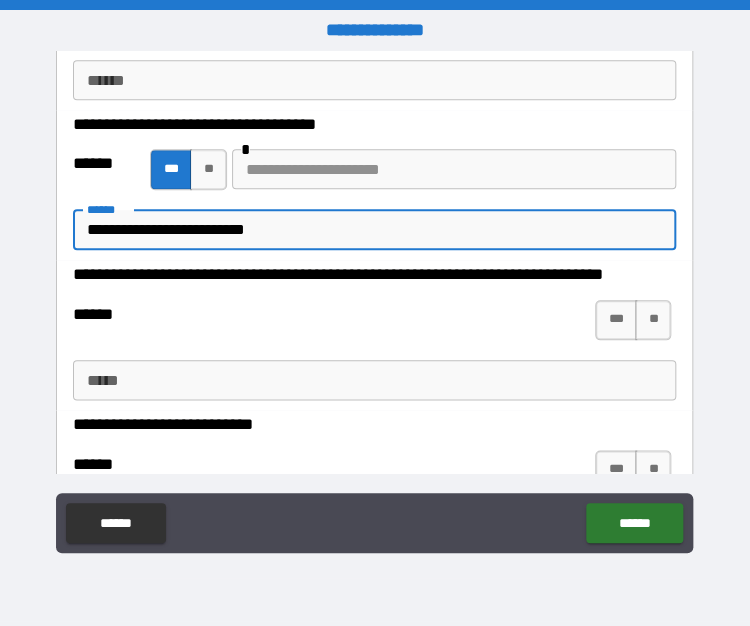 type on "*" 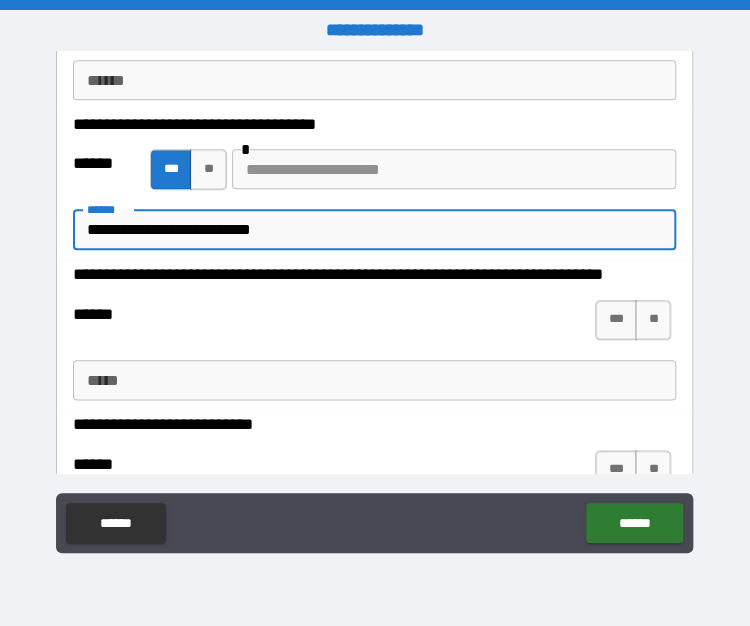 type on "**********" 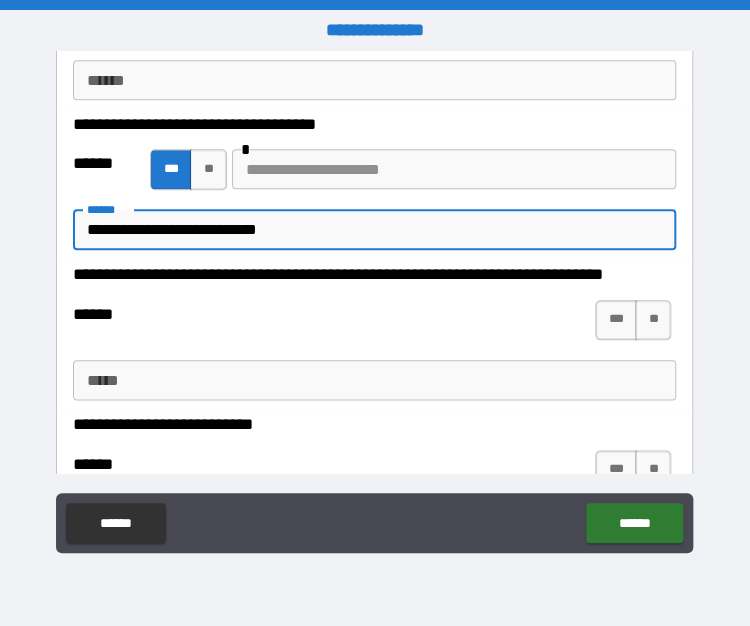 type on "*" 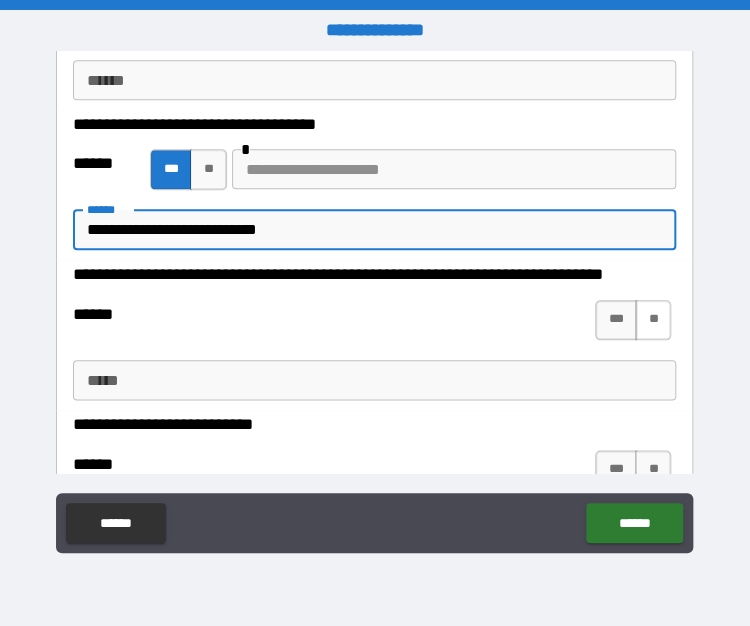 type on "**********" 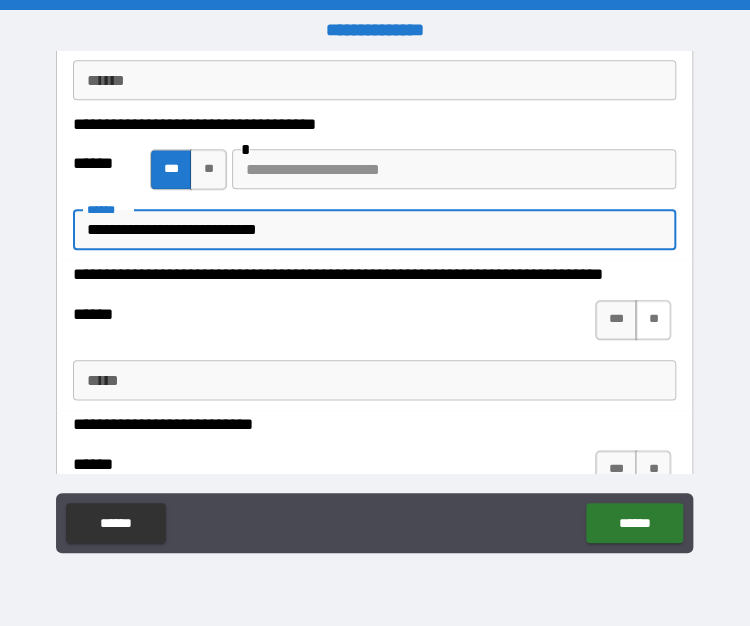 click on "**" at bounding box center (653, 320) 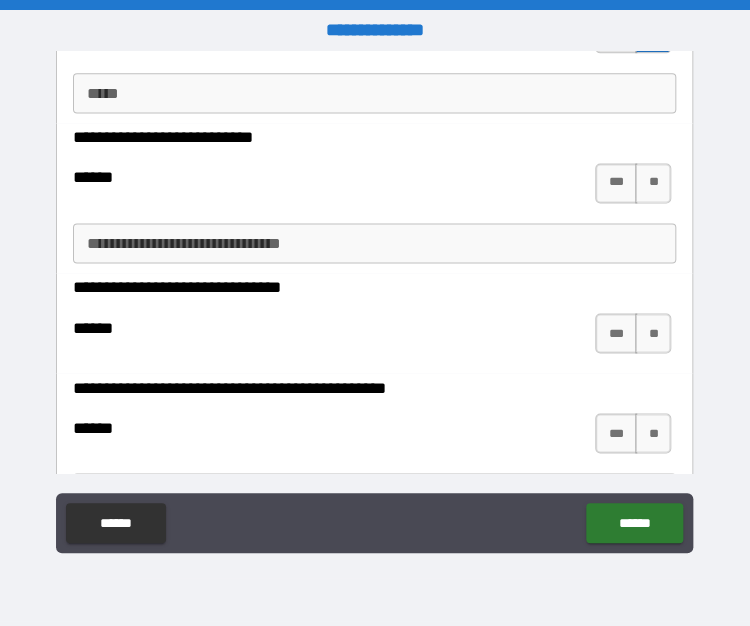 scroll, scrollTop: 690, scrollLeft: 0, axis: vertical 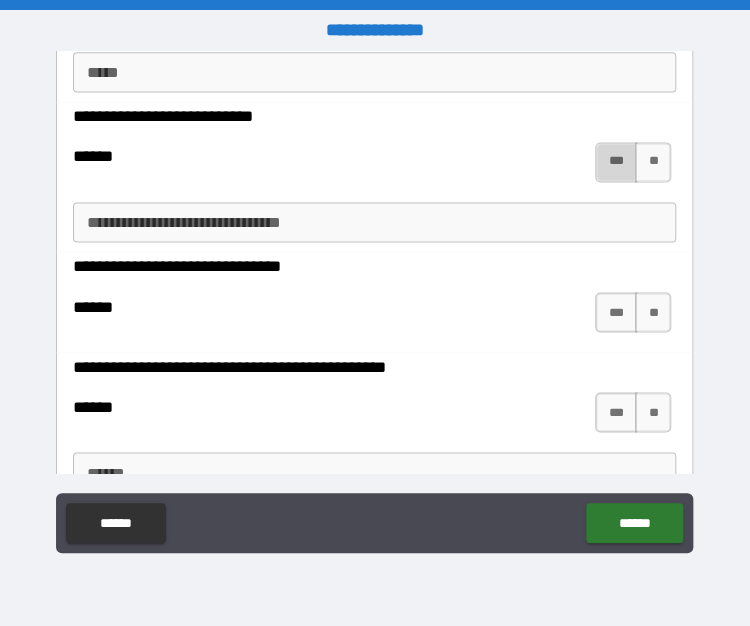 click on "***" at bounding box center (616, 162) 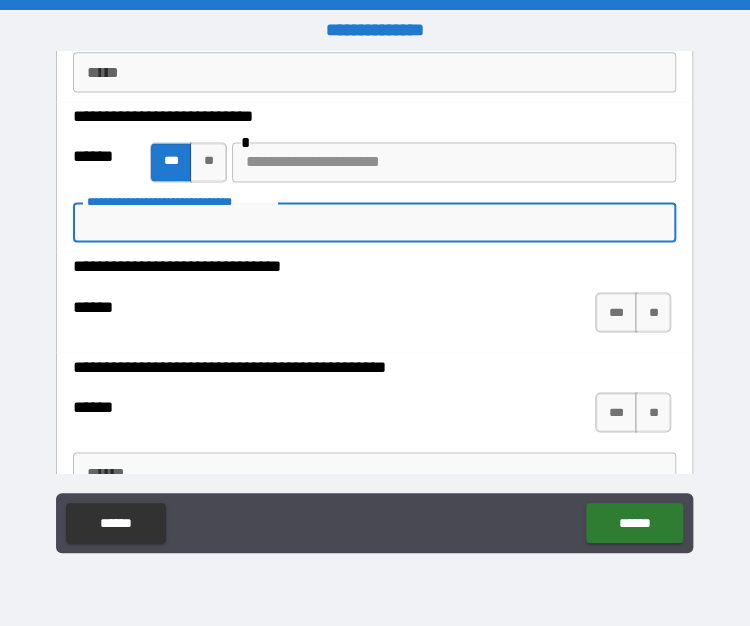 click on "**********" at bounding box center [374, 222] 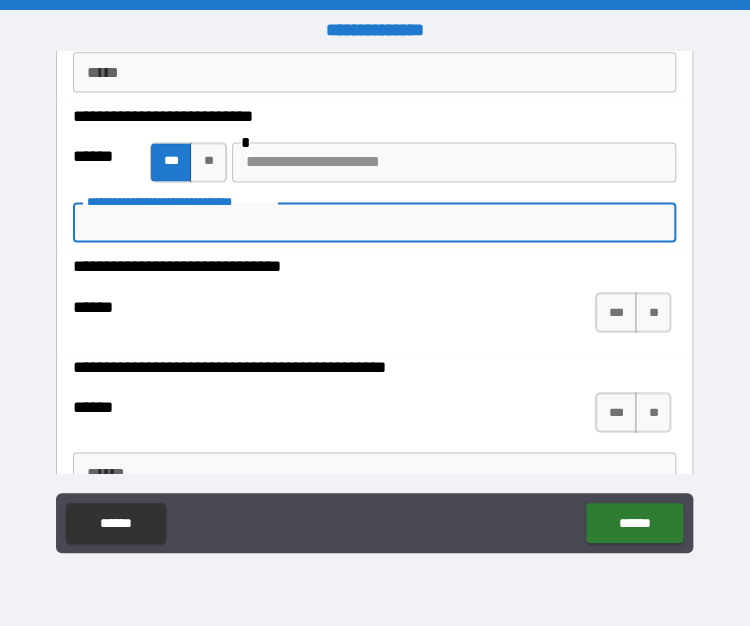 type on "*" 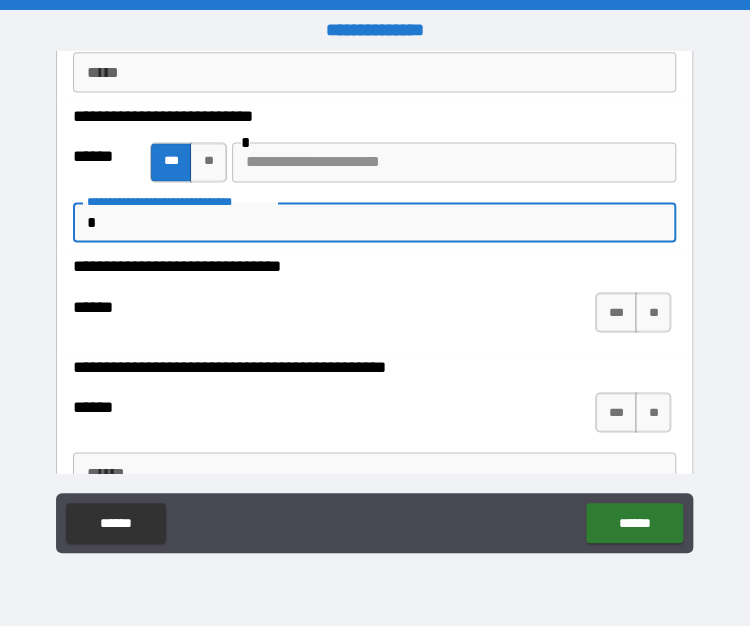 type on "**" 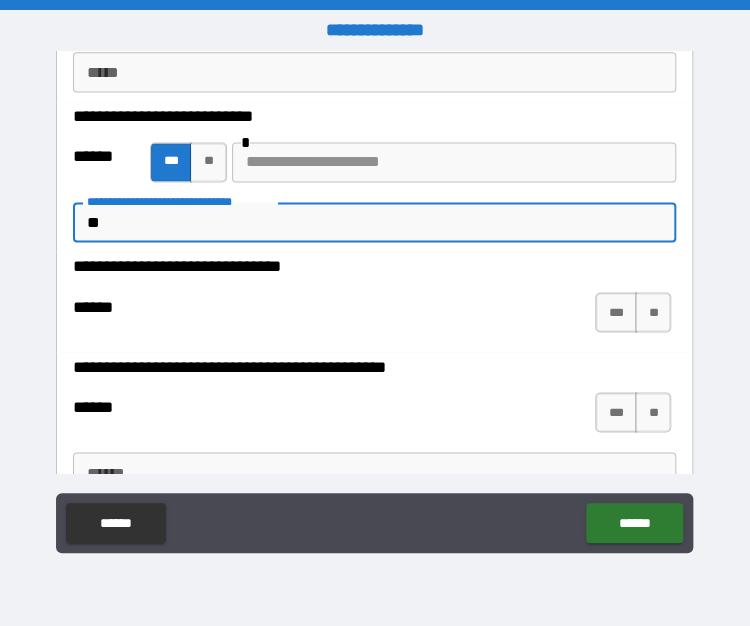 type on "***" 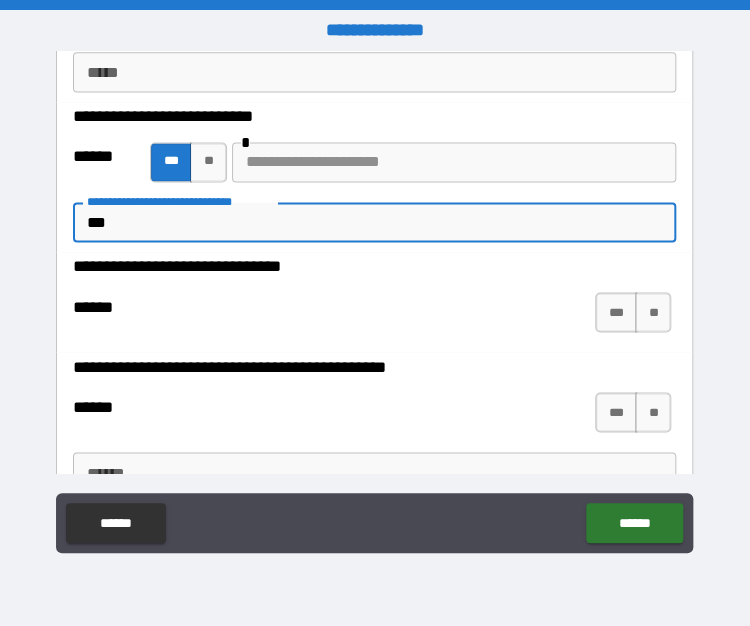 type on "****" 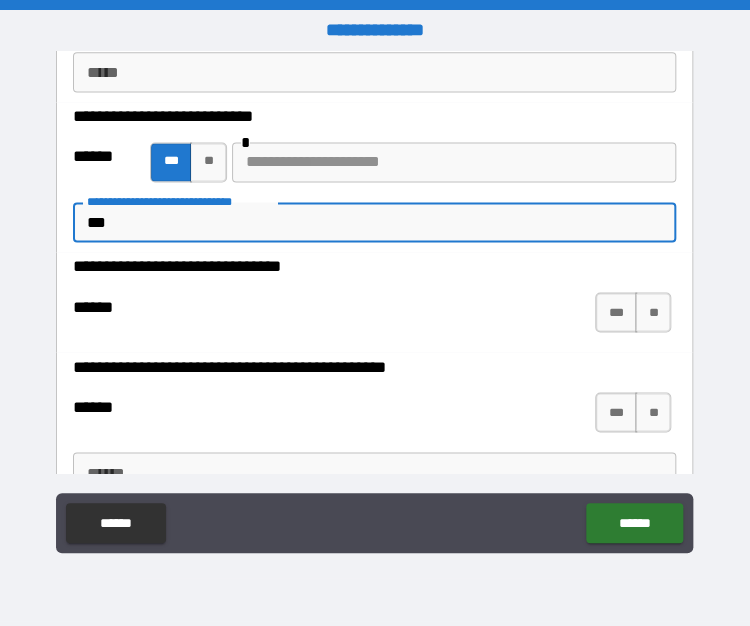type on "*" 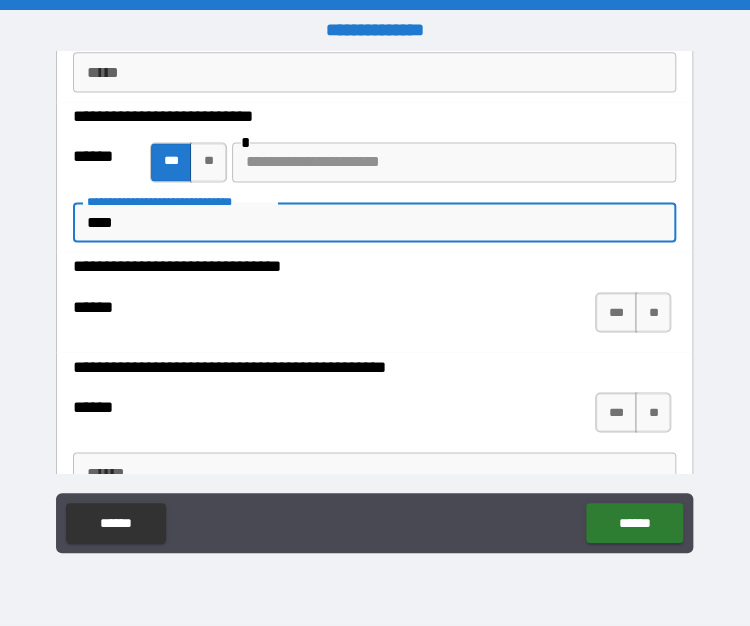 type on "****" 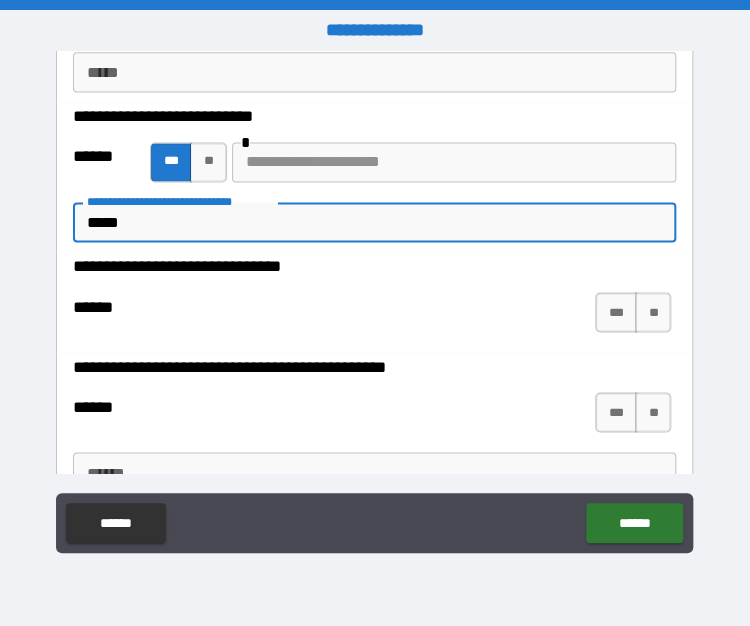 type on "******" 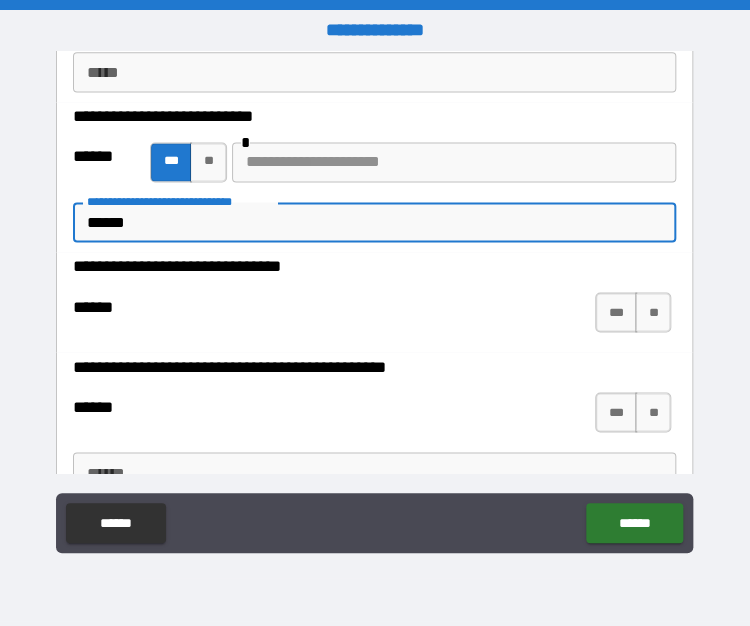 type on "******" 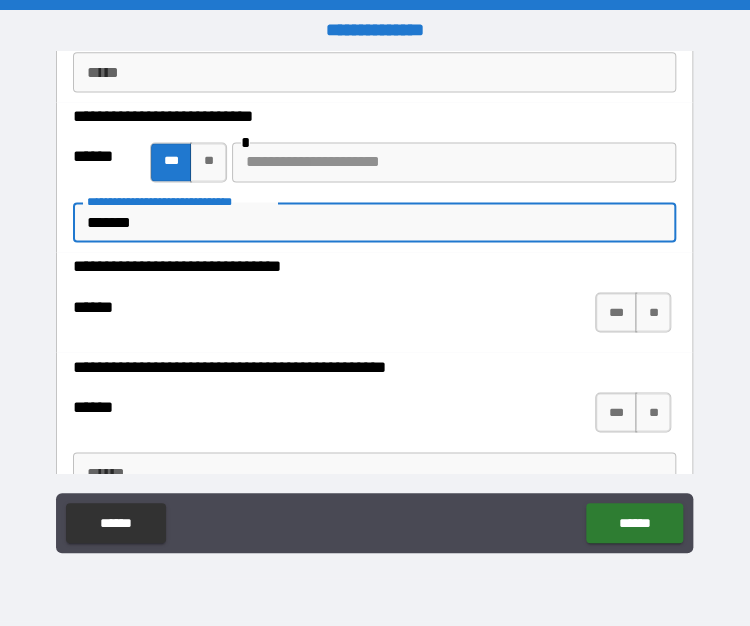 type on "*" 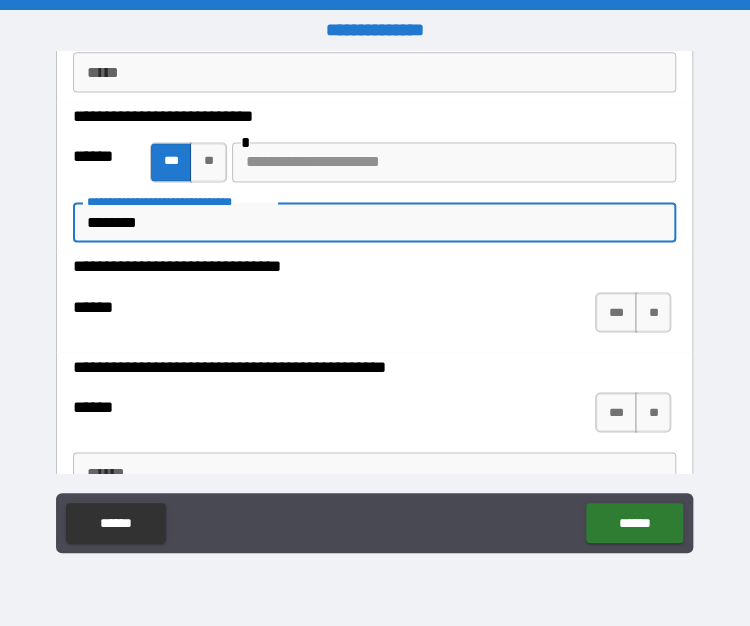 type on "*" 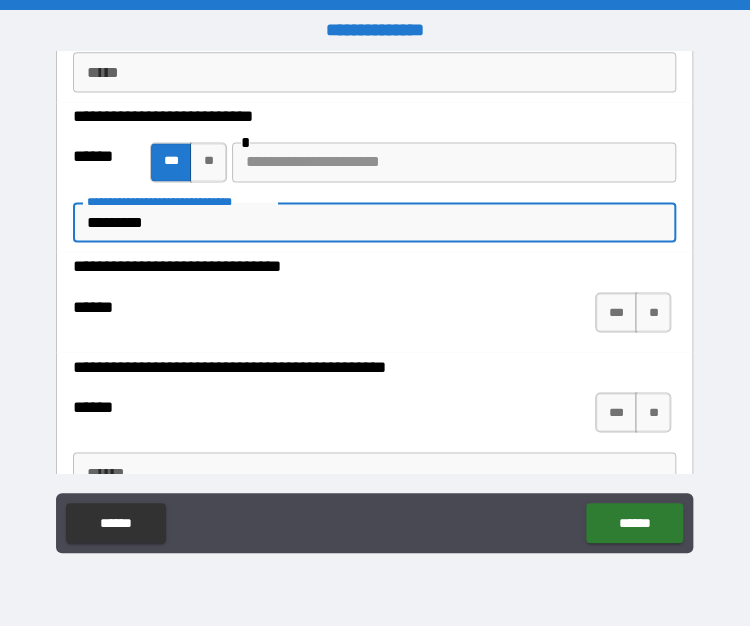 type on "*" 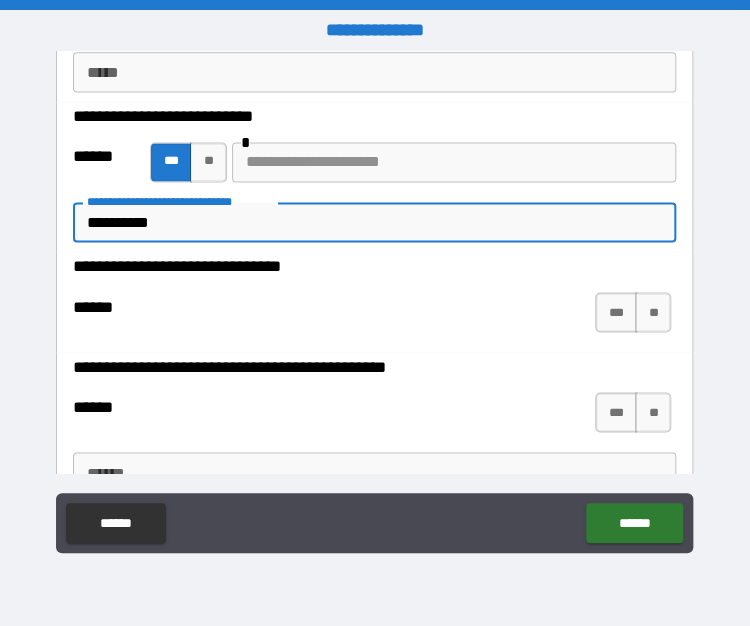 type on "*" 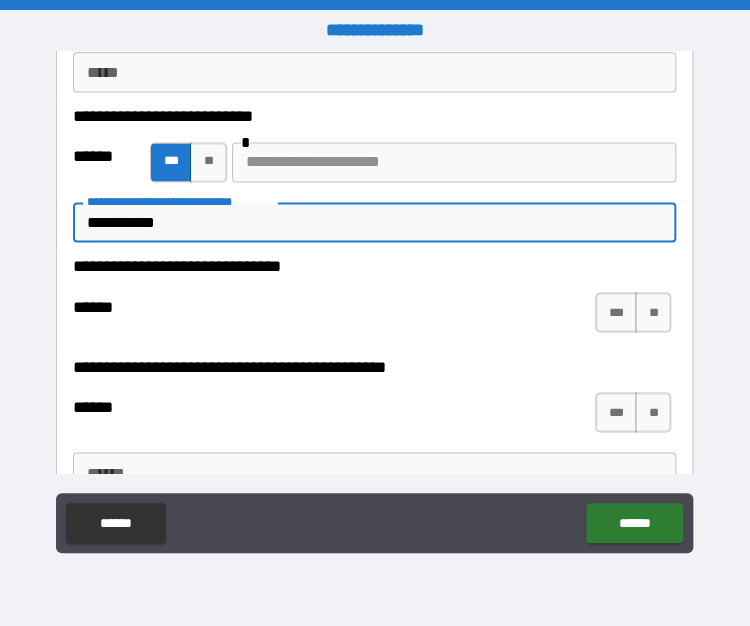 type on "**********" 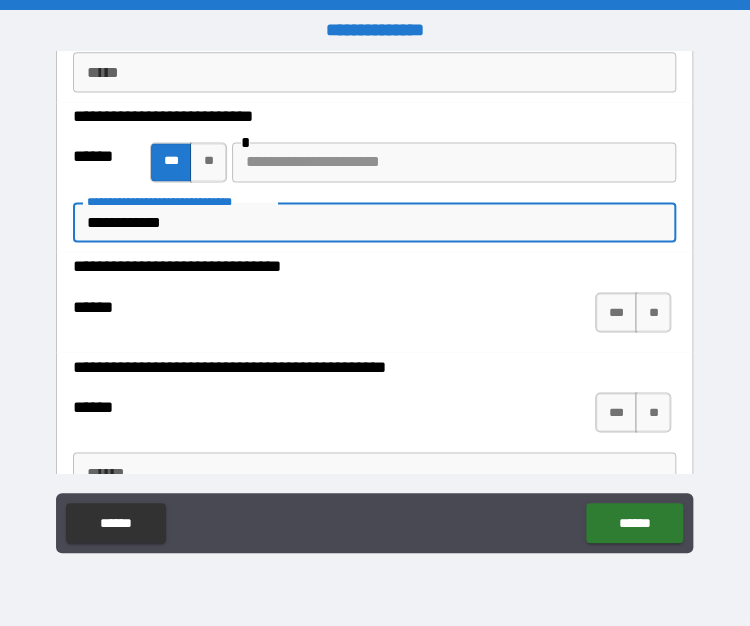type on "**********" 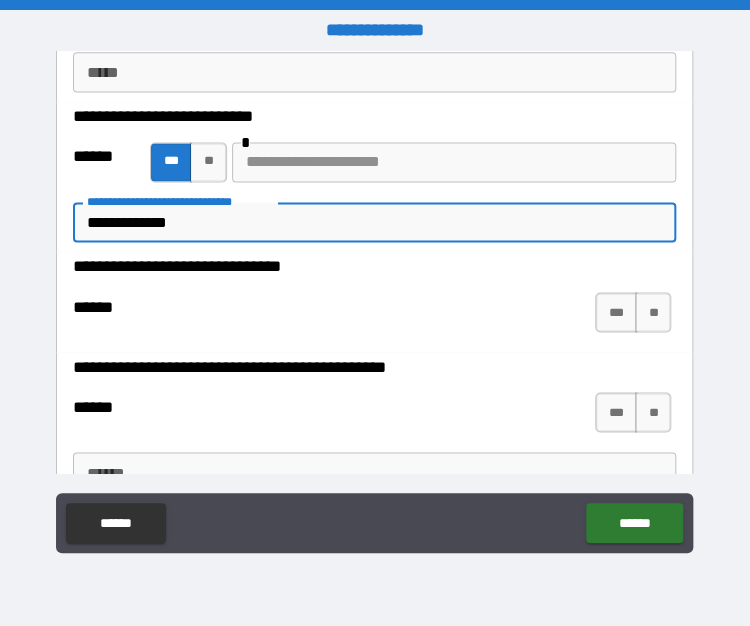 type on "**********" 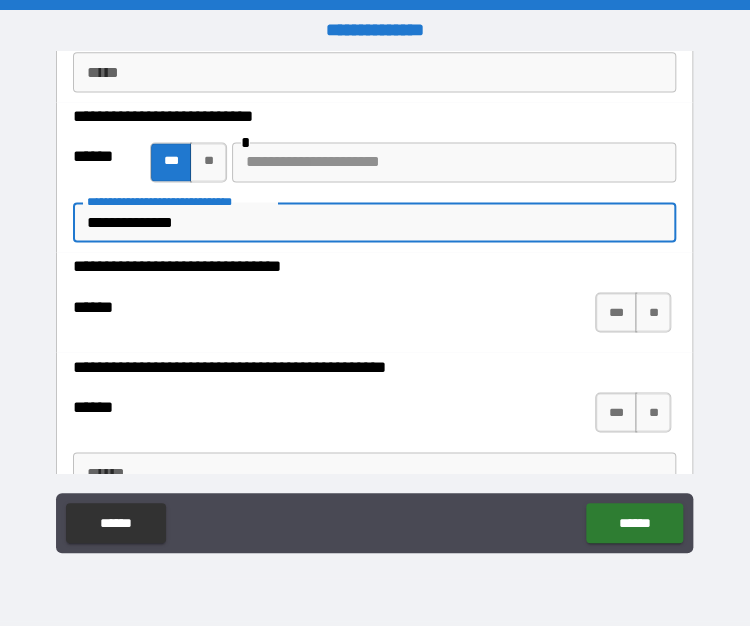 type on "**********" 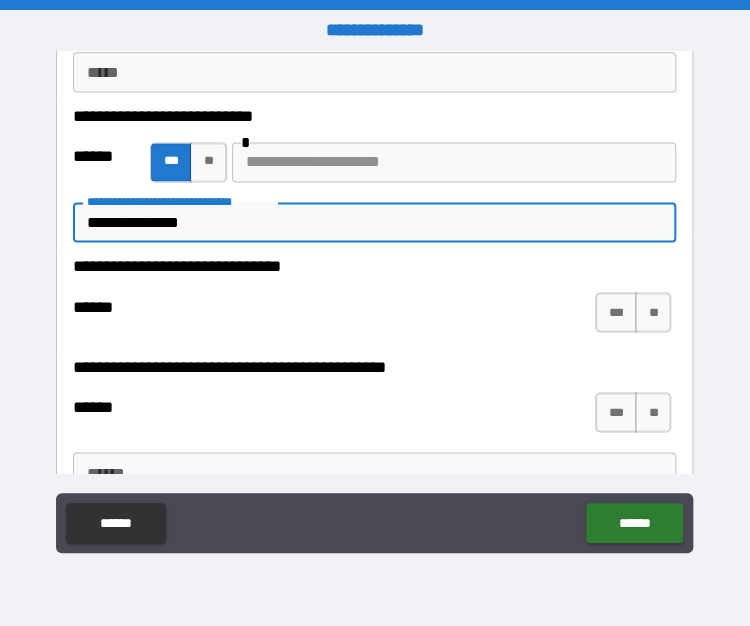 type on "*" 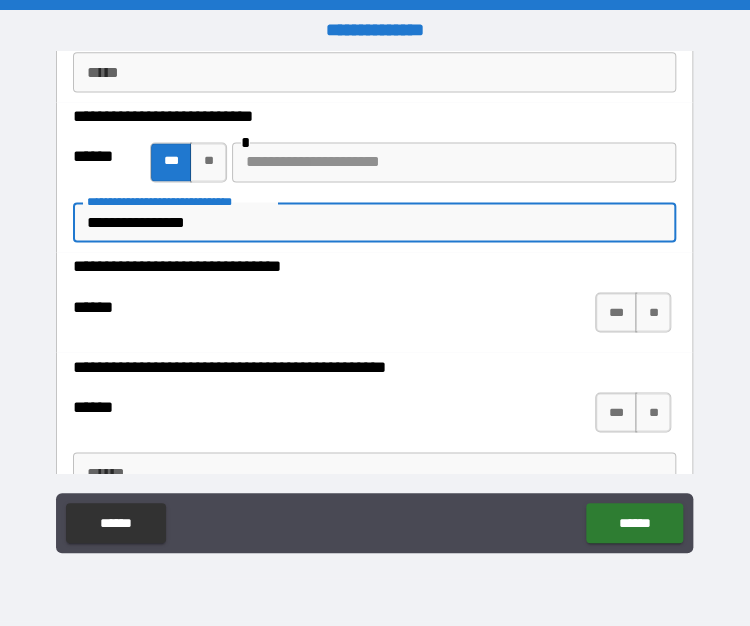 type on "**********" 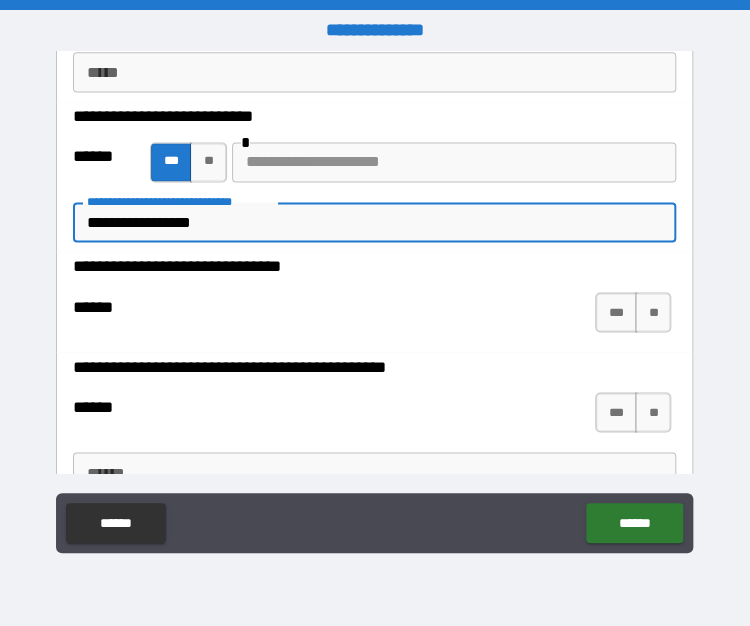 type on "*" 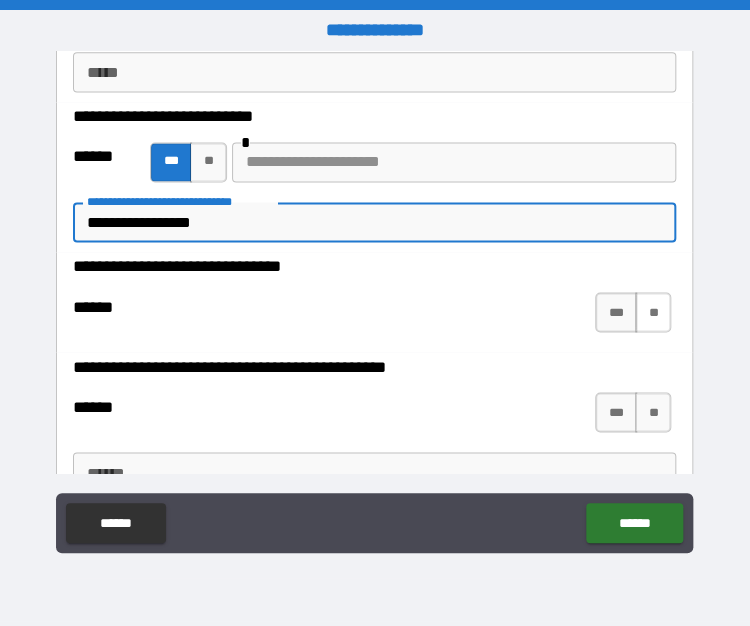 type on "**********" 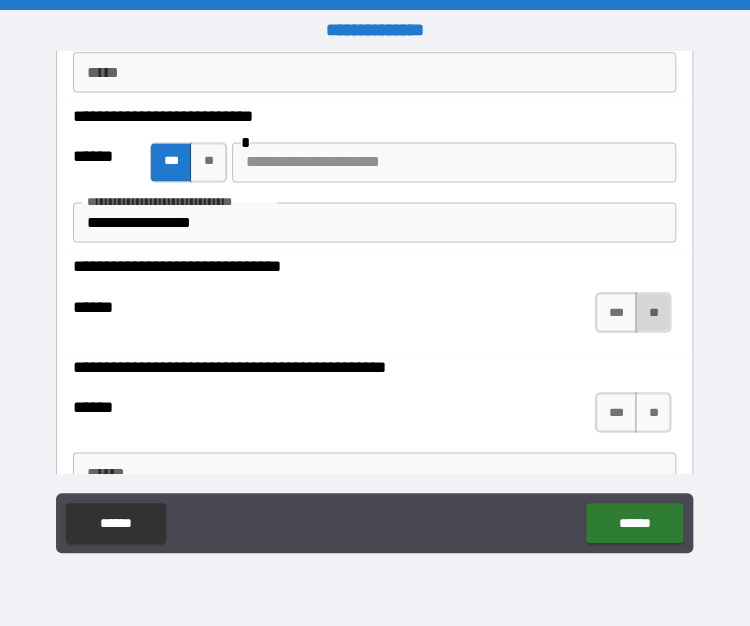 click on "**" at bounding box center [653, 312] 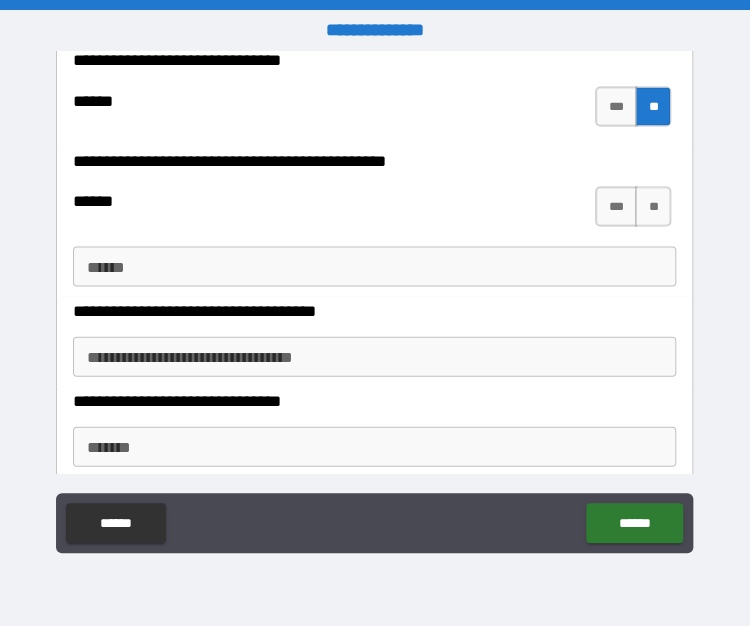 scroll, scrollTop: 927, scrollLeft: 0, axis: vertical 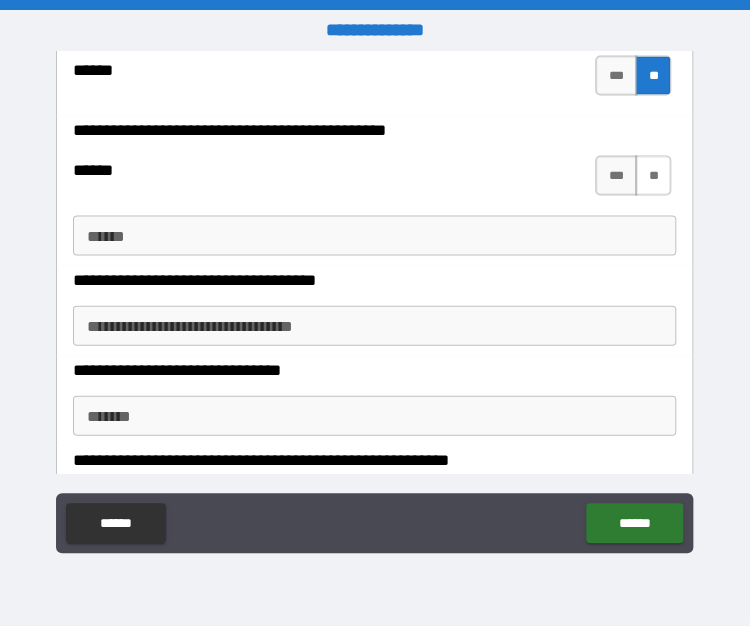 click on "**" at bounding box center (653, 175) 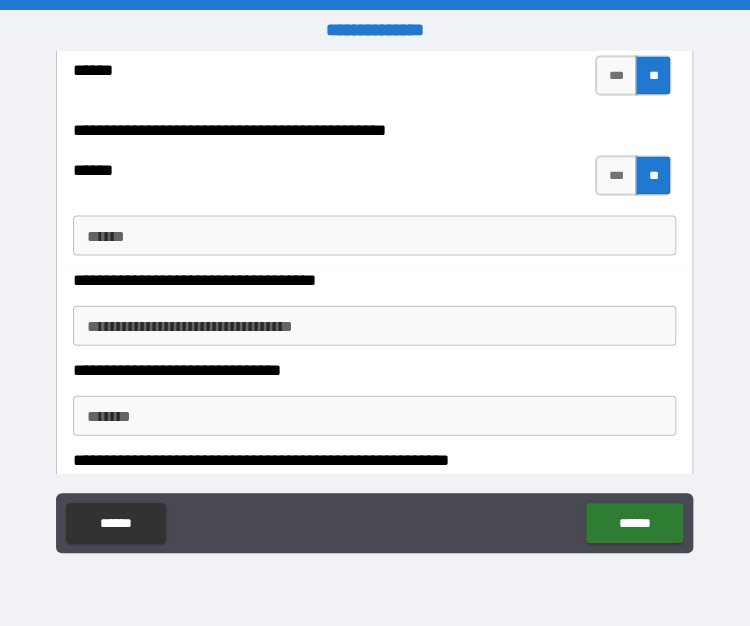 type on "*" 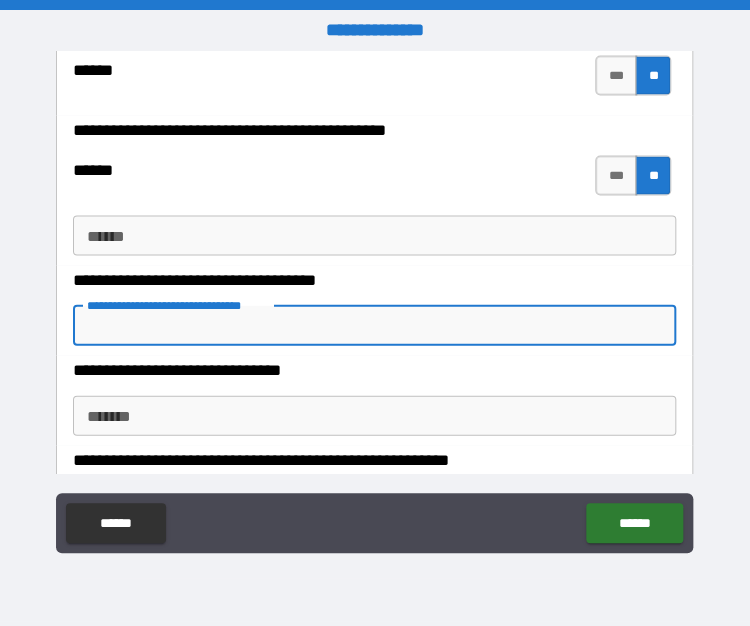click on "**********" at bounding box center (374, 325) 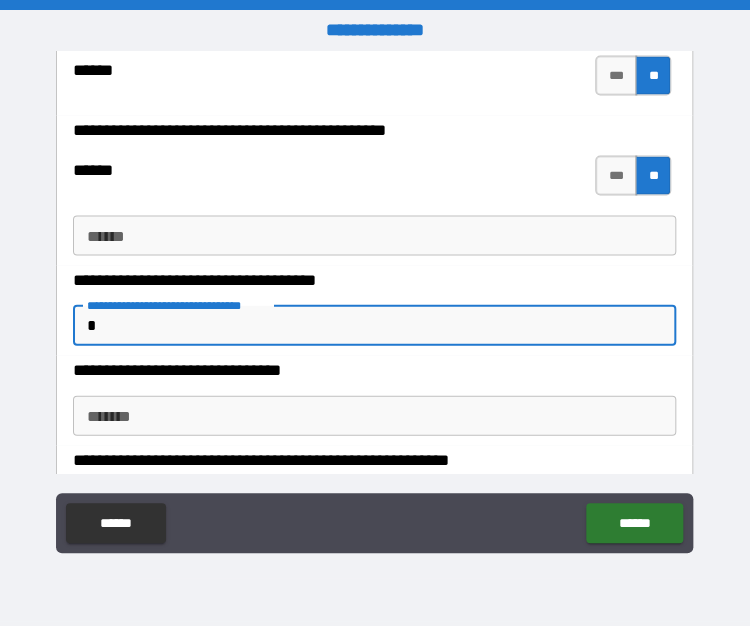 type on "*" 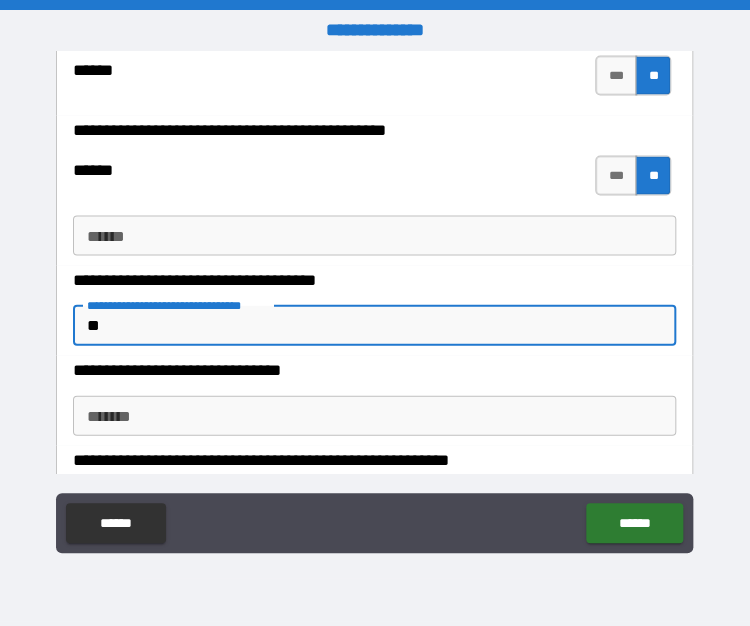 type on "***" 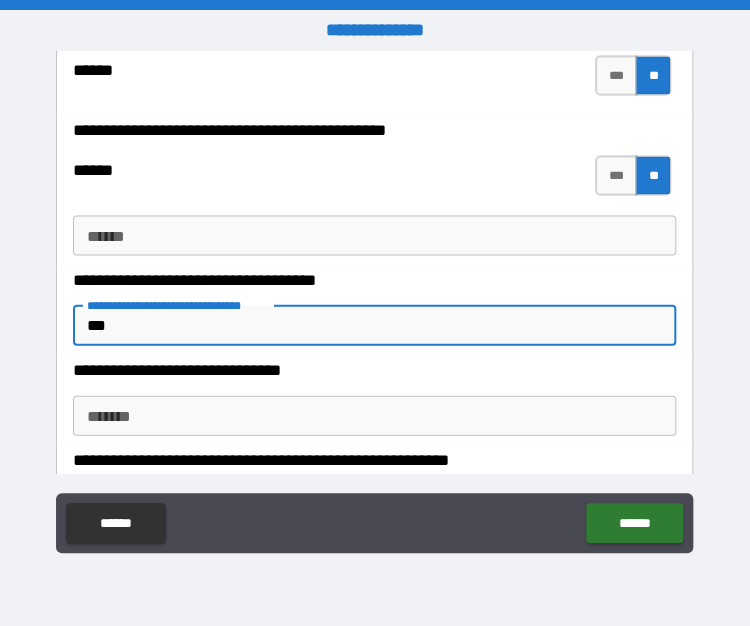 type on "****" 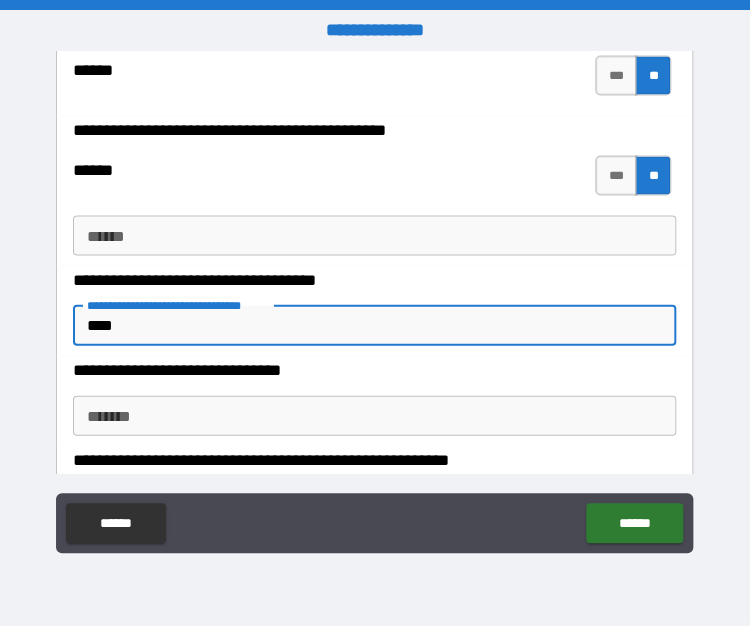 type on "*****" 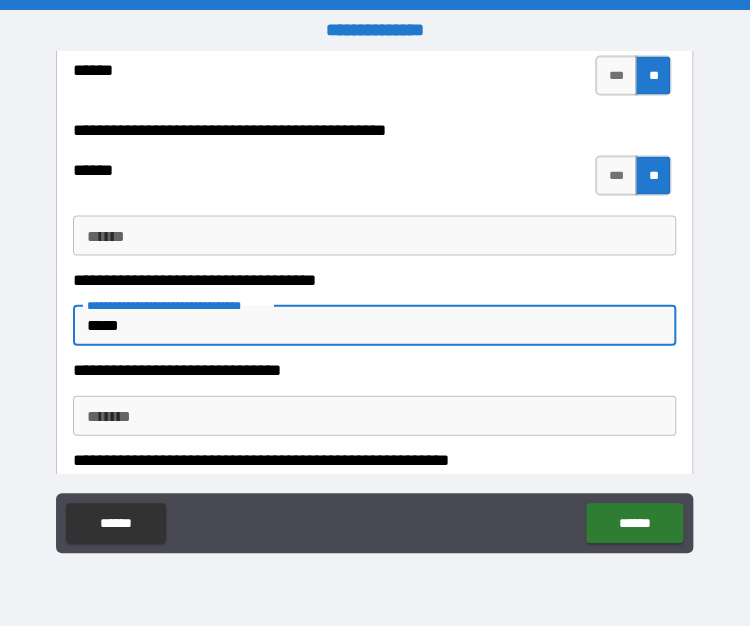 type on "******" 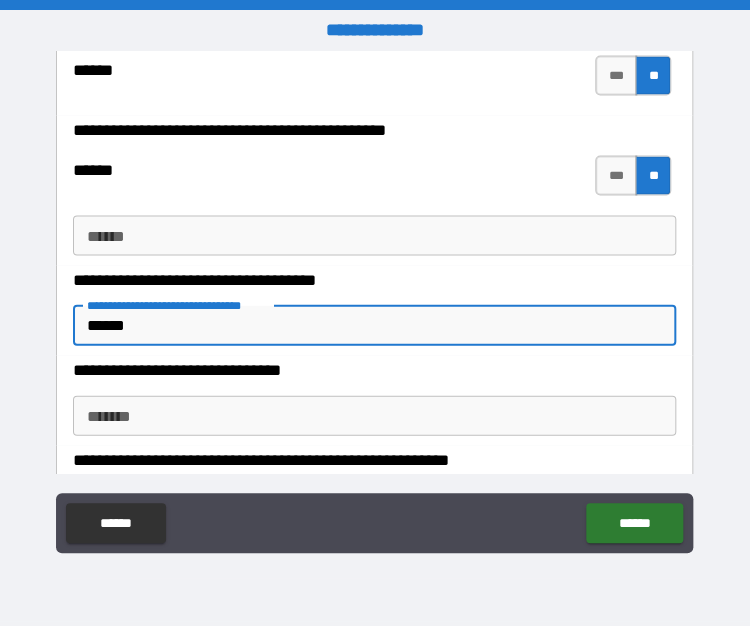 type on "*" 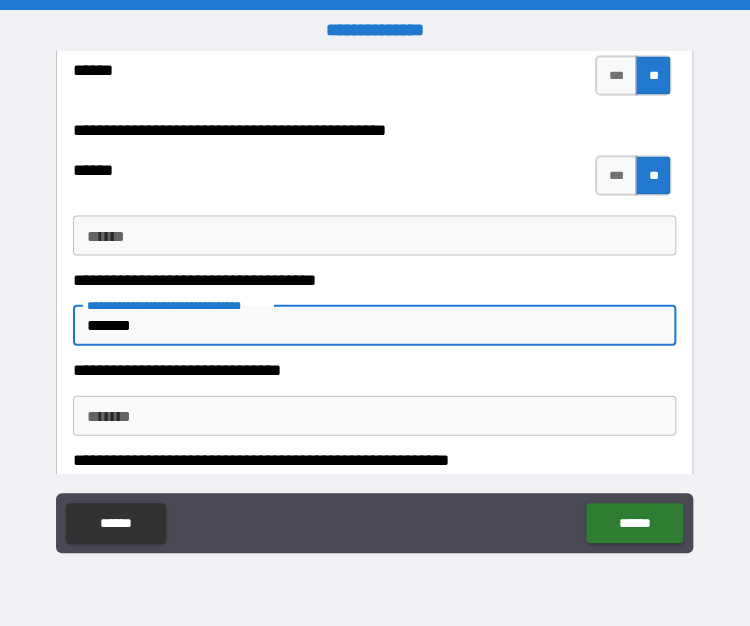 type on "********" 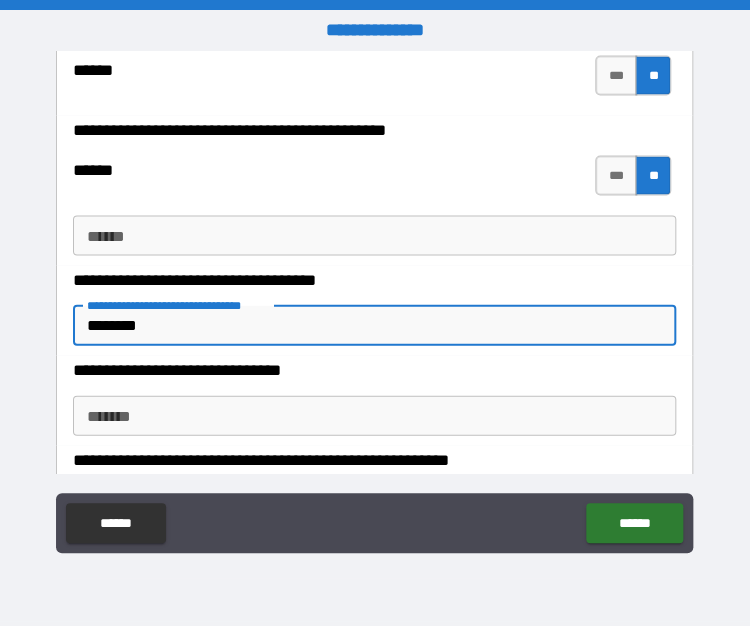 type on "*********" 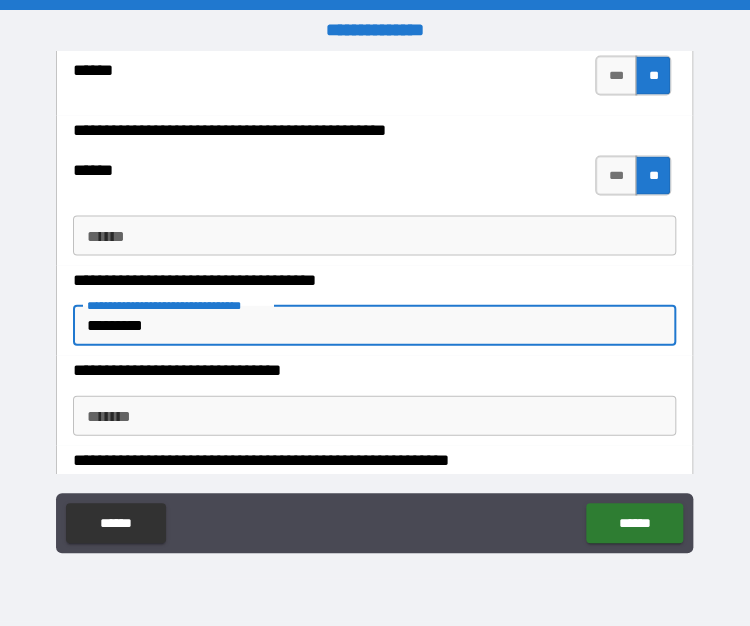 type on "**********" 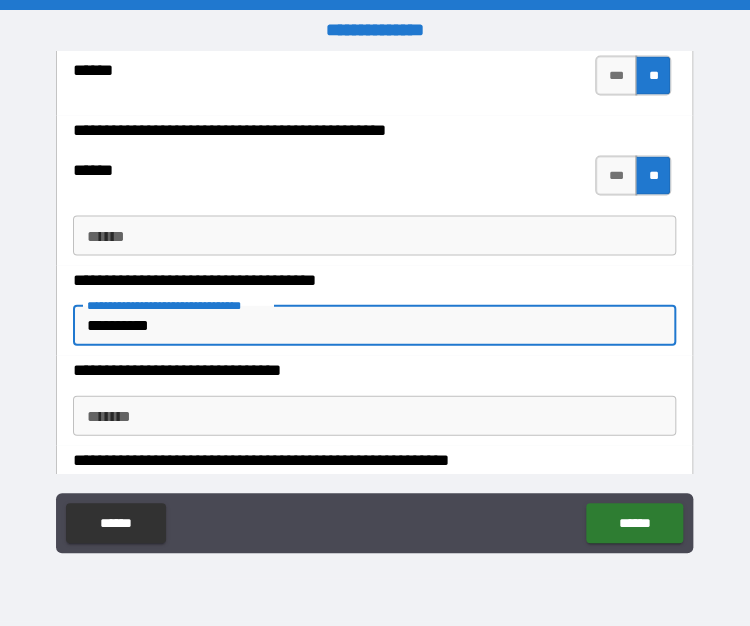 type on "*" 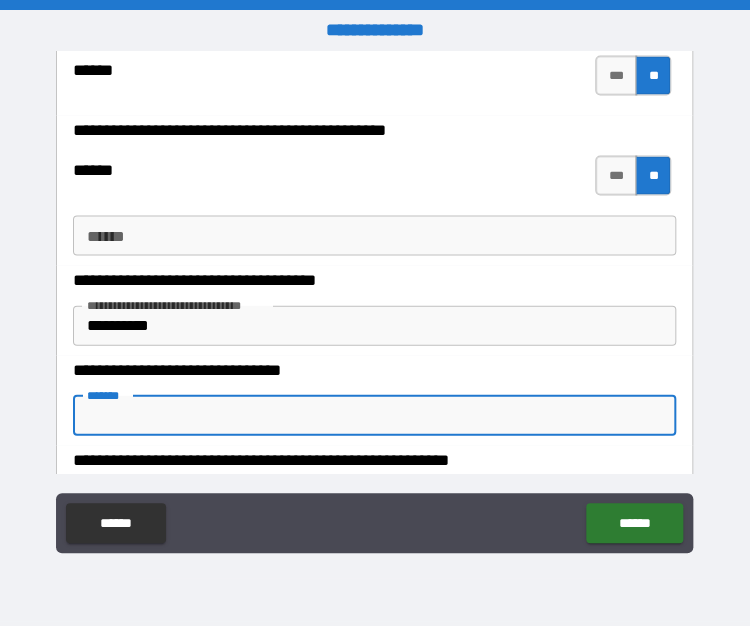 type on "*" 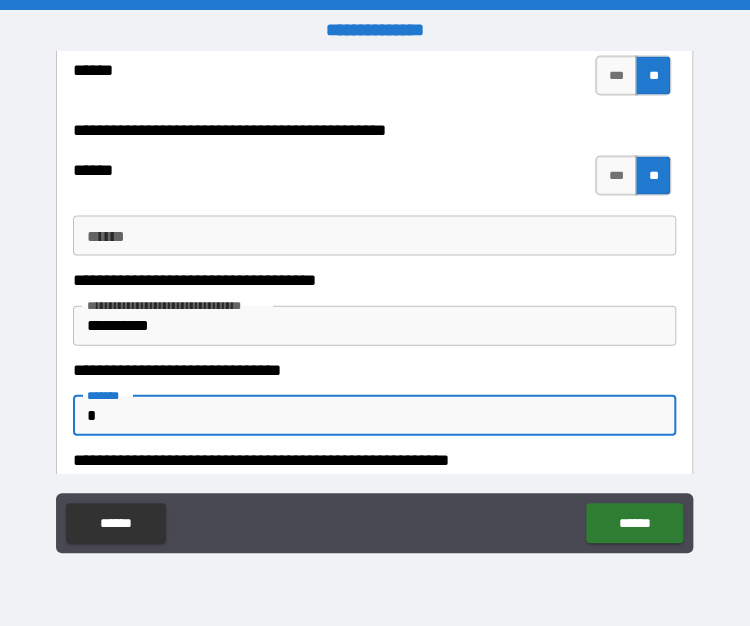 type on "**" 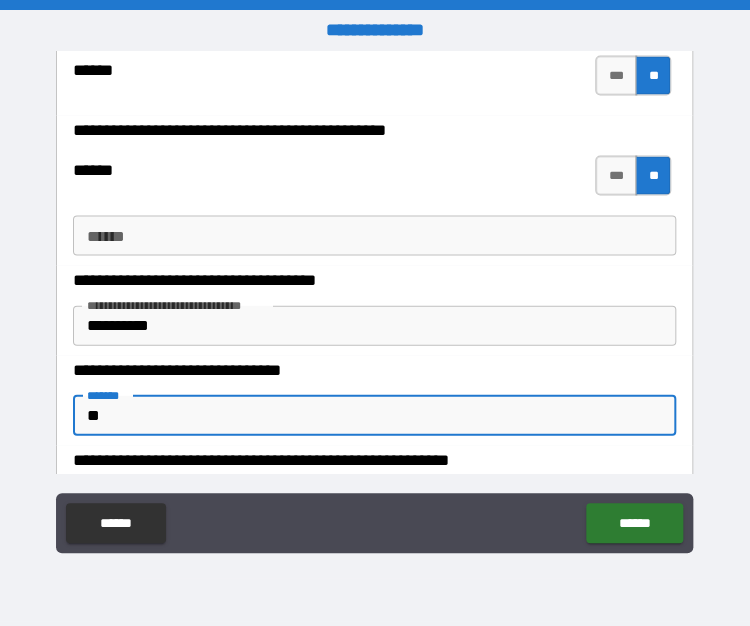 type on "***" 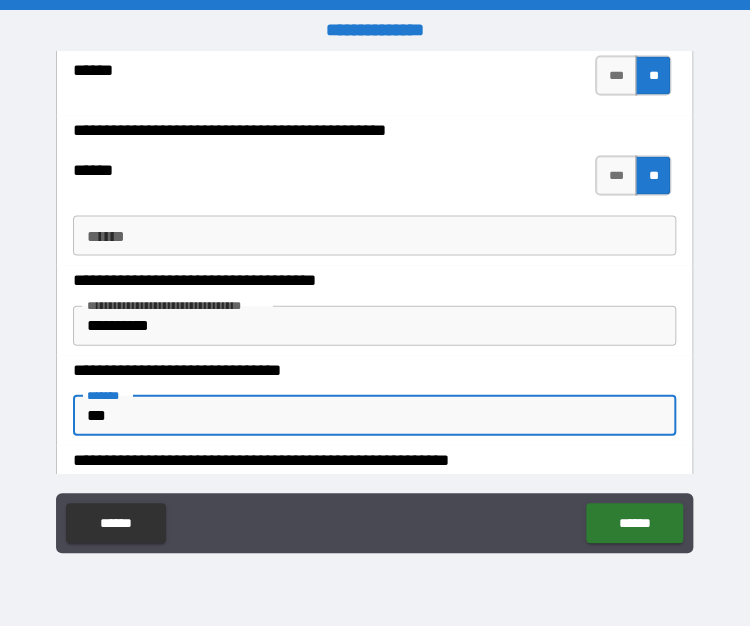 type on "****" 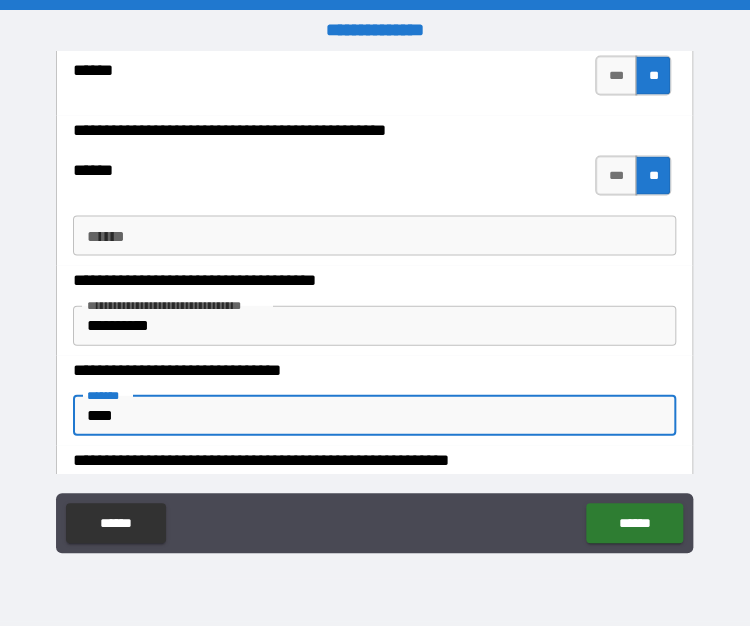 type on "*****" 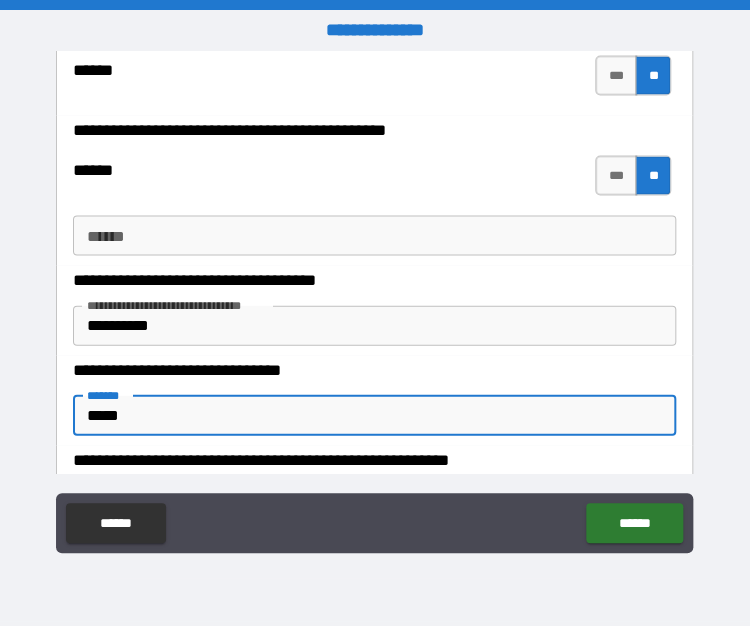 type on "*****" 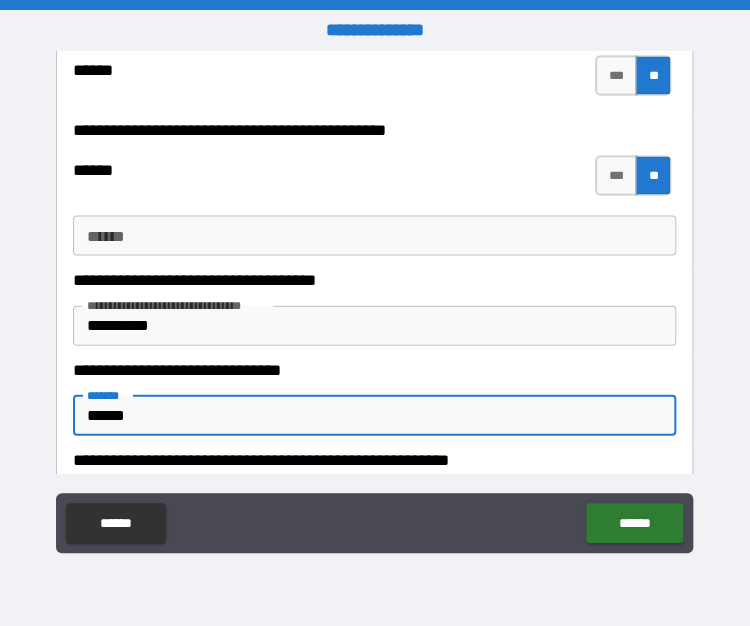 type on "*" 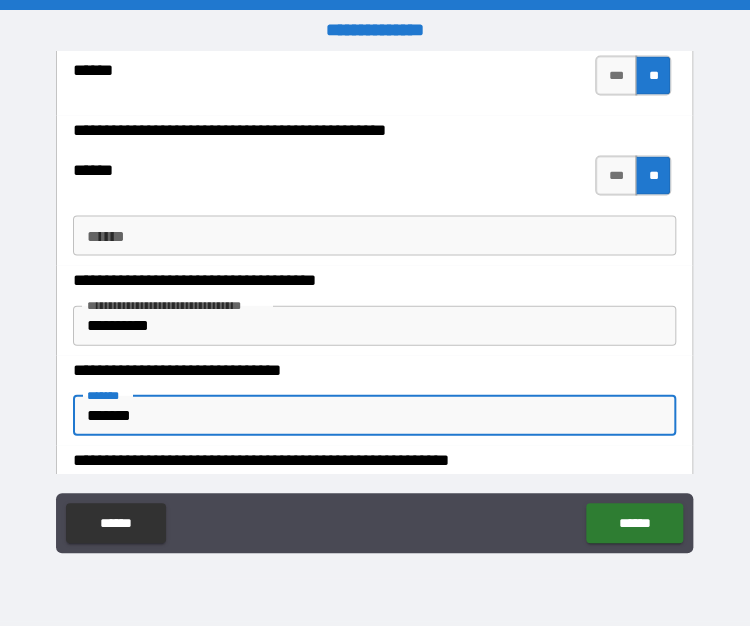 type on "*" 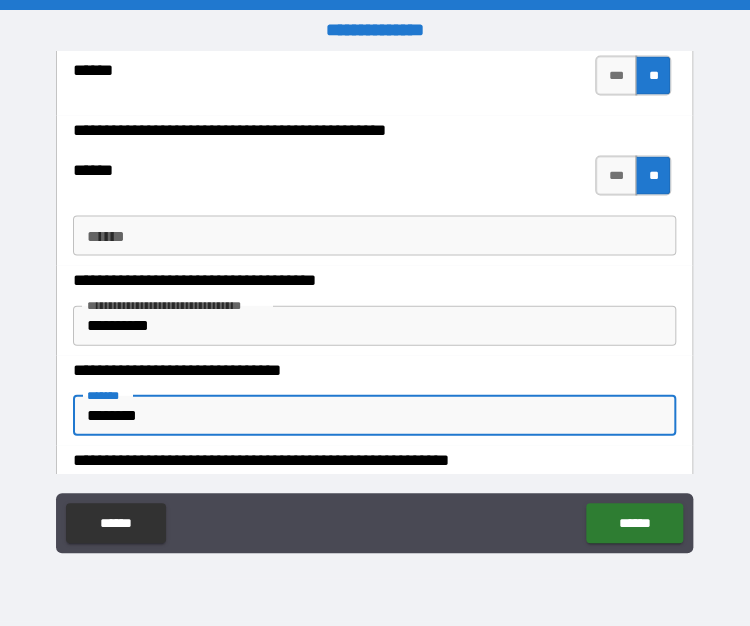 type on "*" 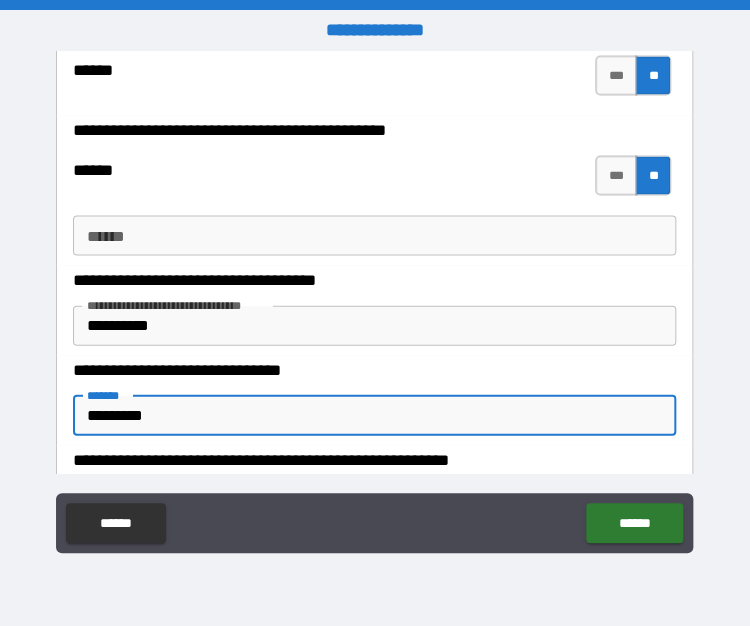 type on "*" 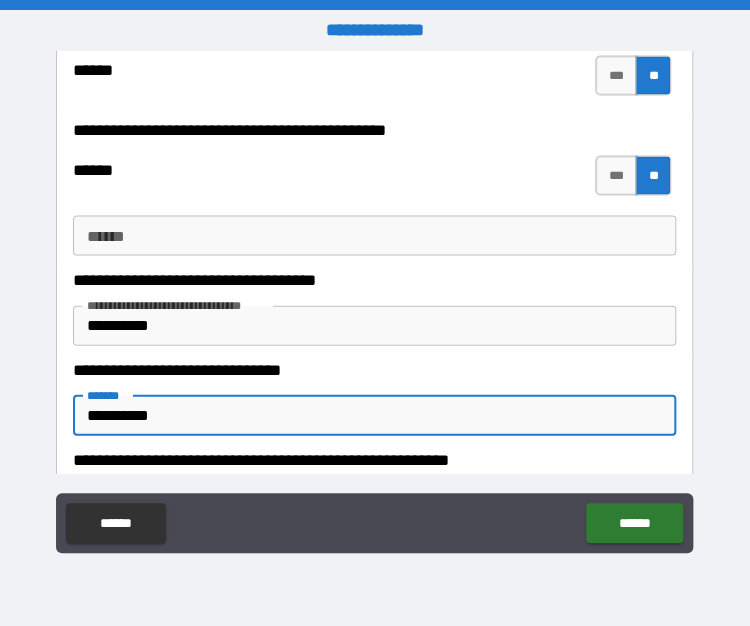 type on "*" 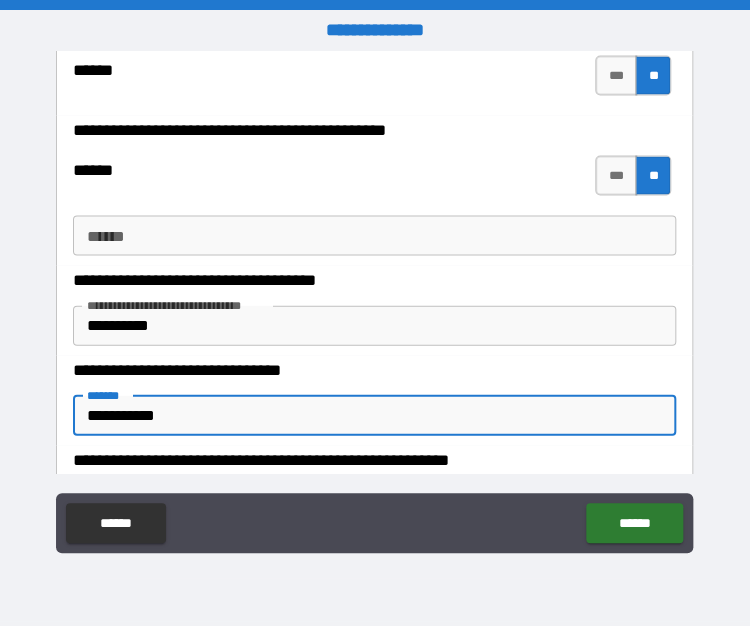 type on "*" 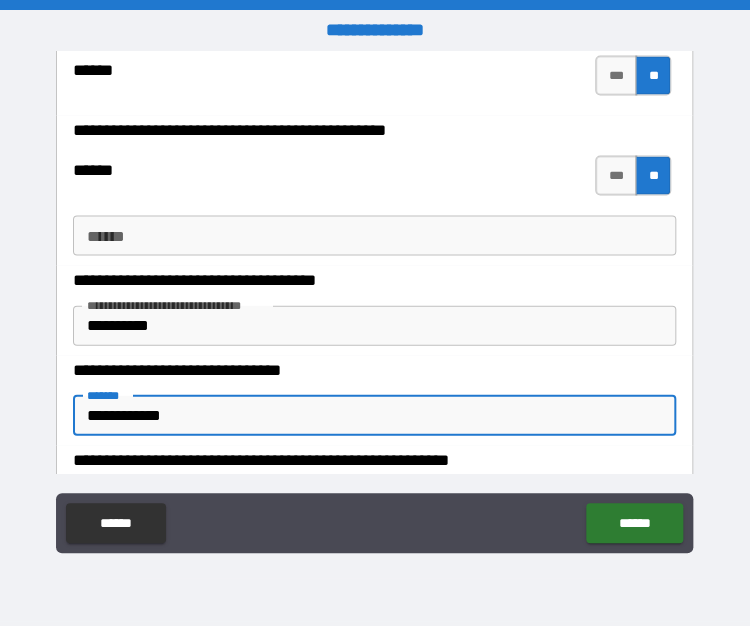 type on "**********" 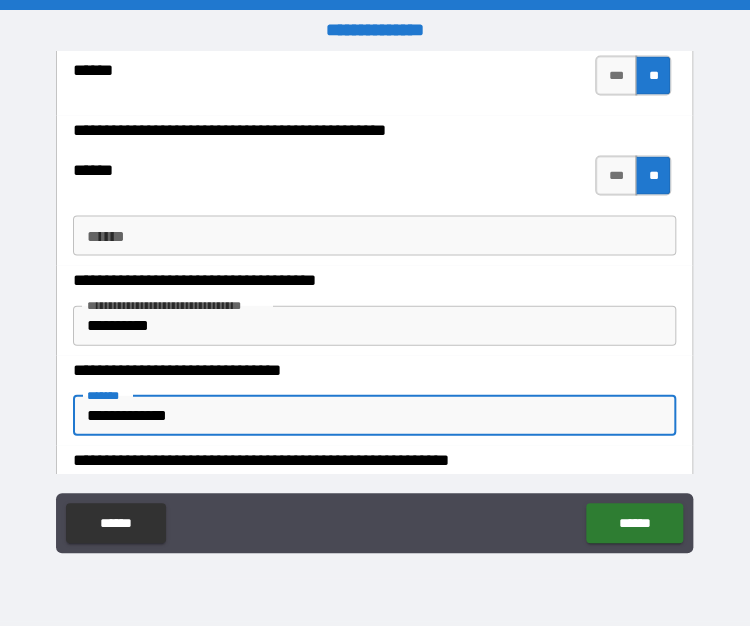 type on "*" 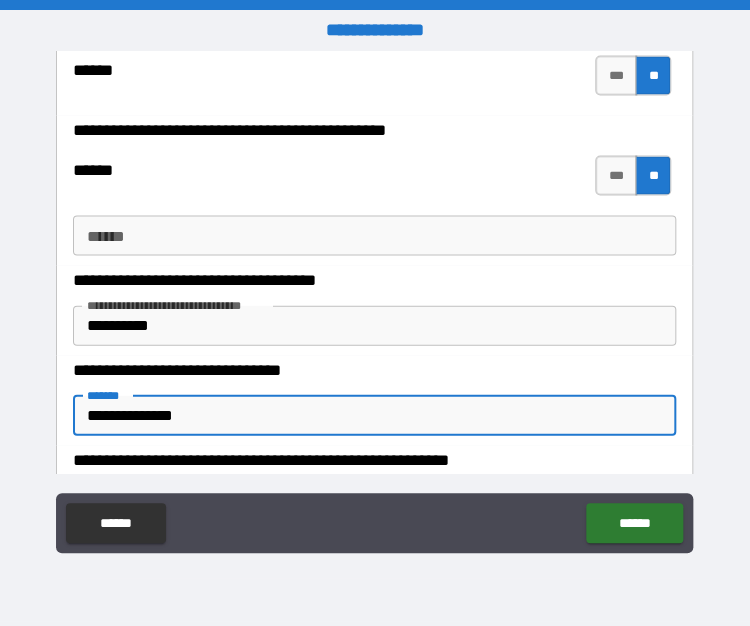 type on "**********" 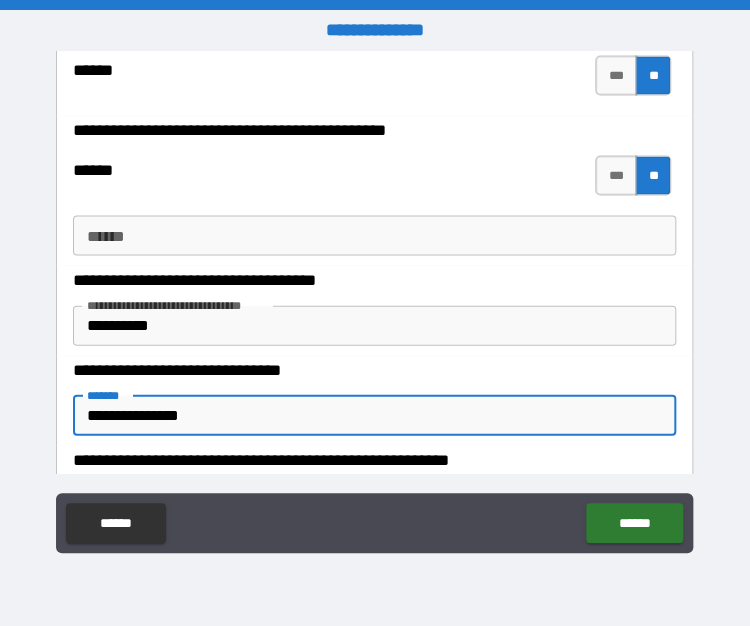 type on "**********" 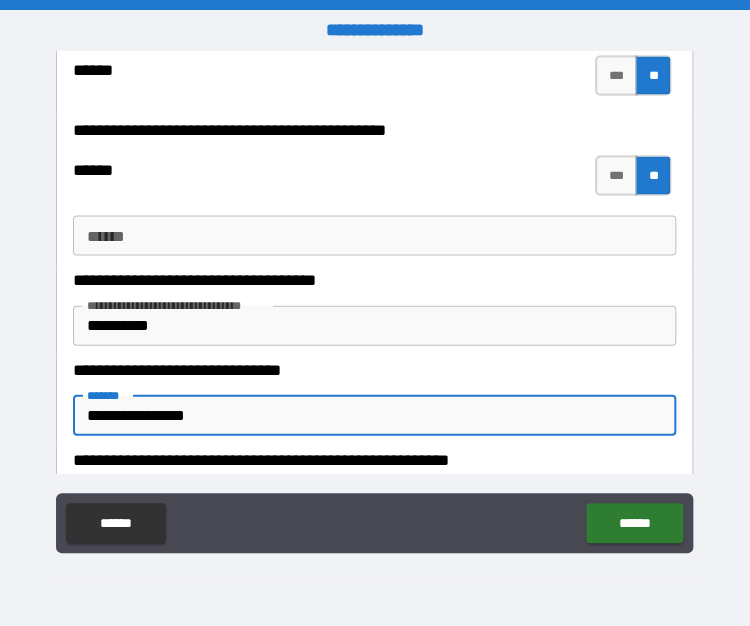 type on "**********" 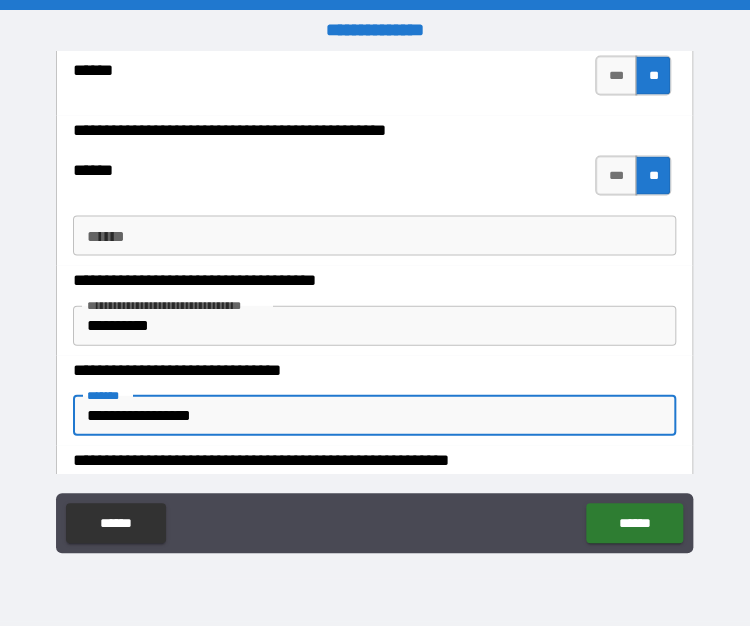 type on "**********" 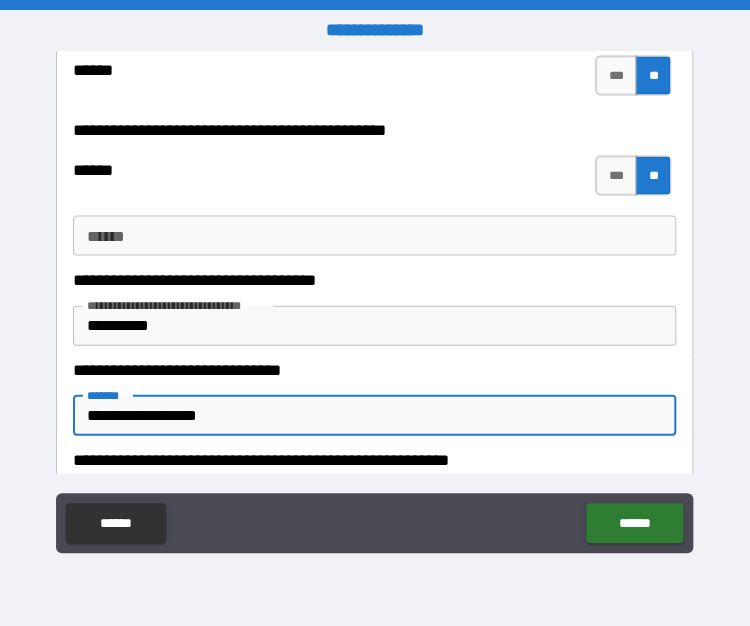 type on "**********" 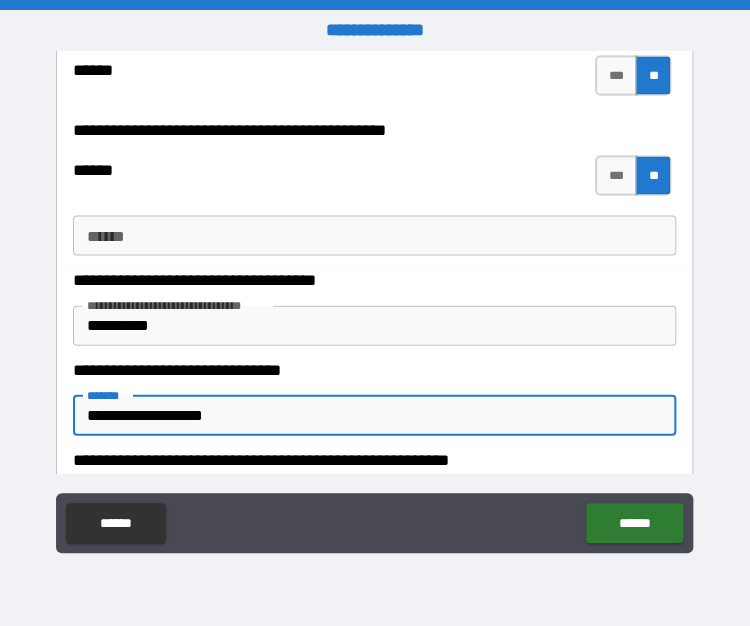 type on "*" 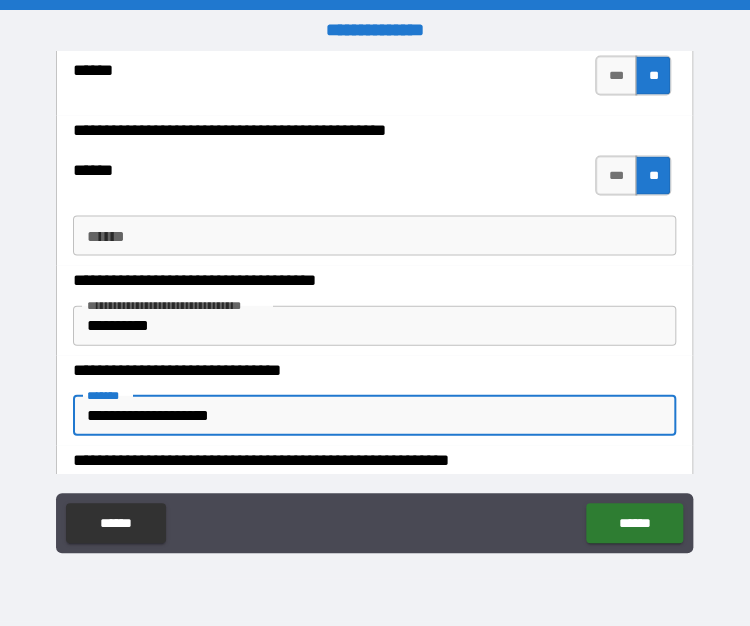type on "**********" 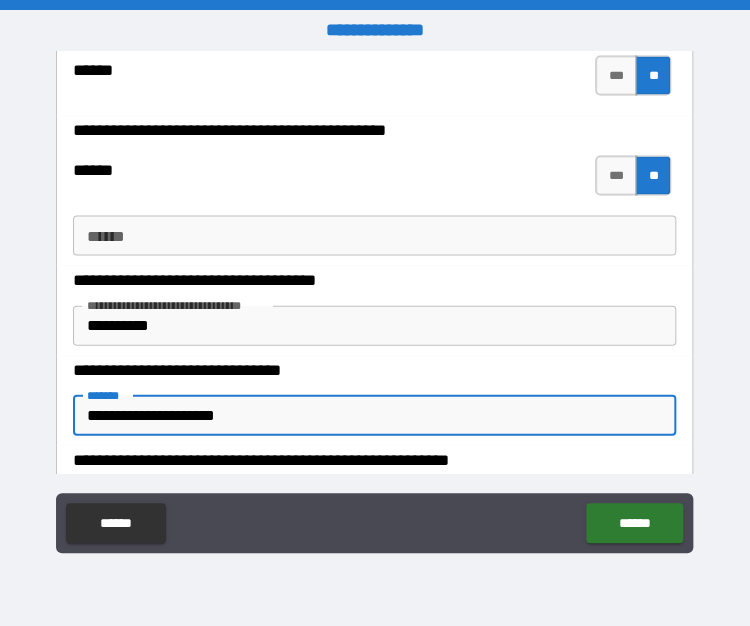 type on "*" 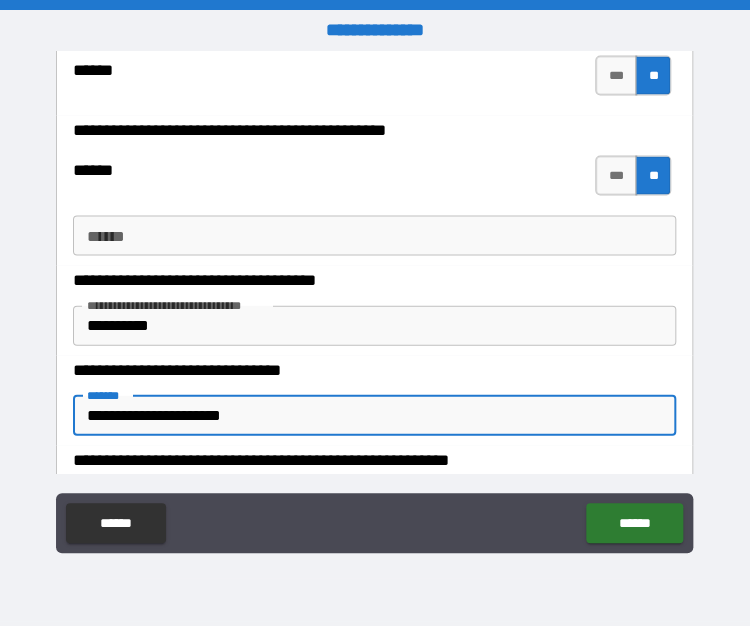 type on "*" 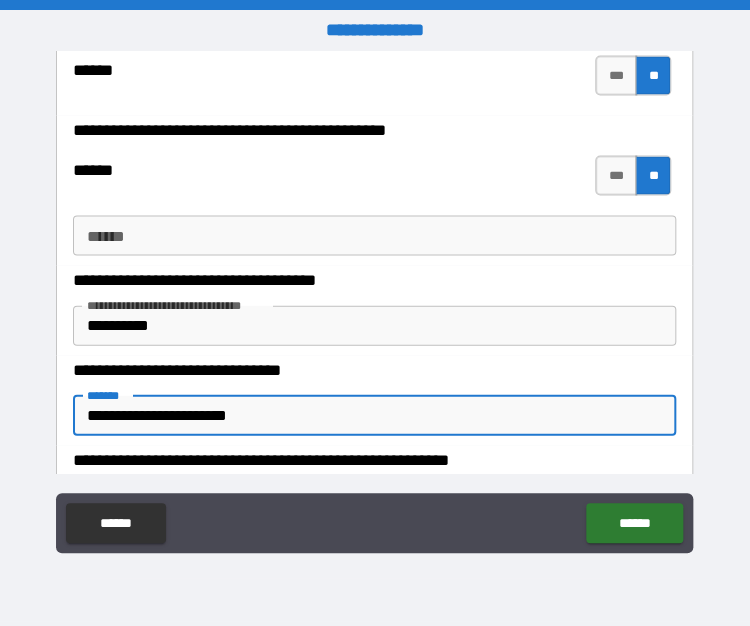 type on "**********" 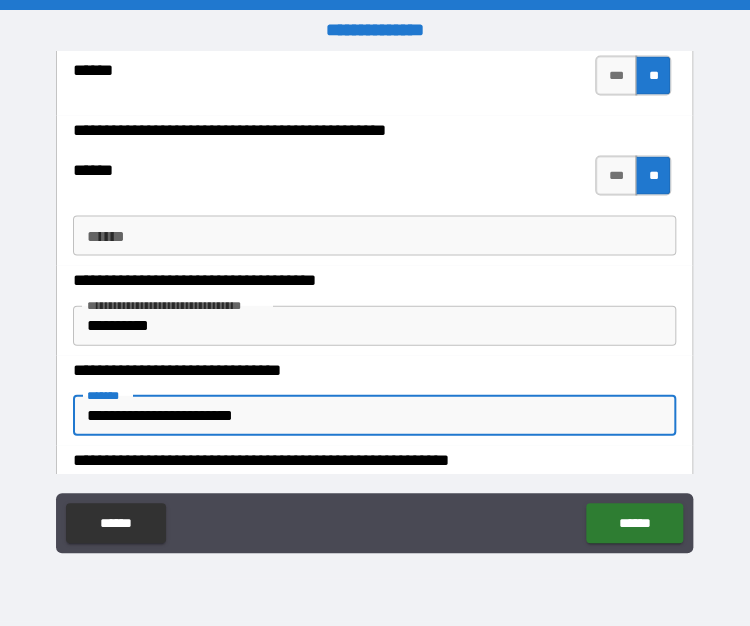 type on "**********" 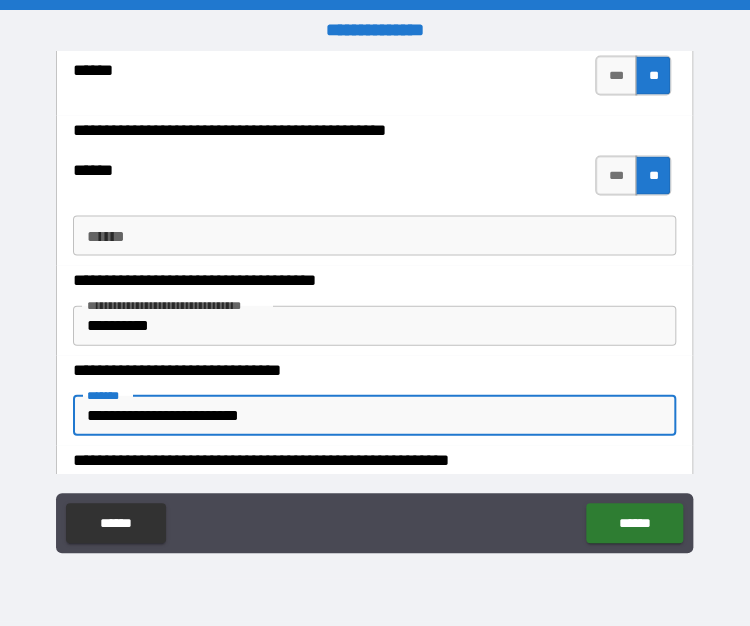 type on "*" 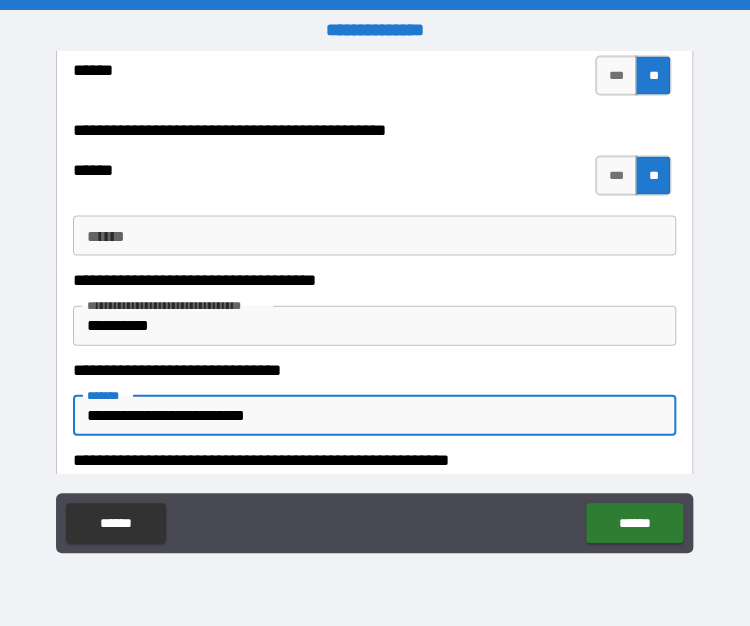 type on "**********" 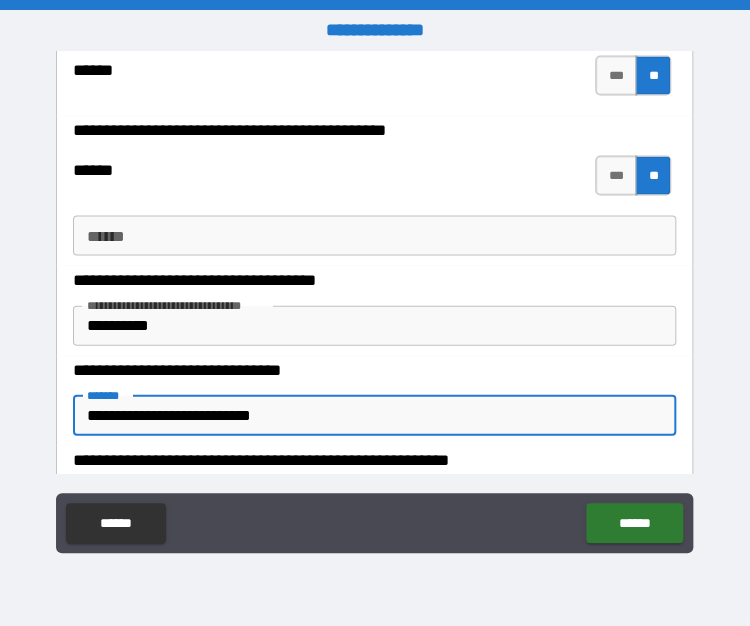 type on "**********" 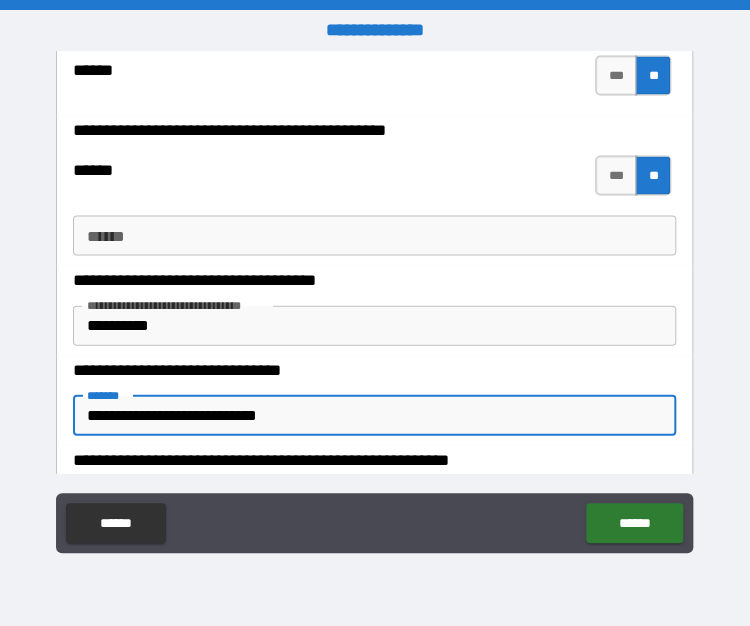 type on "*" 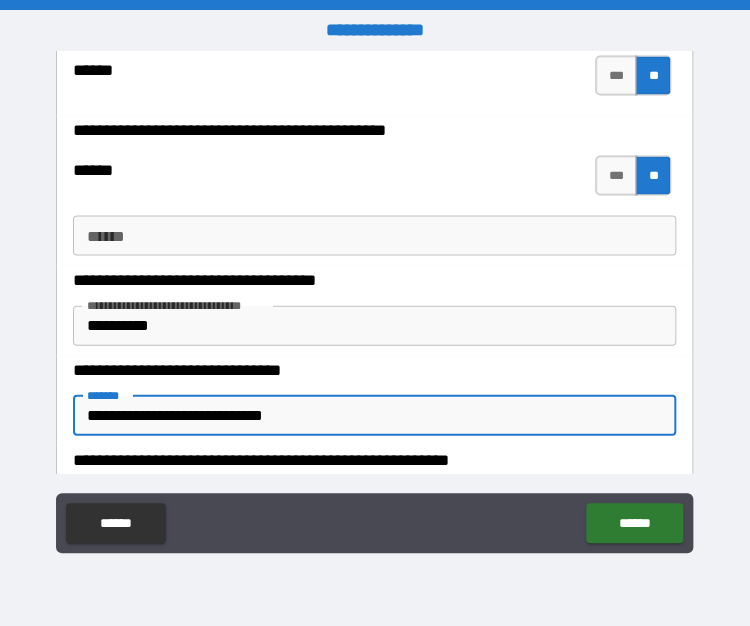 type on "**********" 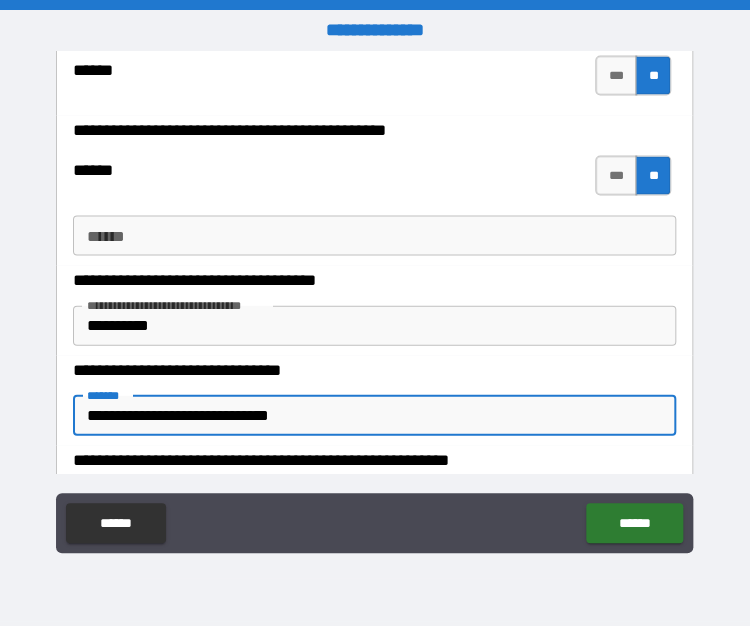 type on "**********" 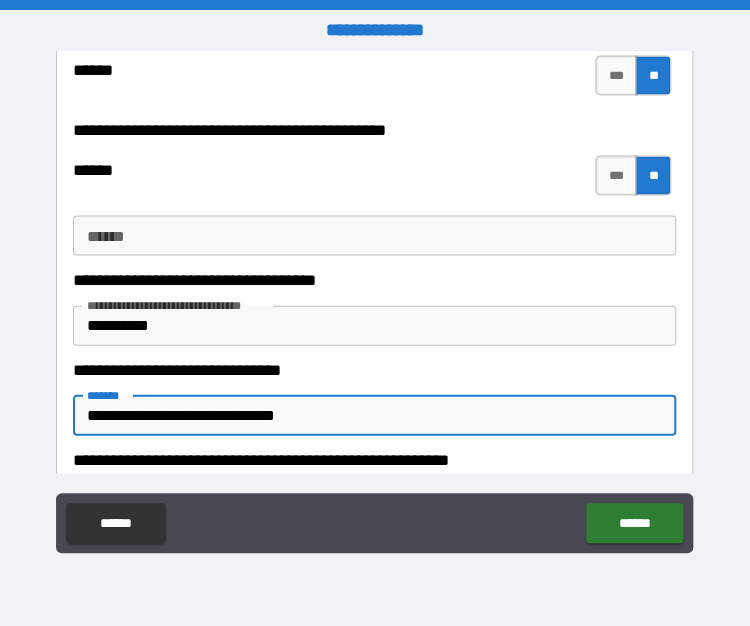 type on "**********" 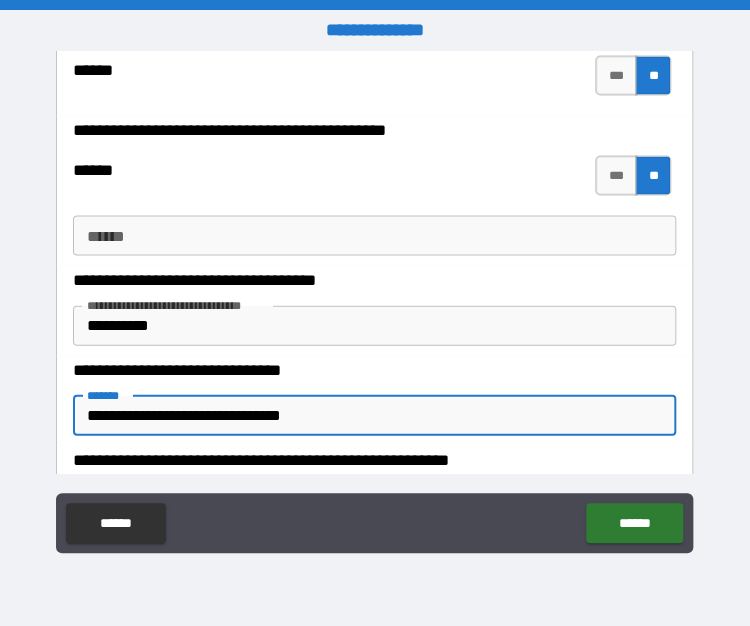 type on "**********" 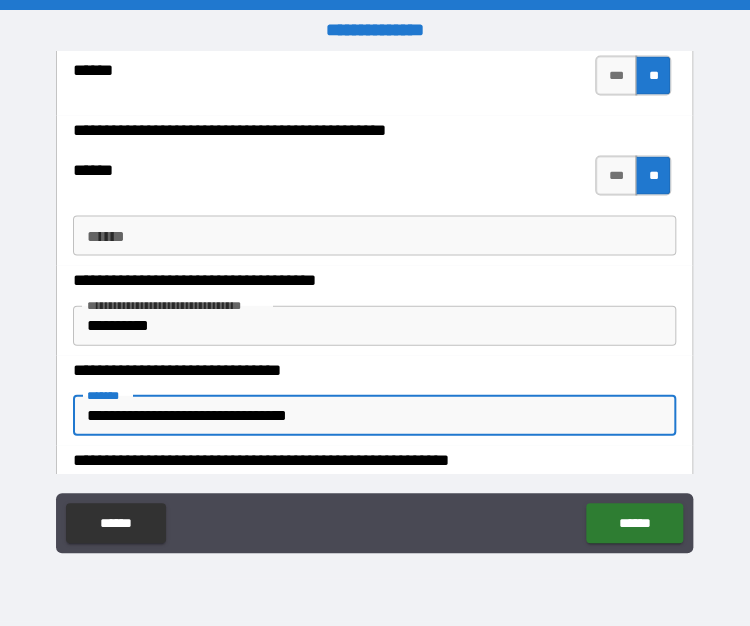 type on "**********" 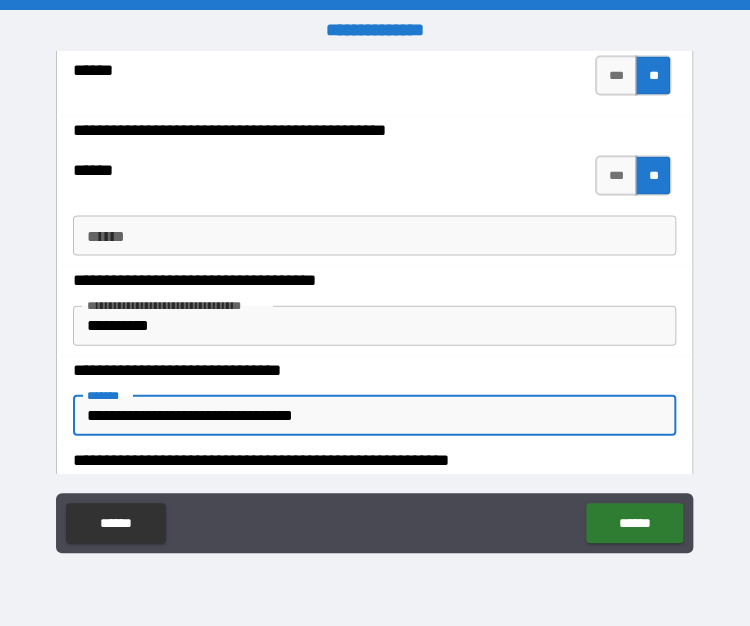 type on "**********" 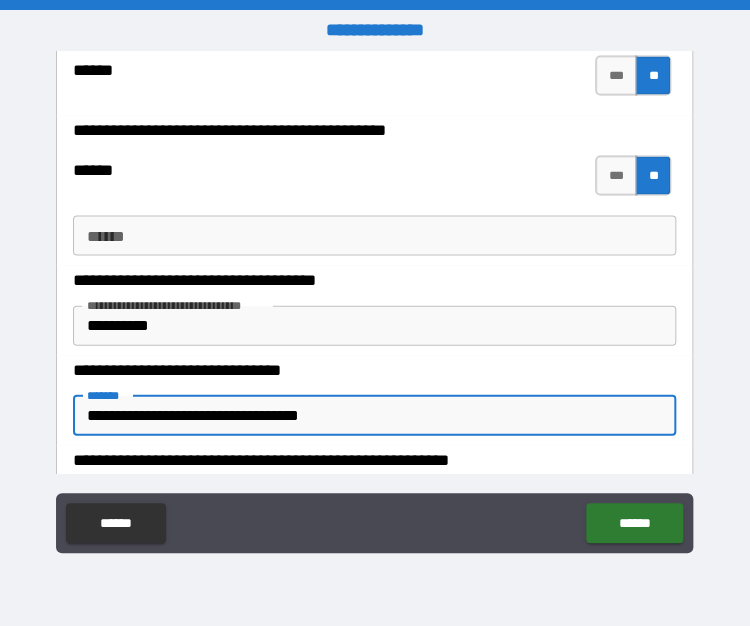 type 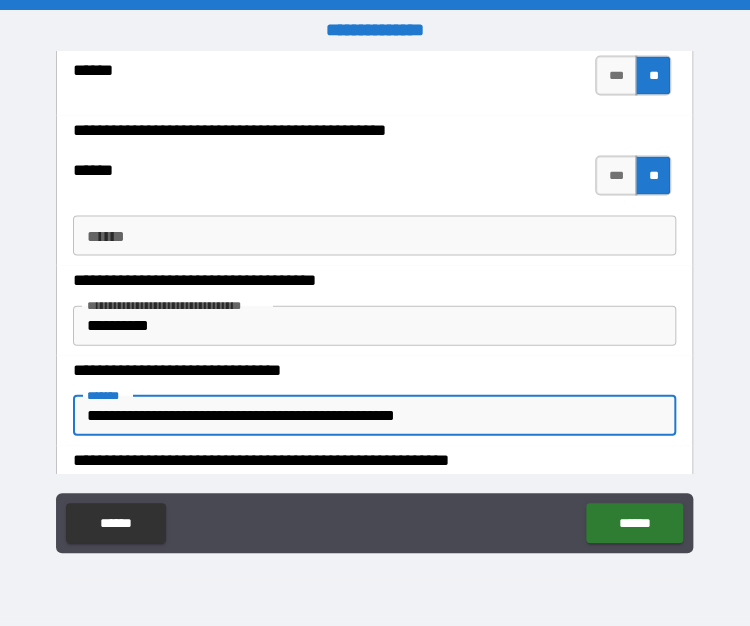click on "**********" at bounding box center [374, 415] 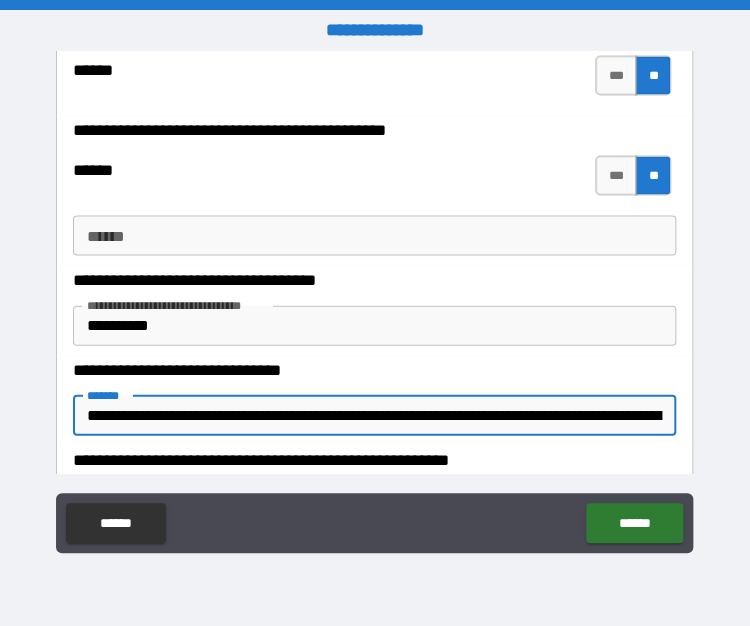 scroll, scrollTop: 1296, scrollLeft: 0, axis: vertical 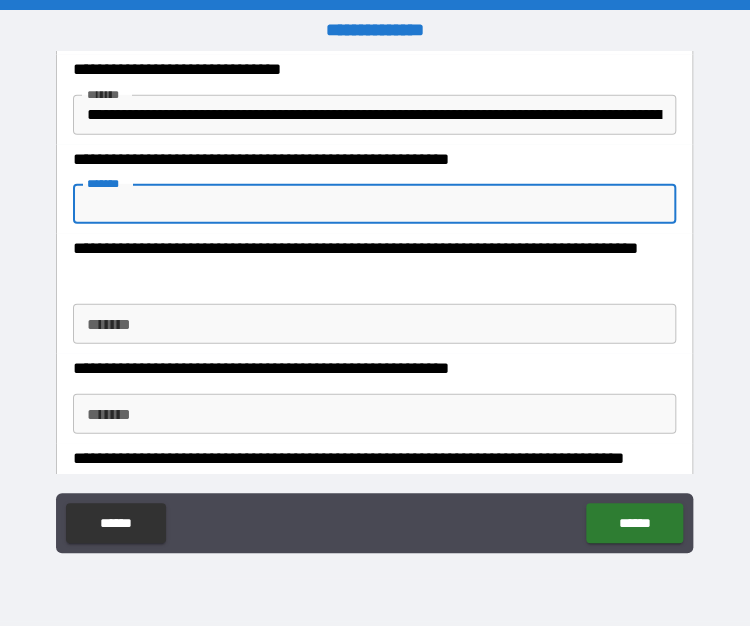click on "*******" at bounding box center [374, 204] 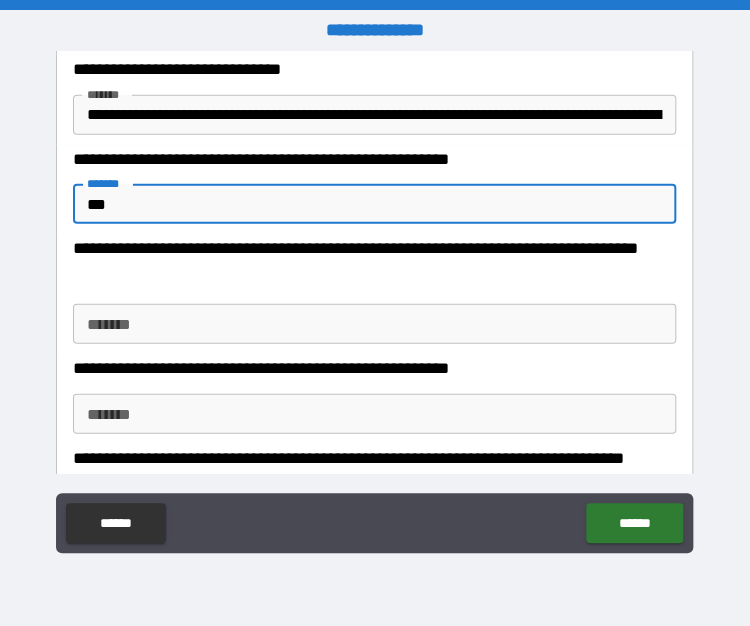 click on "*******" at bounding box center [374, 324] 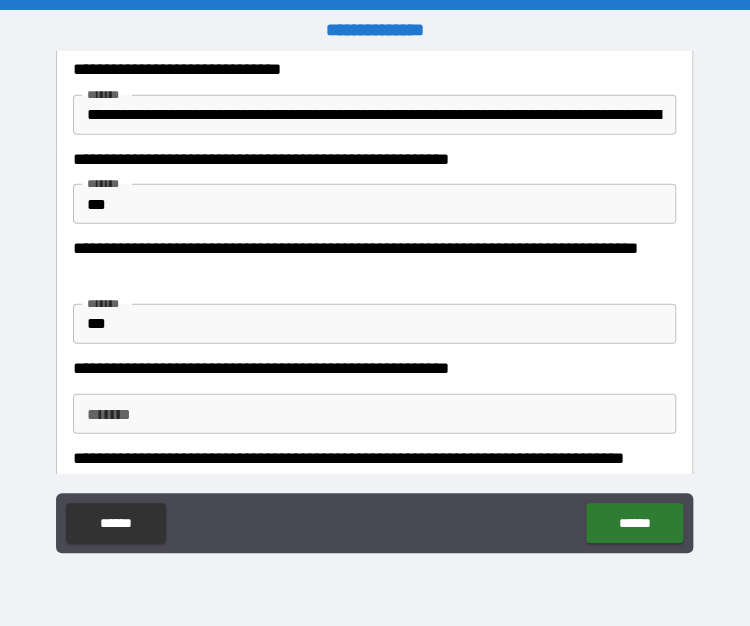 click on "*******" at bounding box center (374, 414) 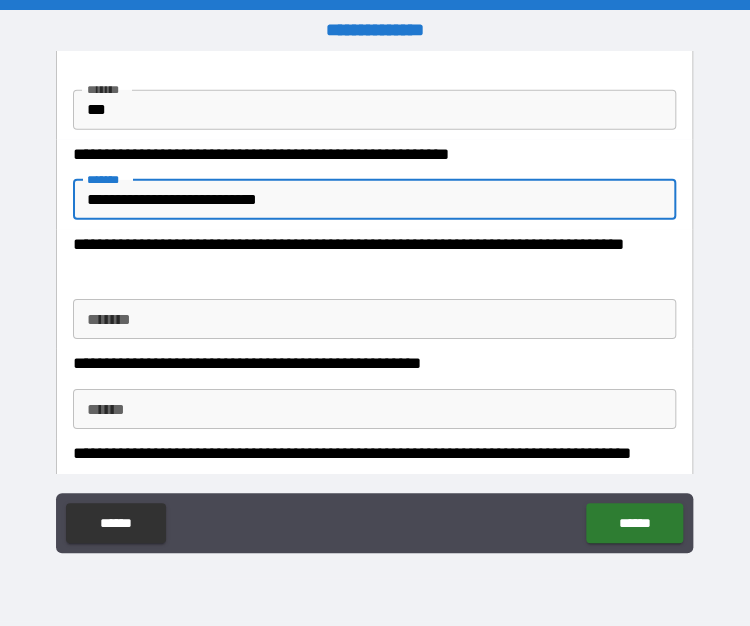 scroll, scrollTop: 1496, scrollLeft: 0, axis: vertical 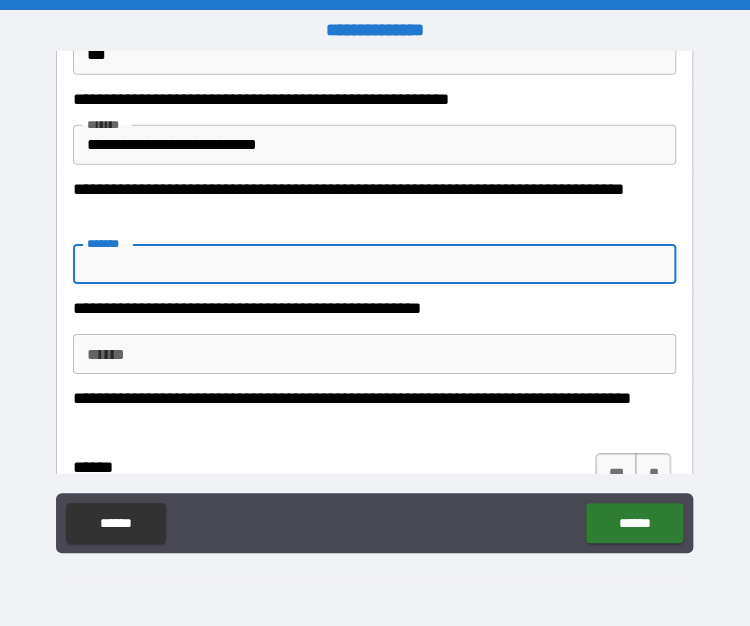 click on "*******" at bounding box center [374, 264] 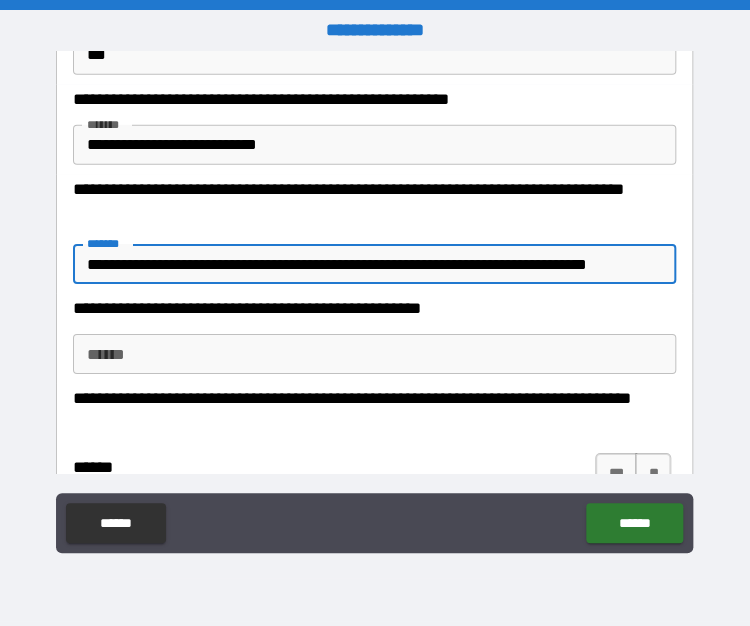 scroll, scrollTop: 0, scrollLeft: 8, axis: horizontal 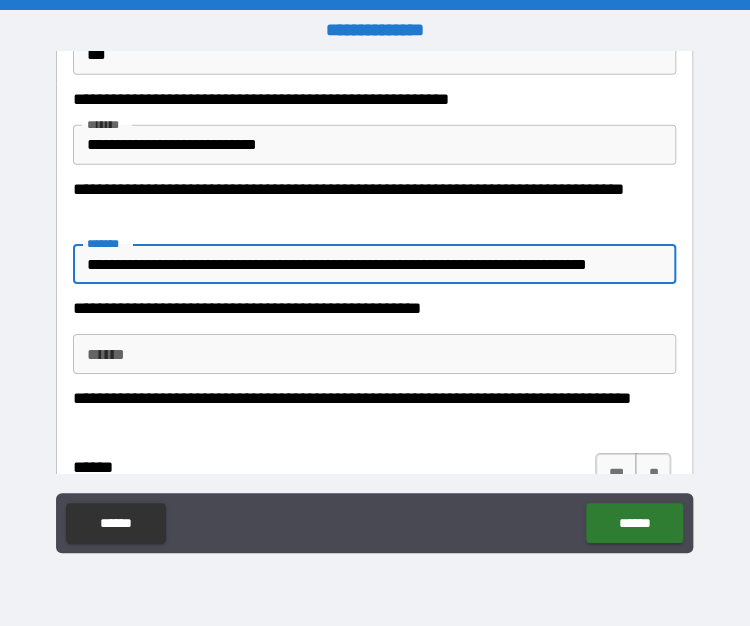 click on "******" at bounding box center [374, 354] 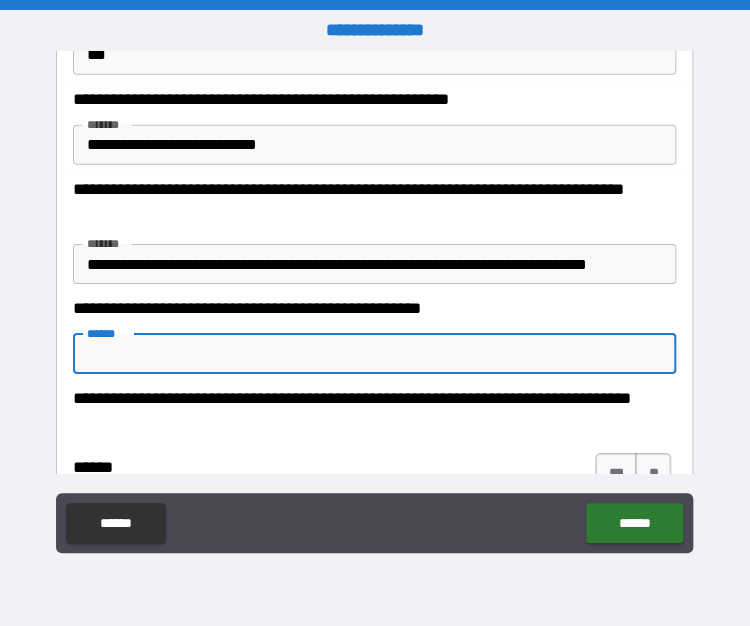 scroll, scrollTop: 0, scrollLeft: 0, axis: both 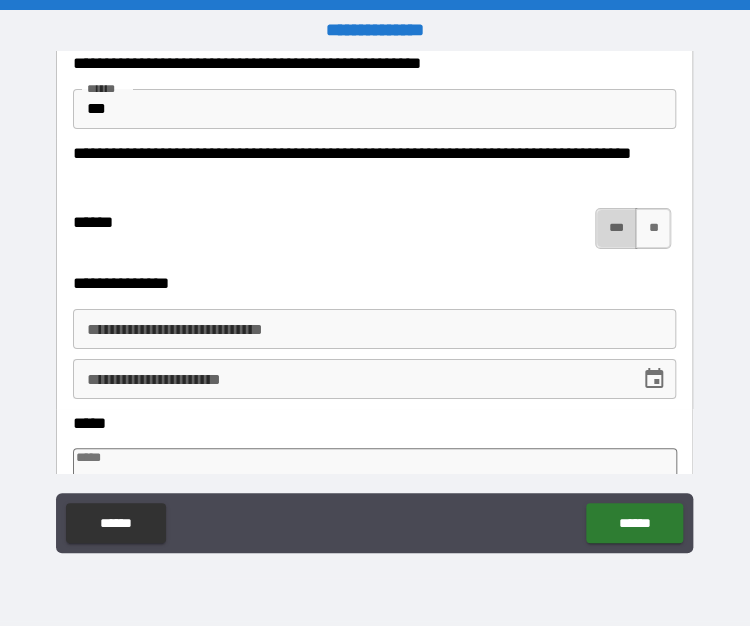 click on "***" at bounding box center (616, 228) 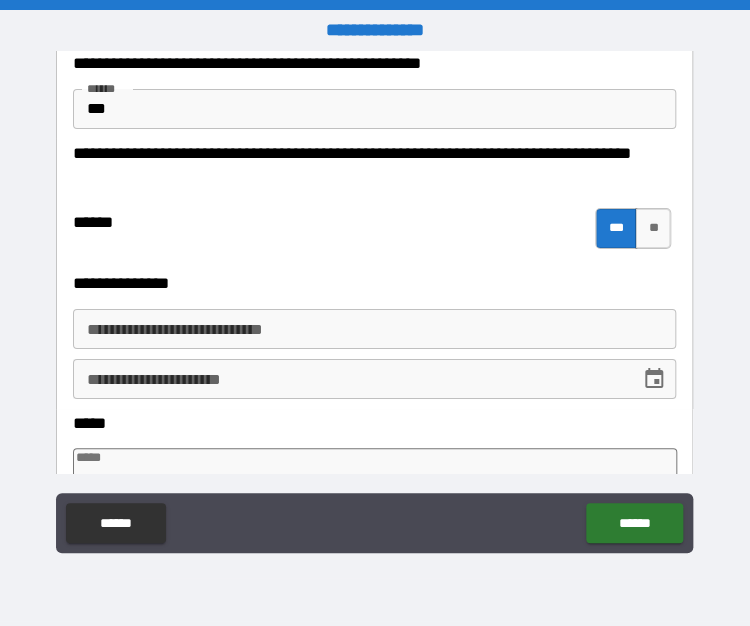 click on "**********" at bounding box center [374, 329] 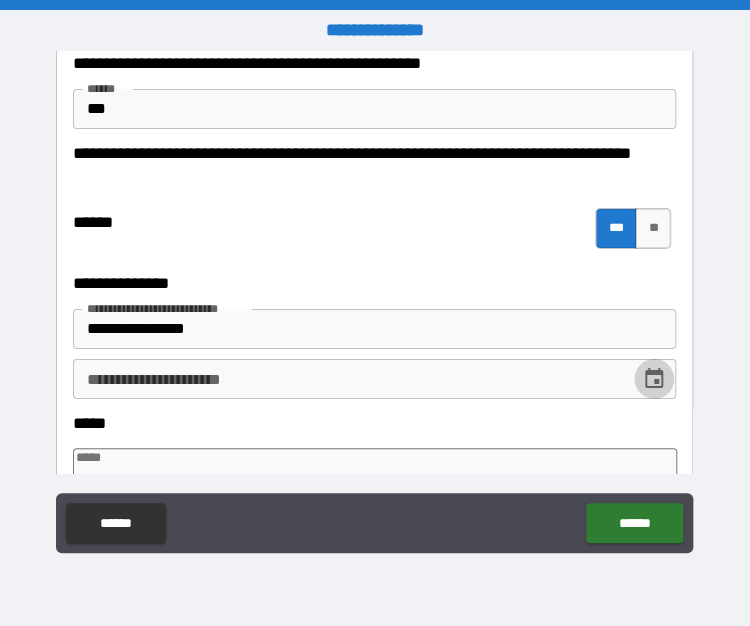 click 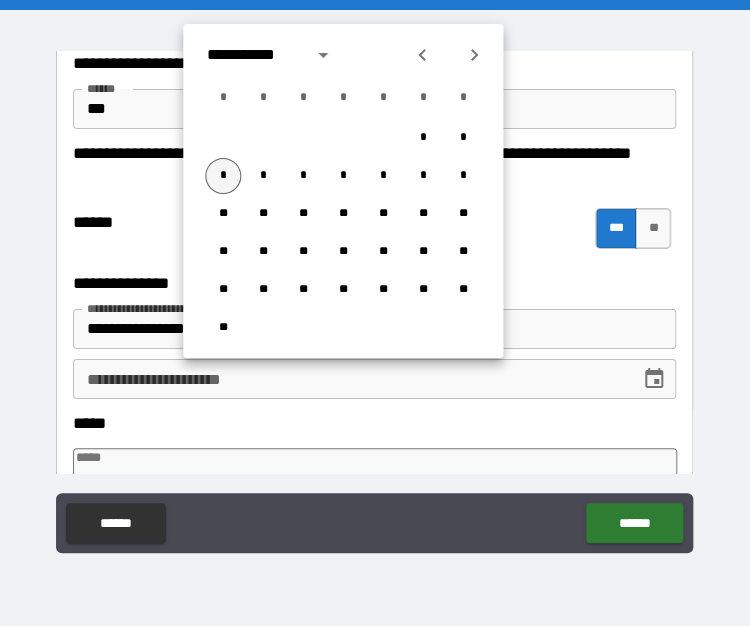 click on "*" at bounding box center (223, 176) 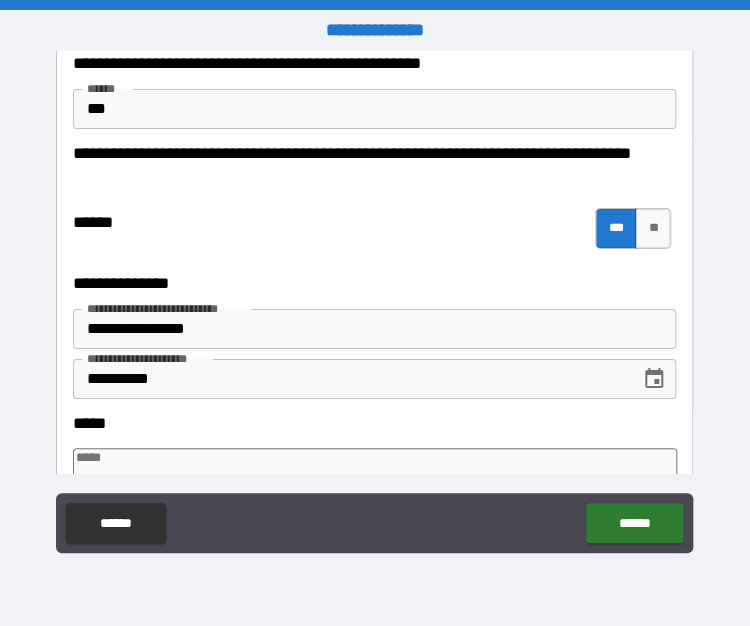 scroll, scrollTop: 1836, scrollLeft: 0, axis: vertical 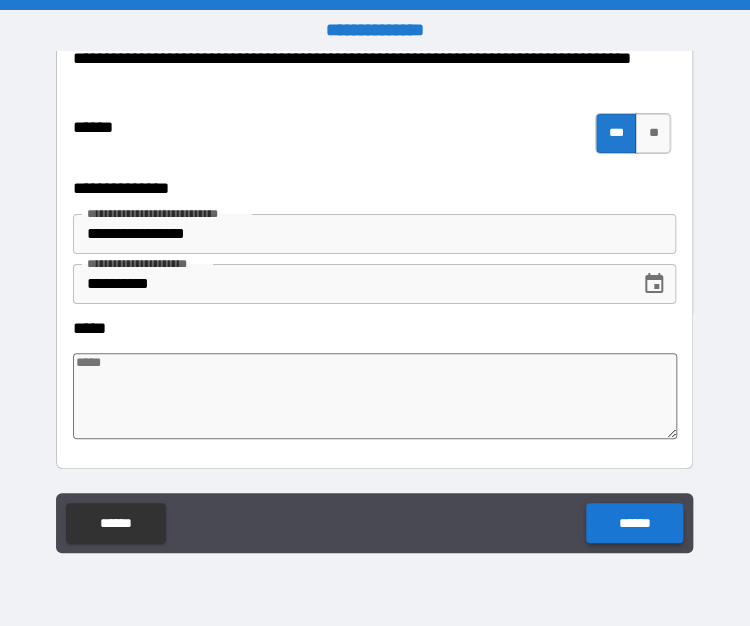 click on "******" at bounding box center [634, 523] 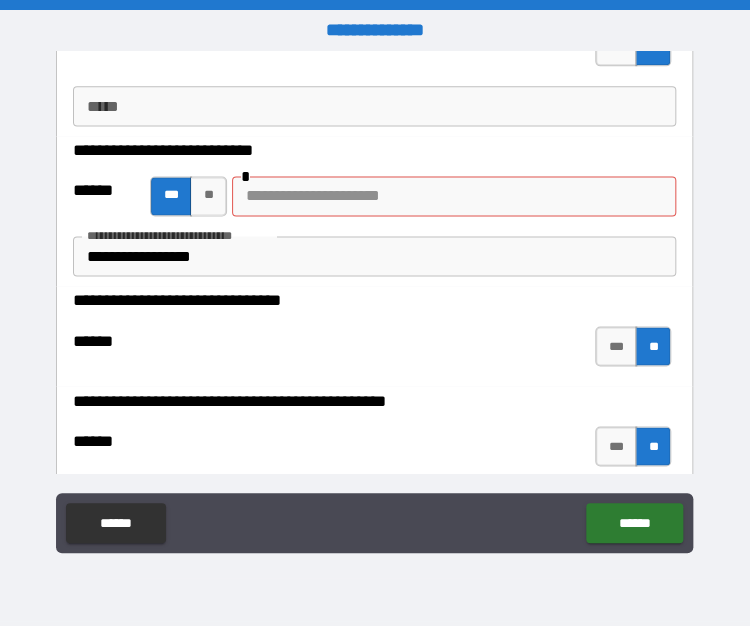 scroll, scrollTop: 643, scrollLeft: 0, axis: vertical 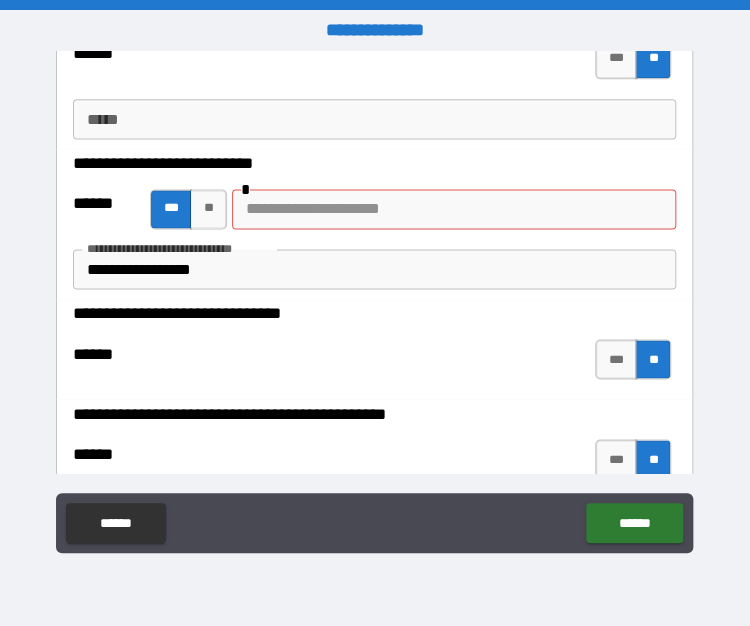 click on "[FIRST] [LAST] [STREET] [CITY] [STATE] [ZIP] [COUNTRY] [PHONE] [EMAIL] [DOB] [SSN] [DLN] [CCNUM]" at bounding box center (374, 224) 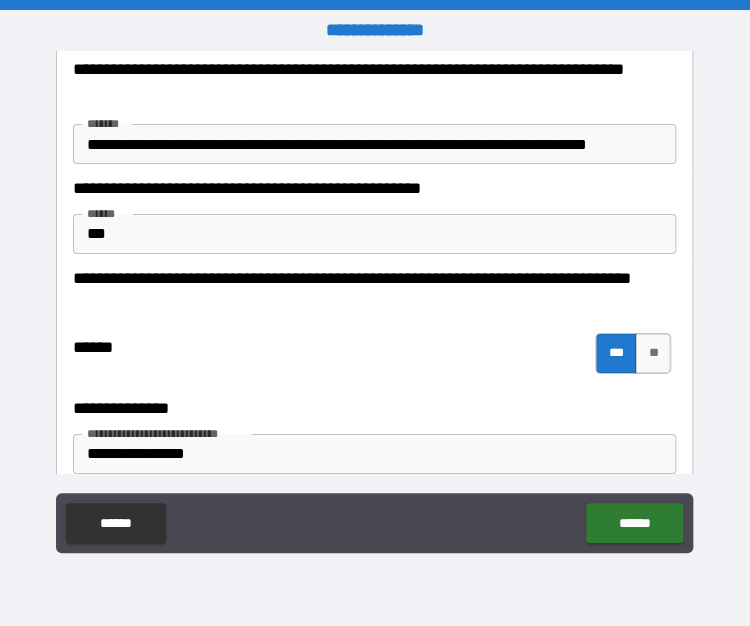 scroll, scrollTop: 1836, scrollLeft: 0, axis: vertical 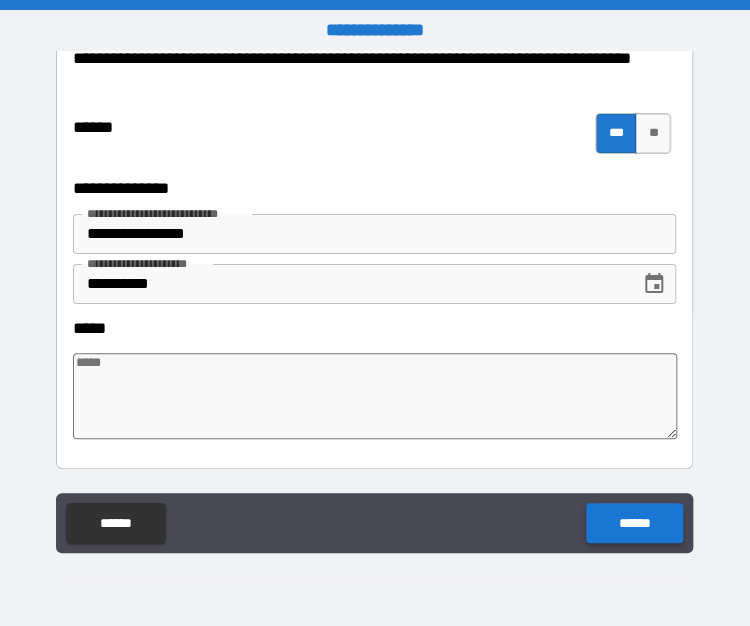 click on "******" at bounding box center [634, 523] 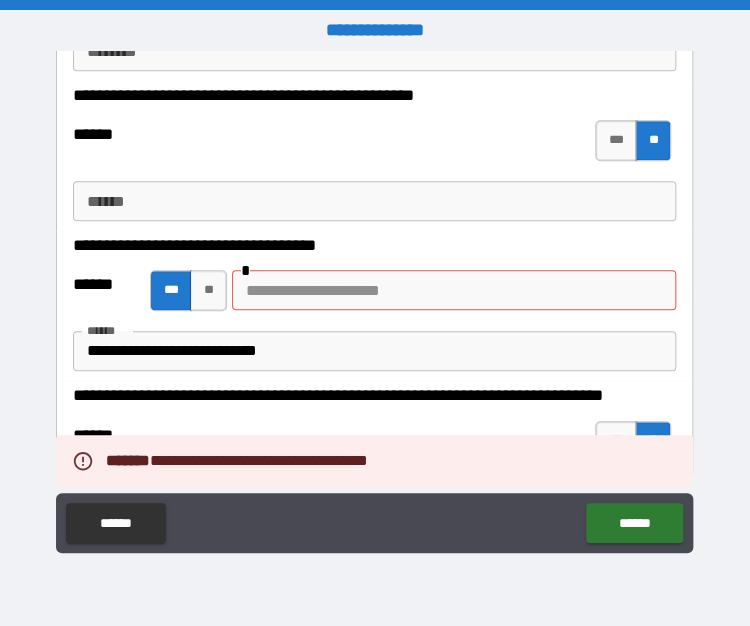 scroll, scrollTop: 296, scrollLeft: 0, axis: vertical 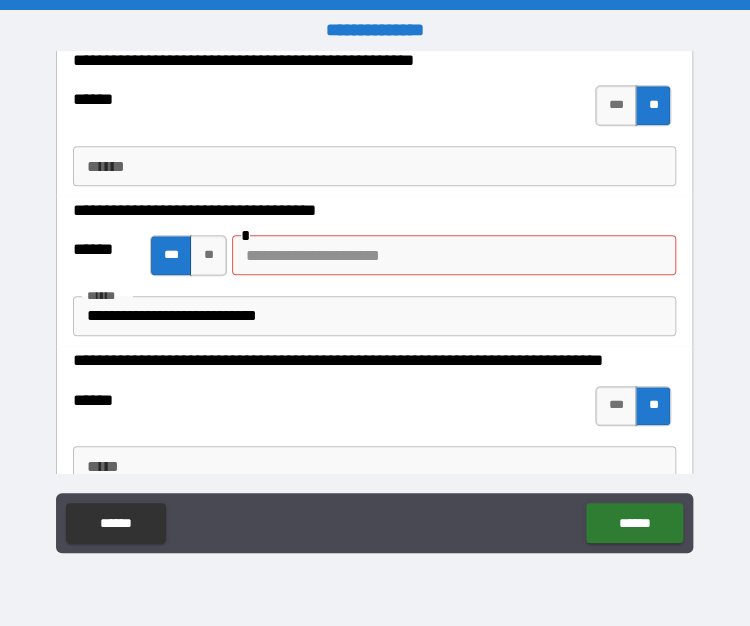 click at bounding box center [454, 255] 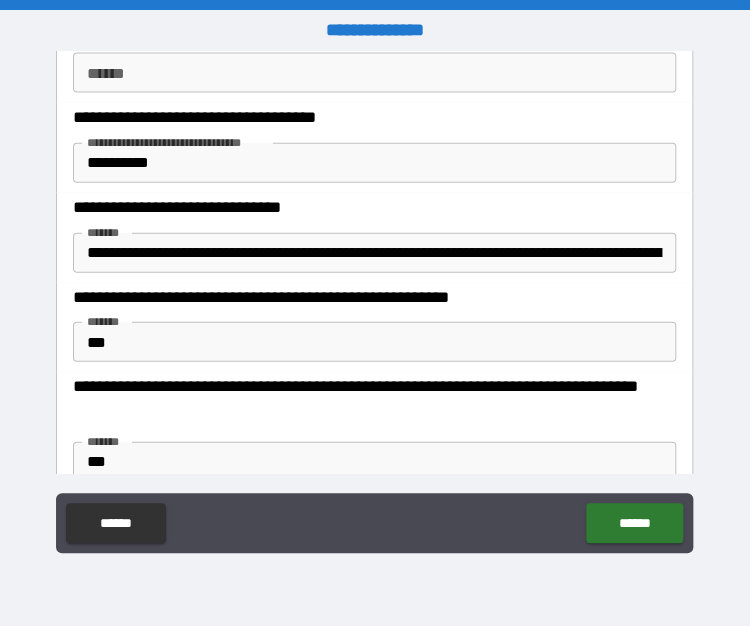 scroll, scrollTop: 1836, scrollLeft: 0, axis: vertical 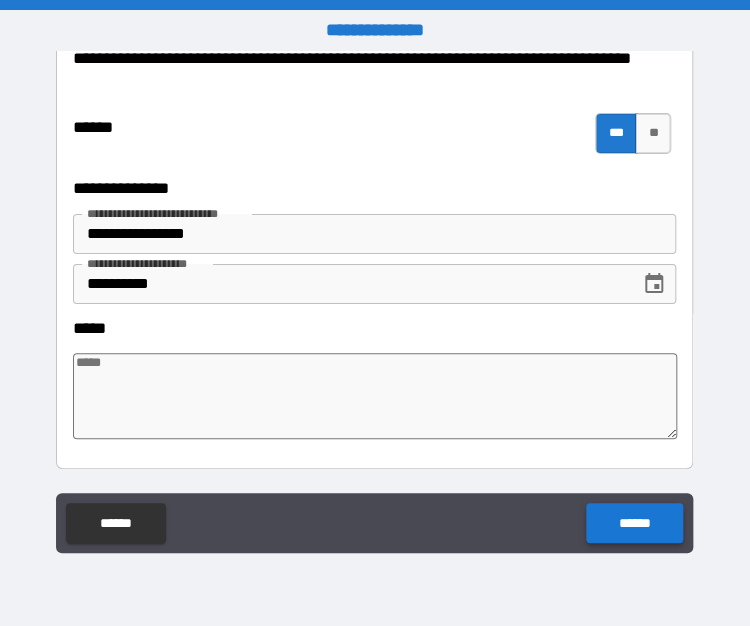 click on "******" at bounding box center (634, 523) 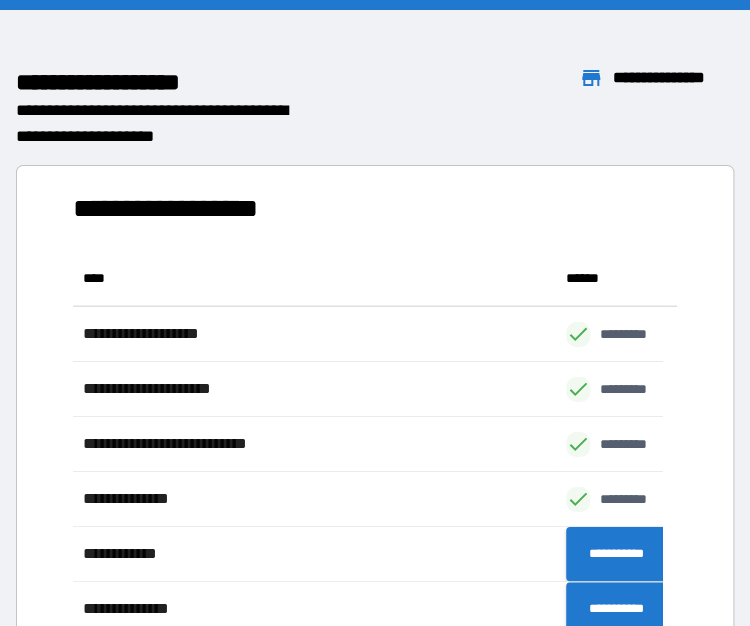 scroll, scrollTop: 16, scrollLeft: 16, axis: both 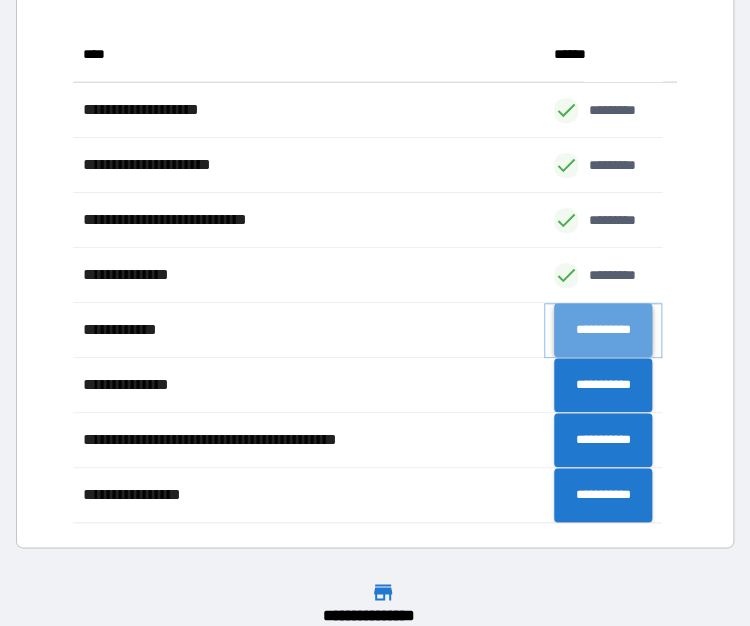 click on "**********" at bounding box center (603, 330) 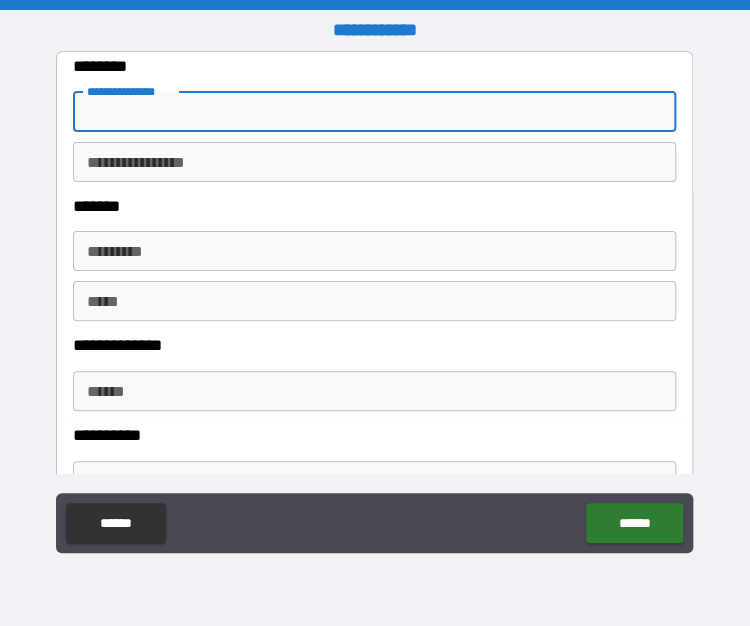 click on "**********" at bounding box center [374, 112] 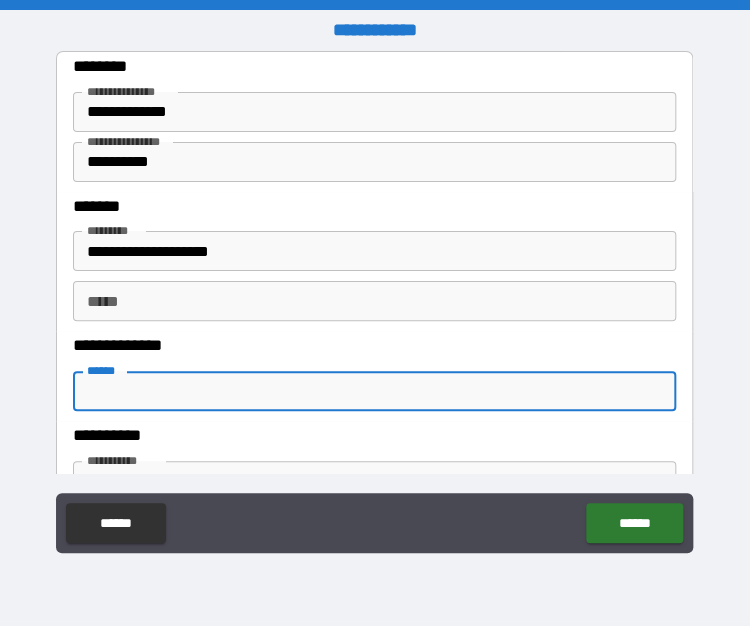 click on "******" at bounding box center (374, 391) 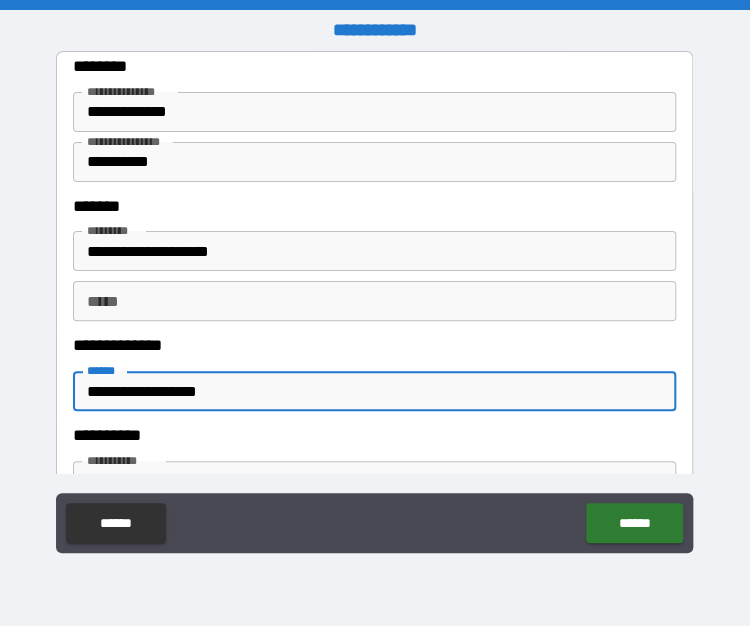 scroll, scrollTop: 368, scrollLeft: 0, axis: vertical 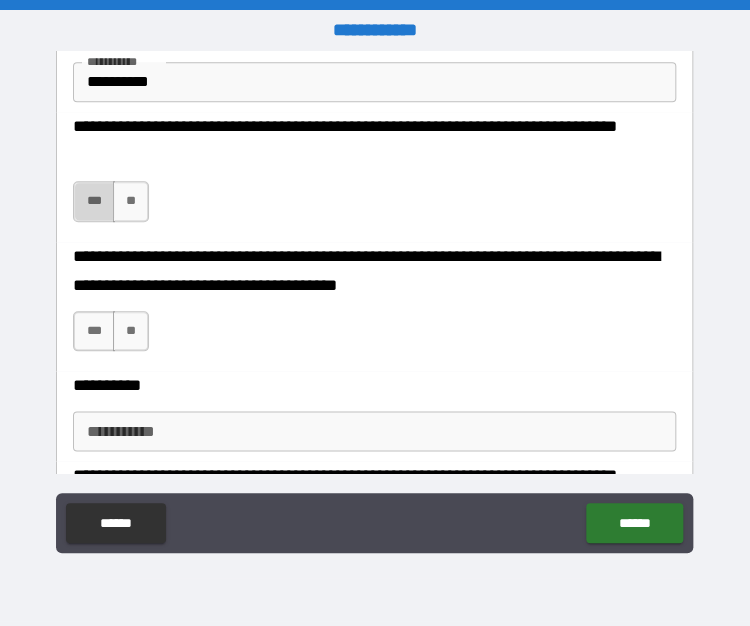 click on "***" at bounding box center (94, 201) 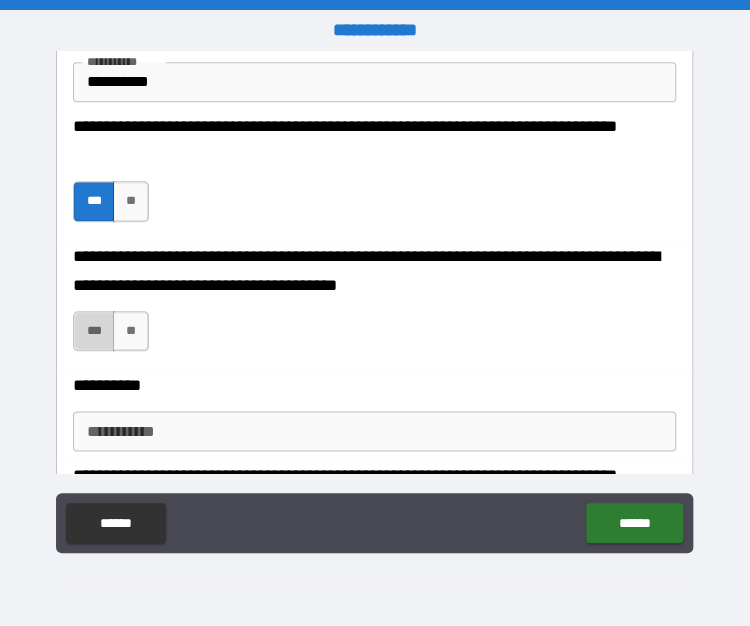 click on "***" at bounding box center [94, 331] 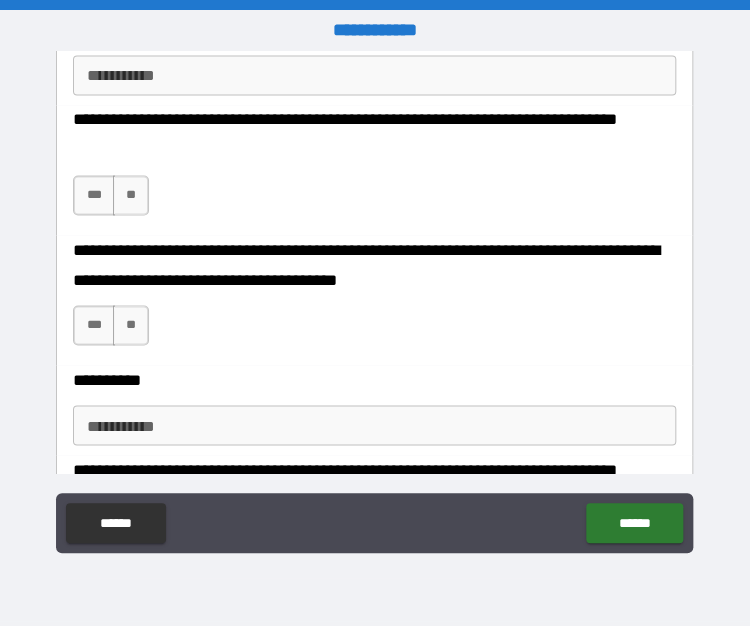 scroll, scrollTop: 758, scrollLeft: 0, axis: vertical 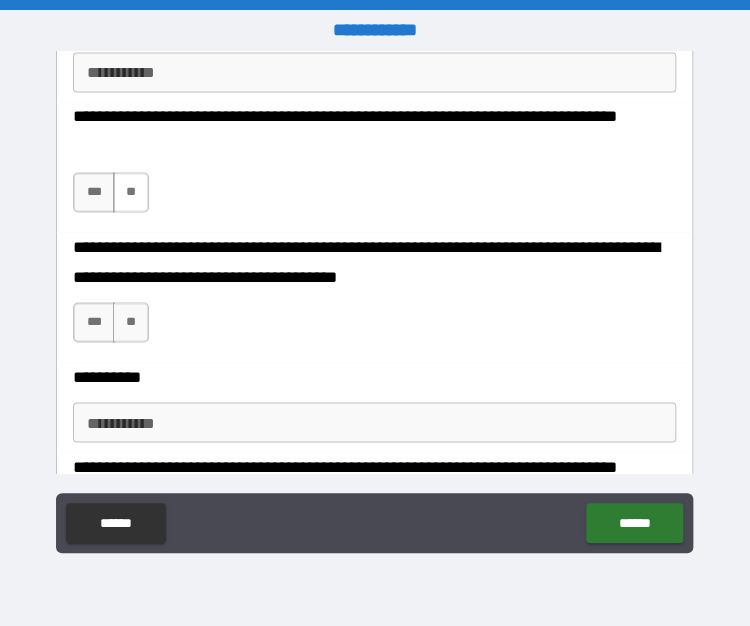 click on "**" at bounding box center [131, 192] 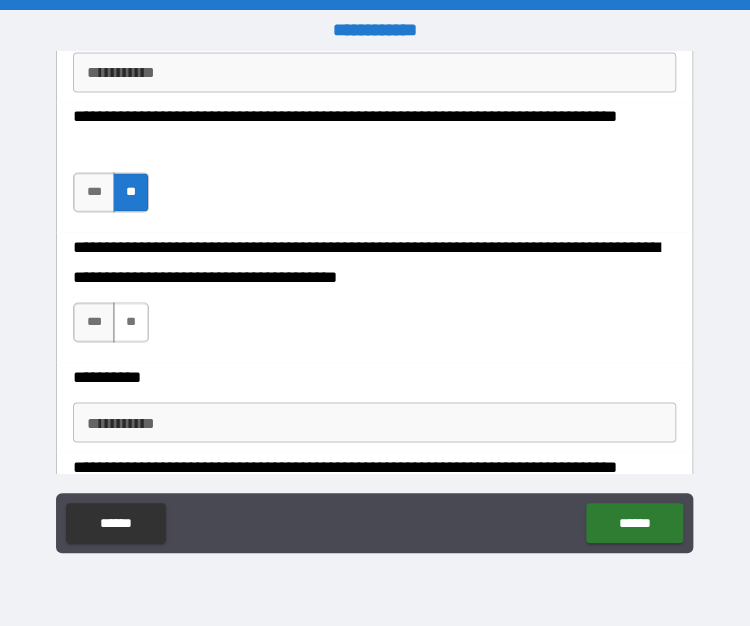 click on "**" at bounding box center (131, 322) 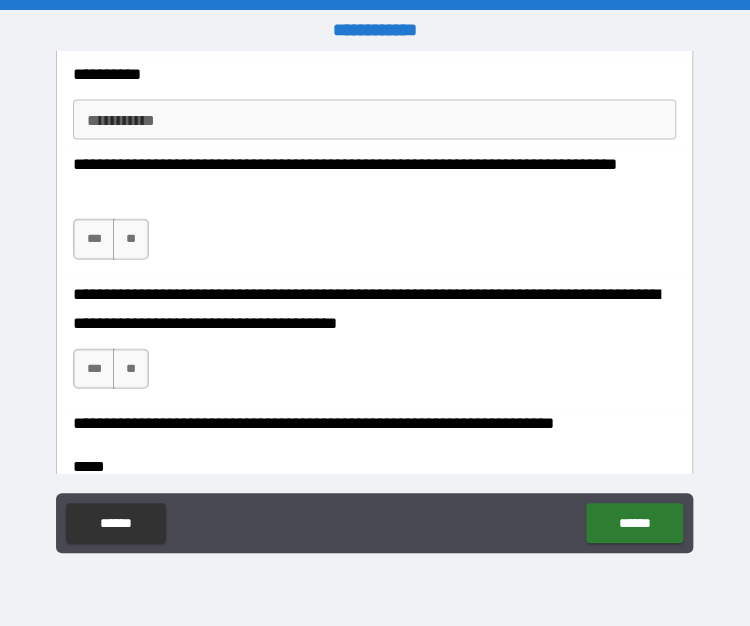 scroll, scrollTop: 1084, scrollLeft: 0, axis: vertical 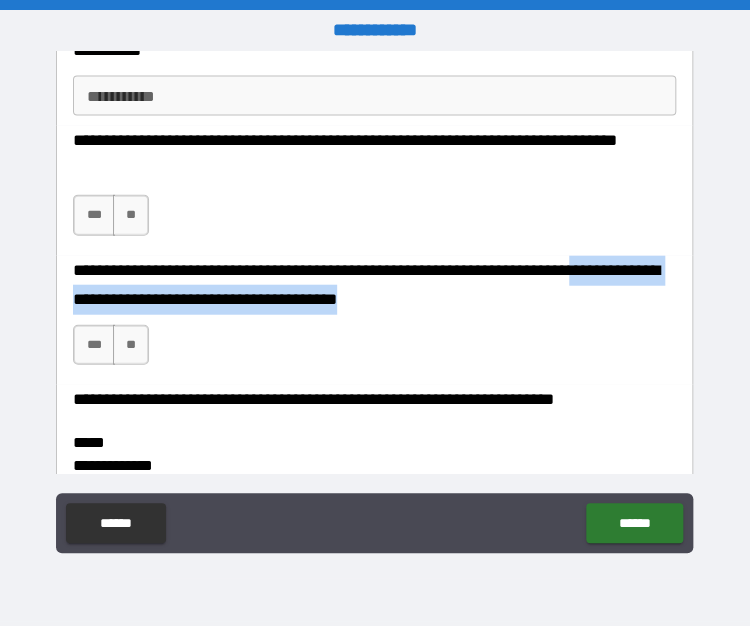 drag, startPoint x: 678, startPoint y: 274, endPoint x: 680, endPoint y: 319, distance: 45.044422 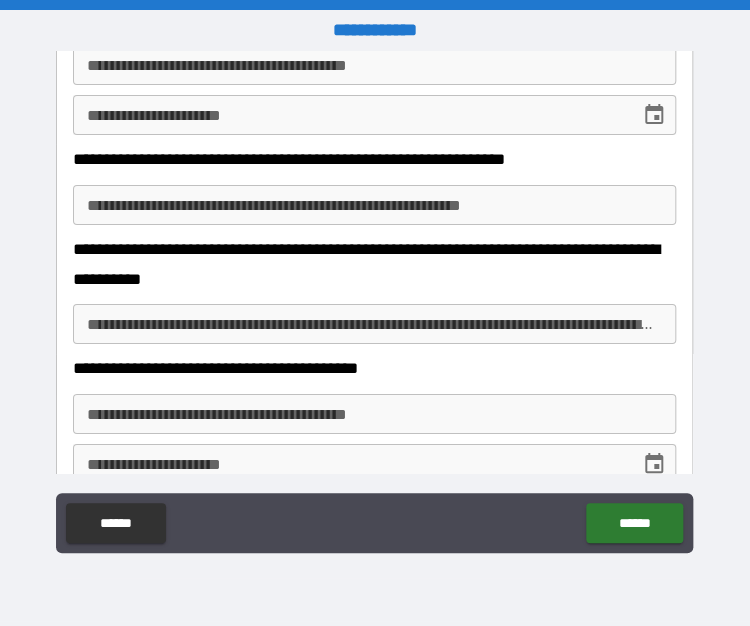 scroll, scrollTop: 1729, scrollLeft: 0, axis: vertical 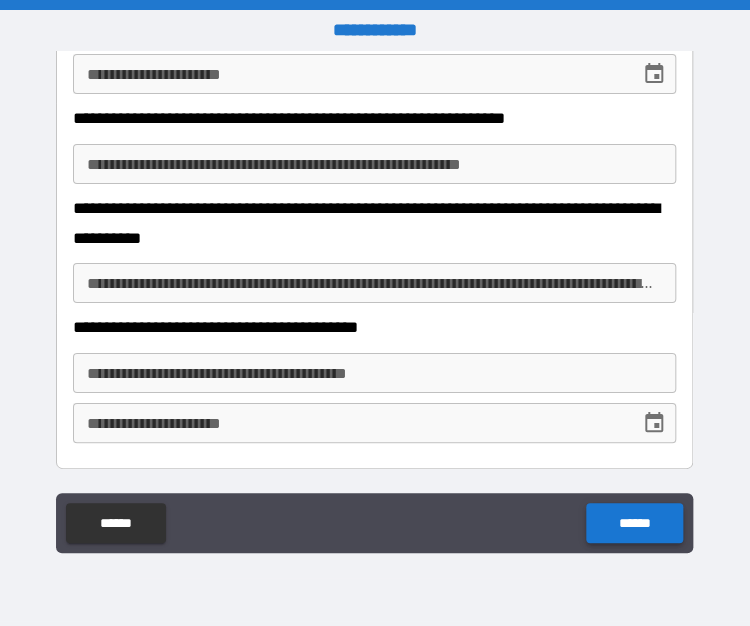 click on "******" at bounding box center (634, 523) 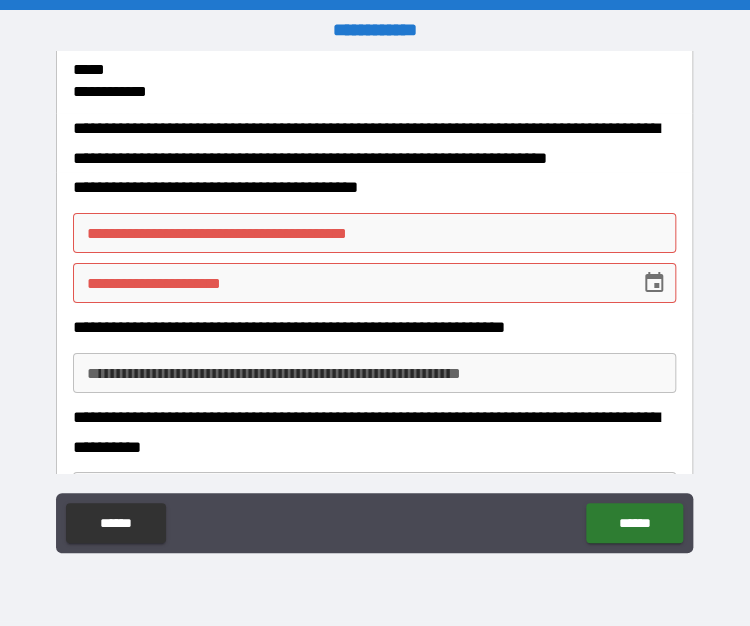 scroll, scrollTop: 1566, scrollLeft: 0, axis: vertical 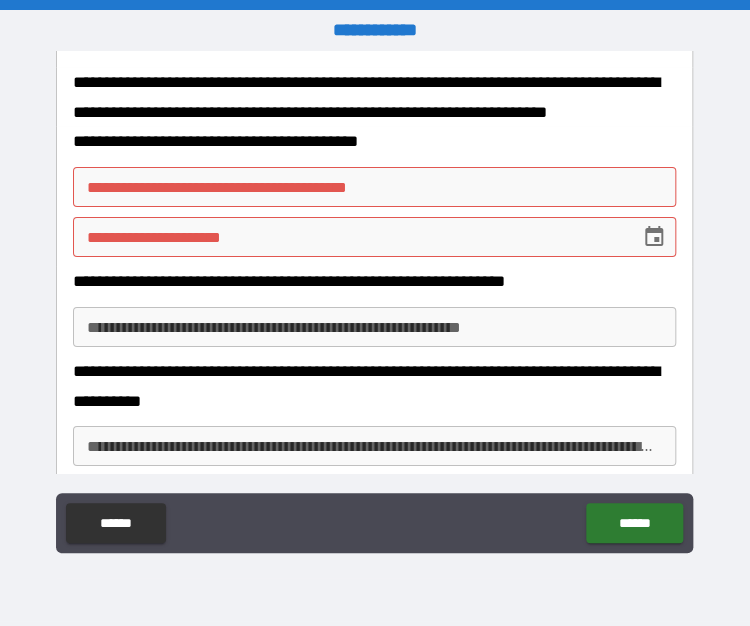 click on "**********" at bounding box center (374, 187) 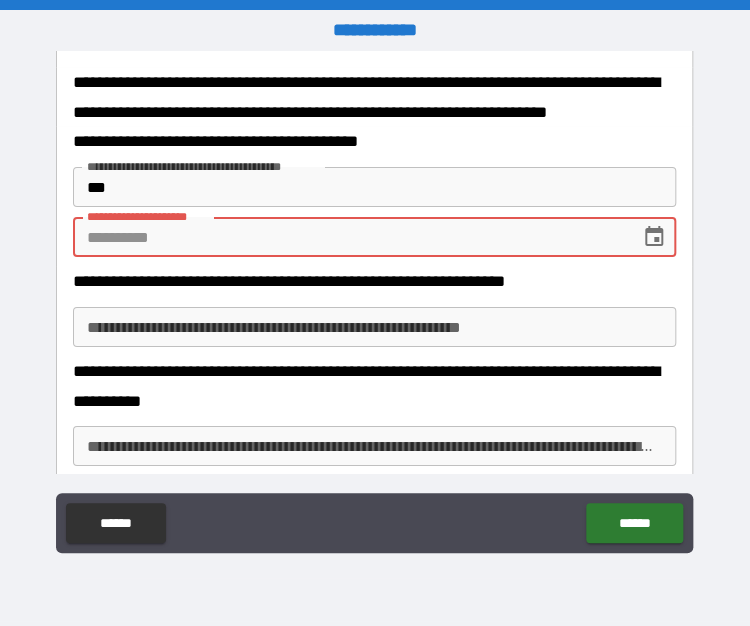 click 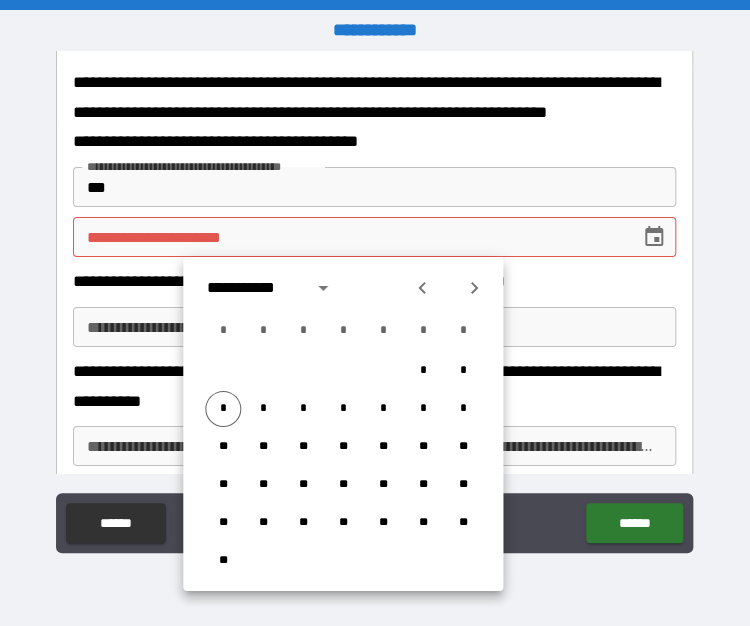 click on "* * * * * * *" at bounding box center (343, 409) 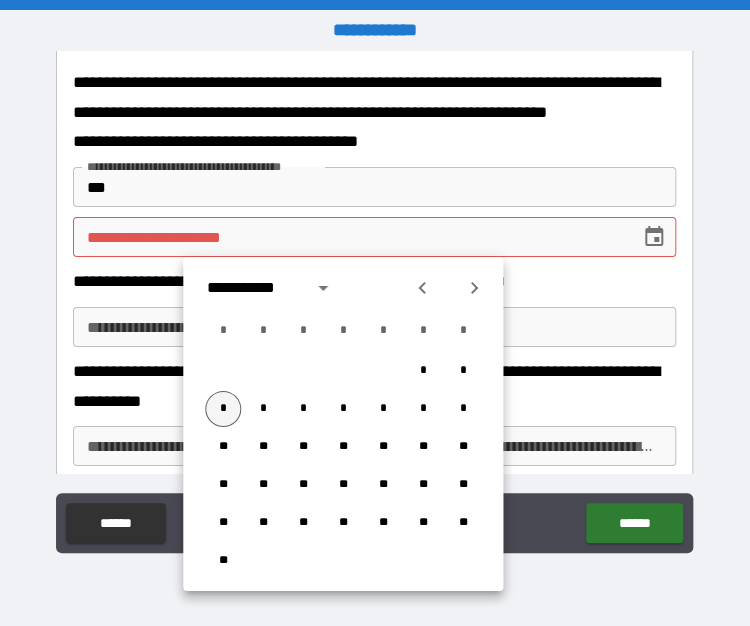click on "*" at bounding box center [223, 409] 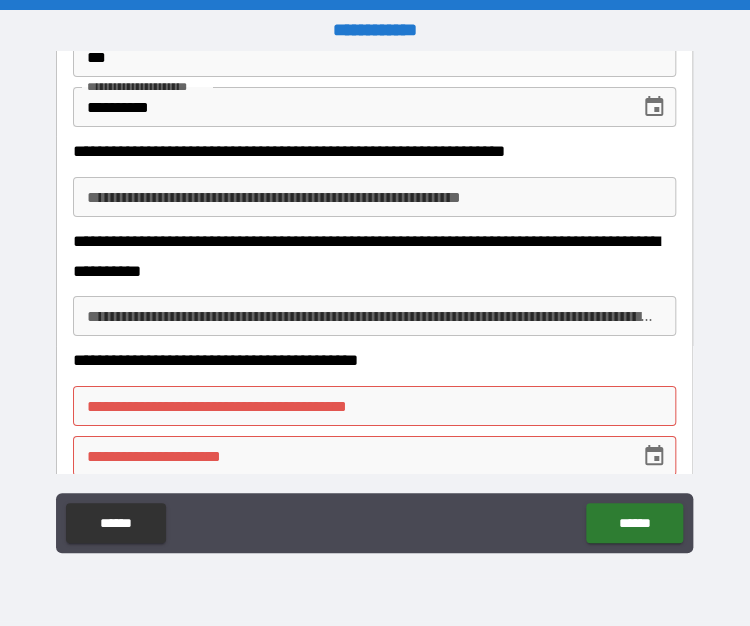 scroll, scrollTop: 1701, scrollLeft: 0, axis: vertical 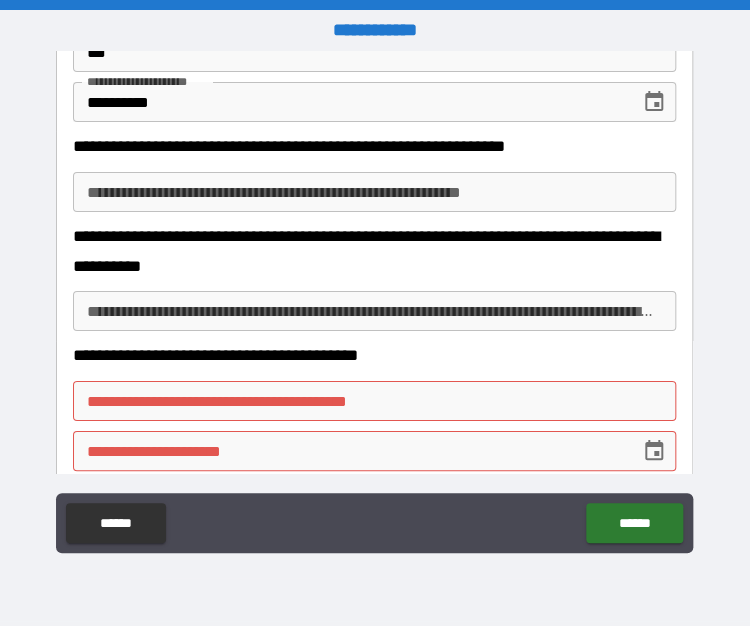 click on "[FIRST] [LAST] [STREET] [CITY] [STATE] [ZIP] [COUNTRY] [PHONE] [EMAIL] [DOB] [SSN] [DLN] [CCNUM]" at bounding box center [374, 192] 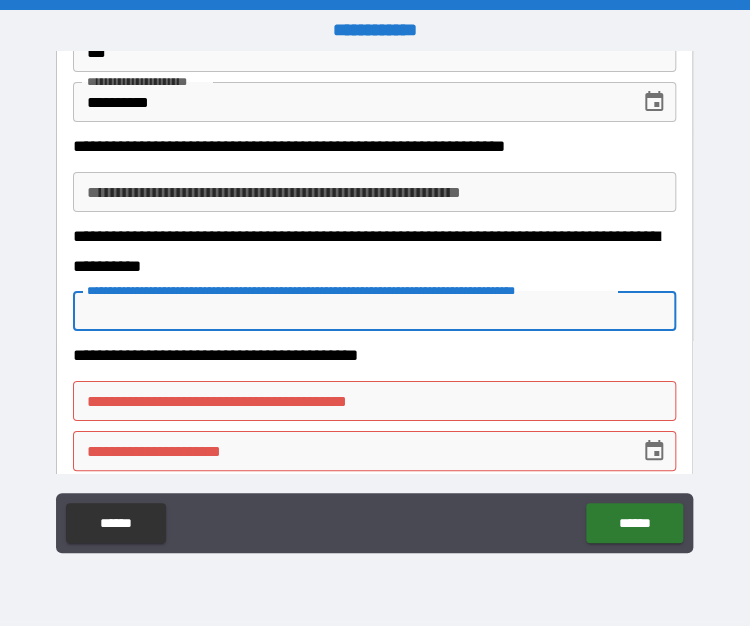 click on "[FIRST] [LAST] [STREET] [CITY] [STATE] [ZIP] [COUNTRY] [PHONE] [EMAIL] [DOB] [SSN] [DLN] [CCNUM]" at bounding box center (374, 311) 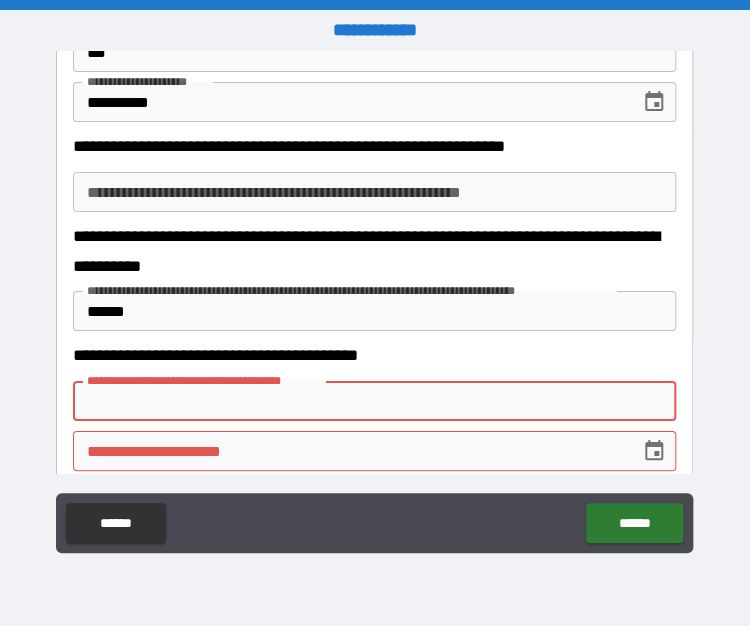 click on "**********" at bounding box center (374, 401) 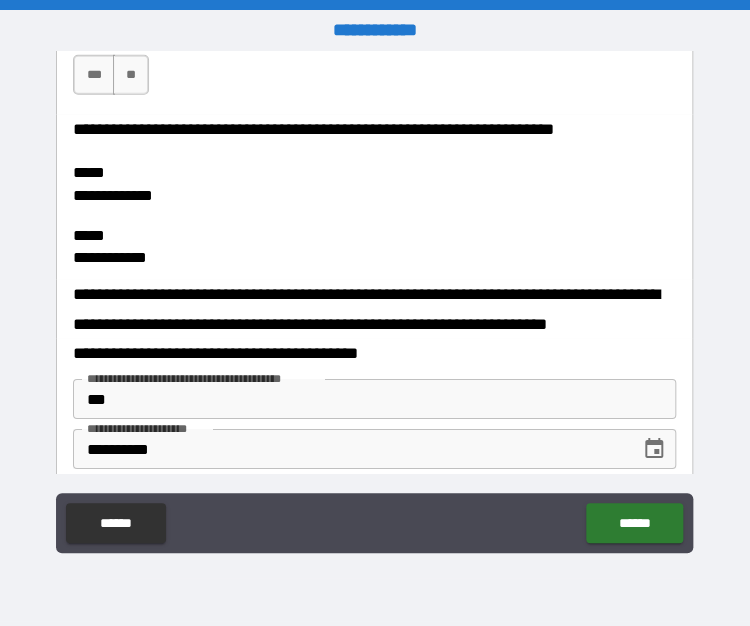 scroll, scrollTop: 1472, scrollLeft: 0, axis: vertical 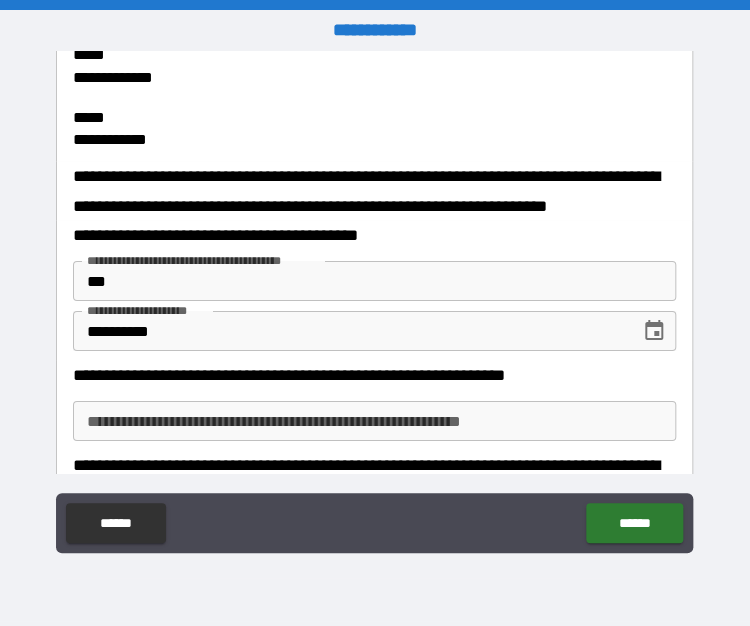 click on "***" at bounding box center [374, 281] 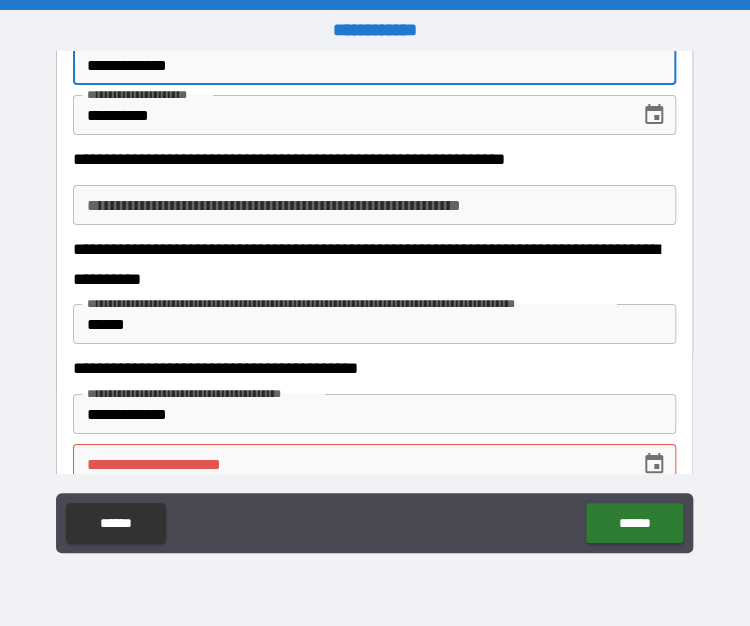 scroll, scrollTop: 1729, scrollLeft: 0, axis: vertical 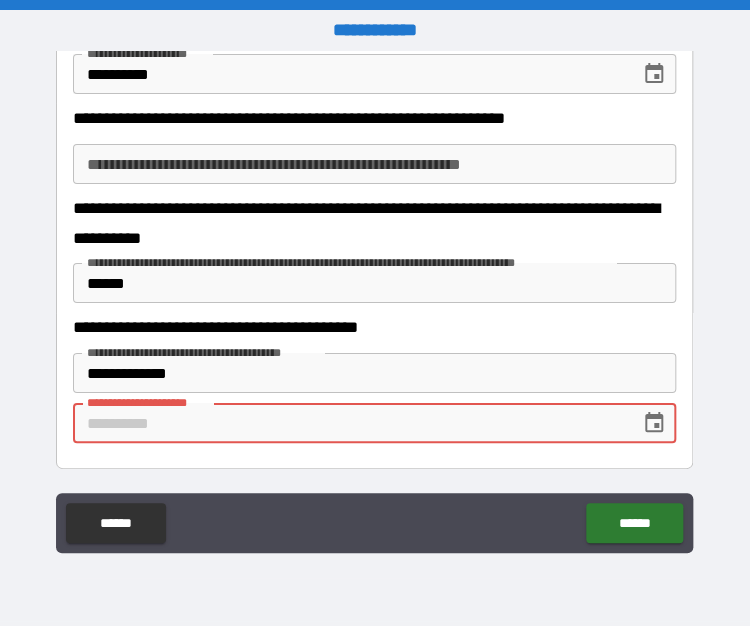 click on "**********" at bounding box center [349, 423] 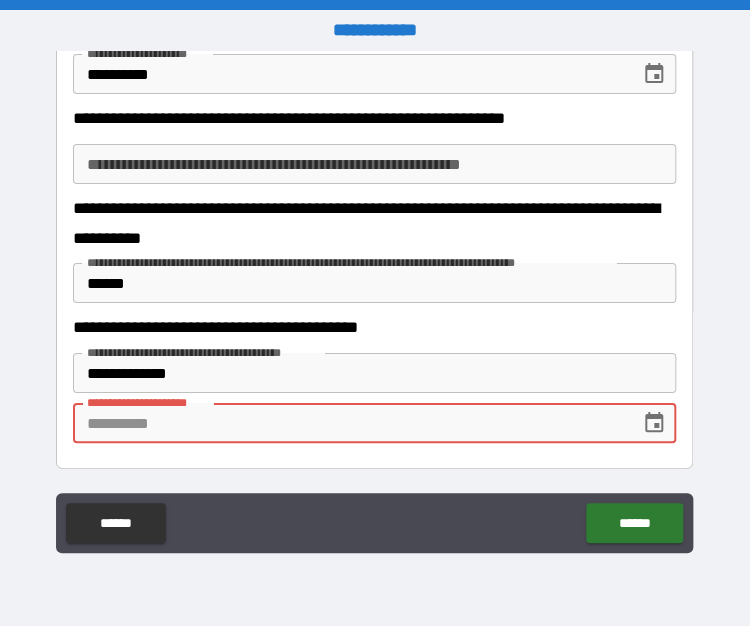 click 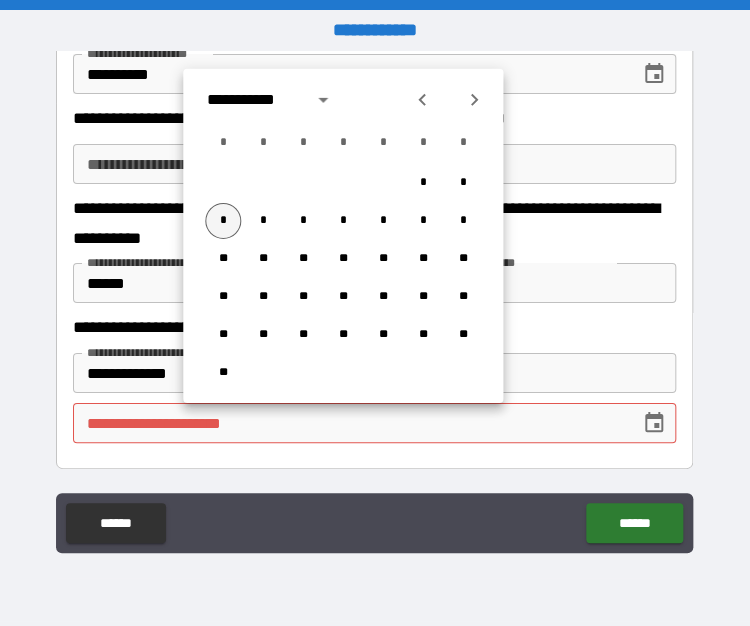 click on "*" at bounding box center [223, 221] 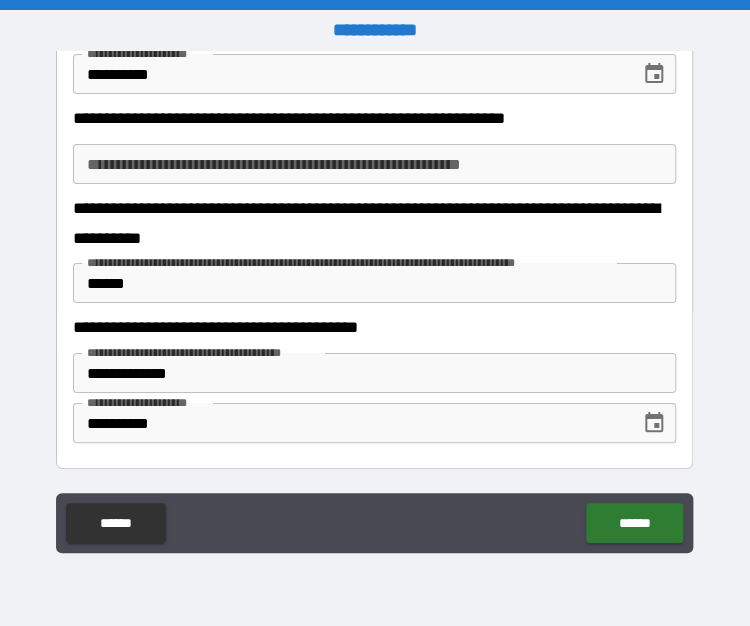 click on "******" at bounding box center (374, 283) 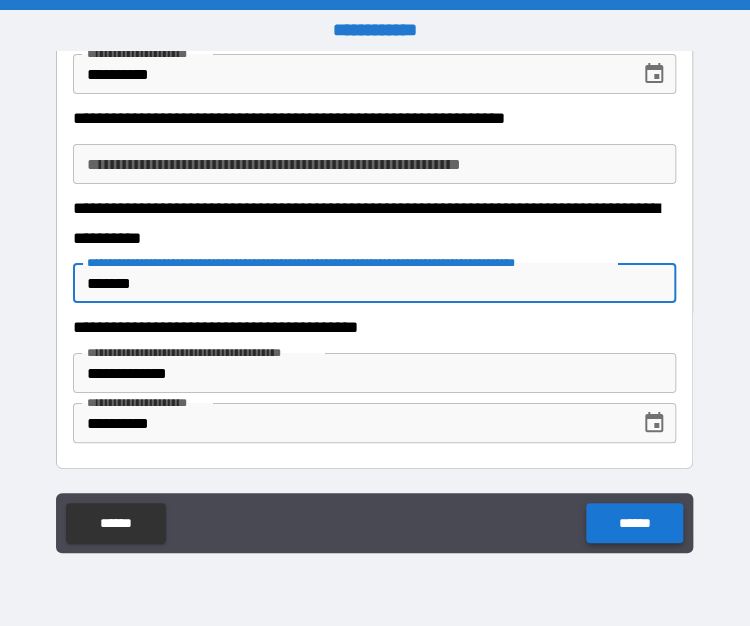 click on "******" at bounding box center [634, 523] 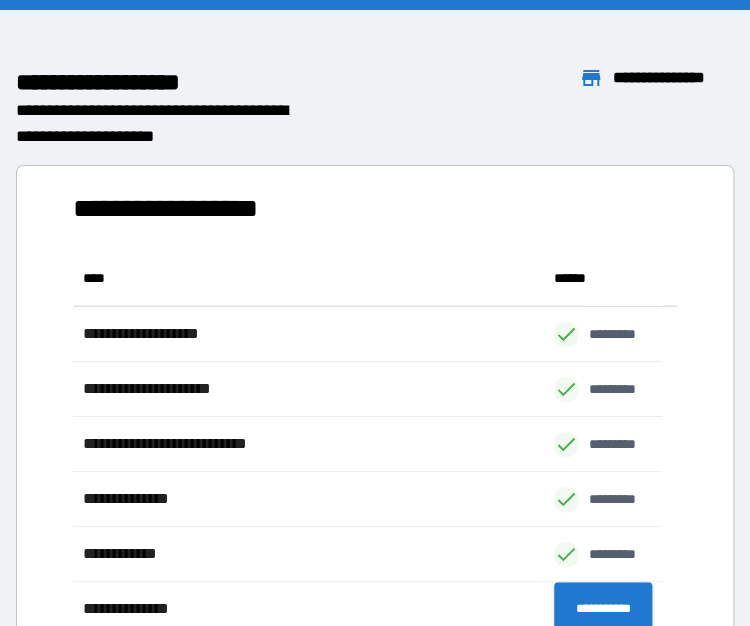 scroll, scrollTop: 16, scrollLeft: 16, axis: both 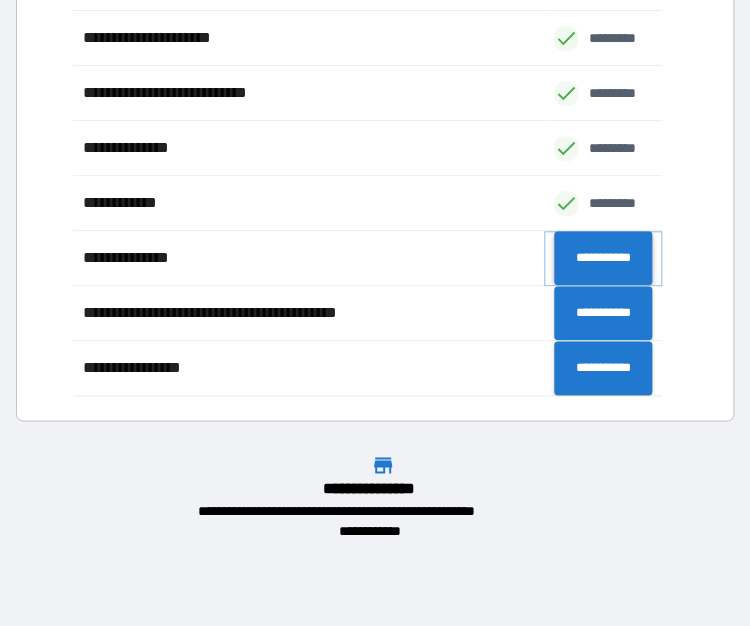click on "**********" at bounding box center [603, 258] 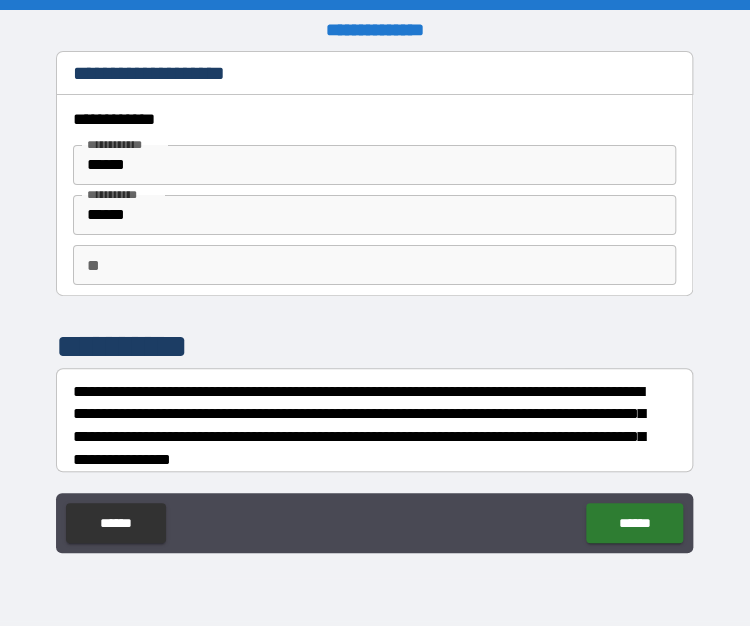 scroll, scrollTop: 368, scrollLeft: 0, axis: vertical 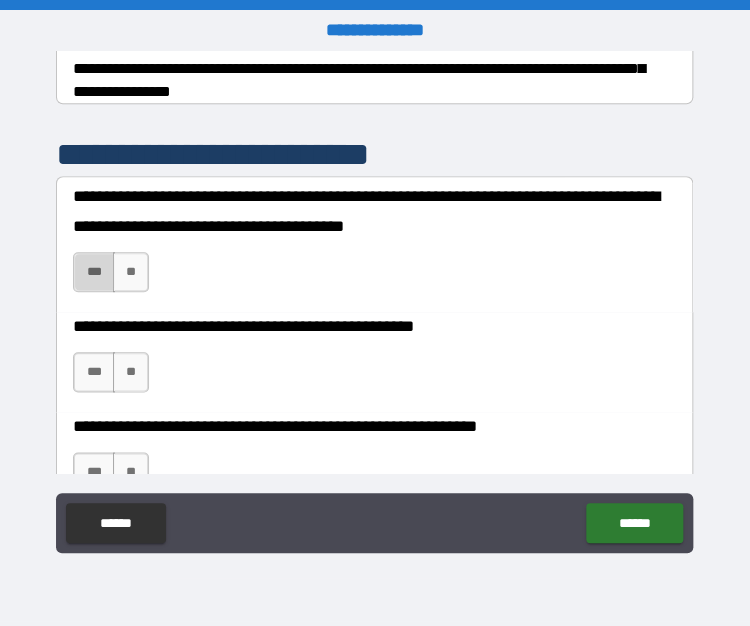 click on "***" at bounding box center (94, 272) 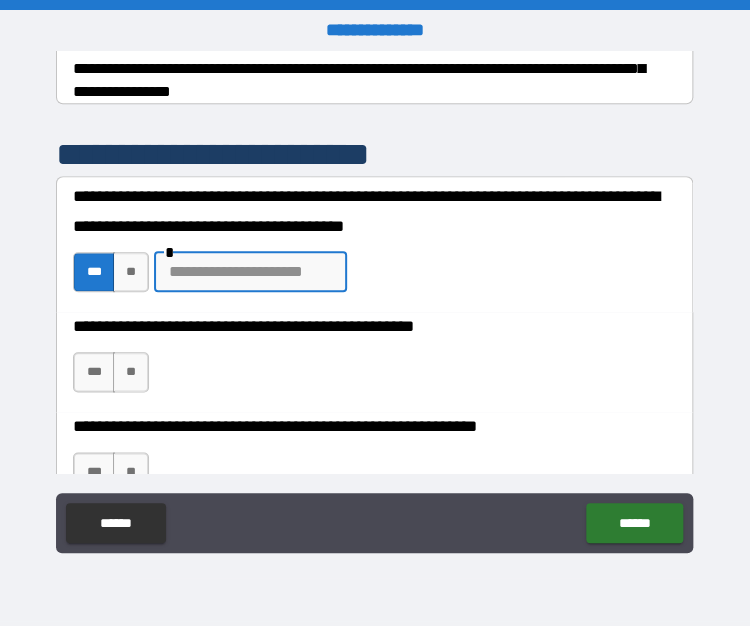 click at bounding box center (250, 272) 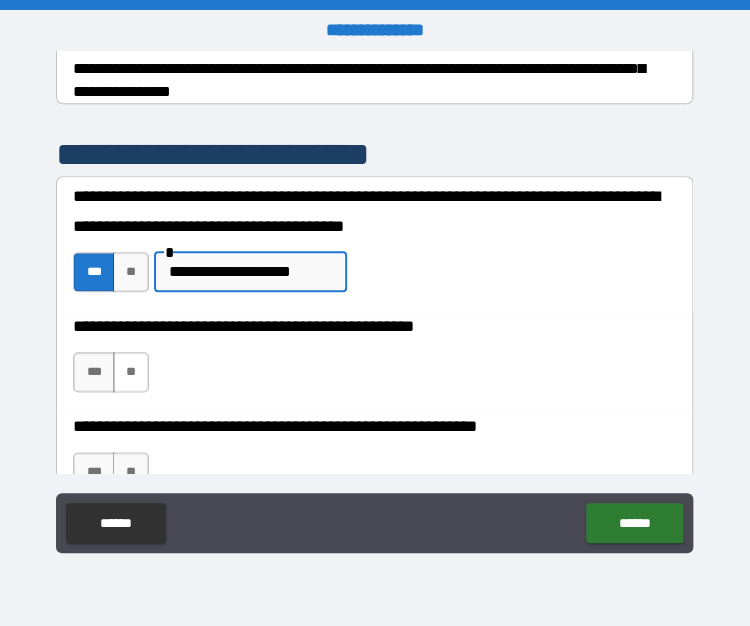 click on "**" at bounding box center [131, 372] 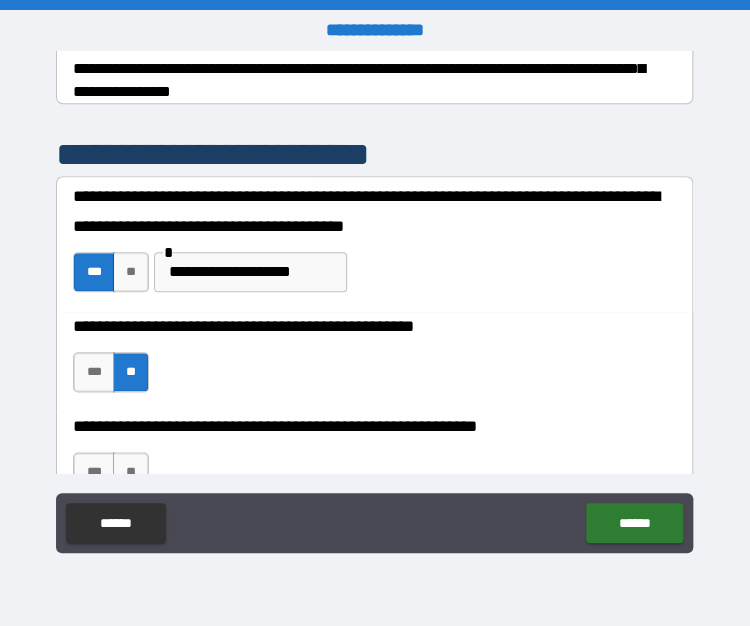 click on "[FIRST] [LAST] [STREET] [CITY] [STATE] [ZIP] [COUNTRY] [PHONE] [EMAIL] [DOB] [SSN] [DLN] [CCNUM]" at bounding box center [374, 262] 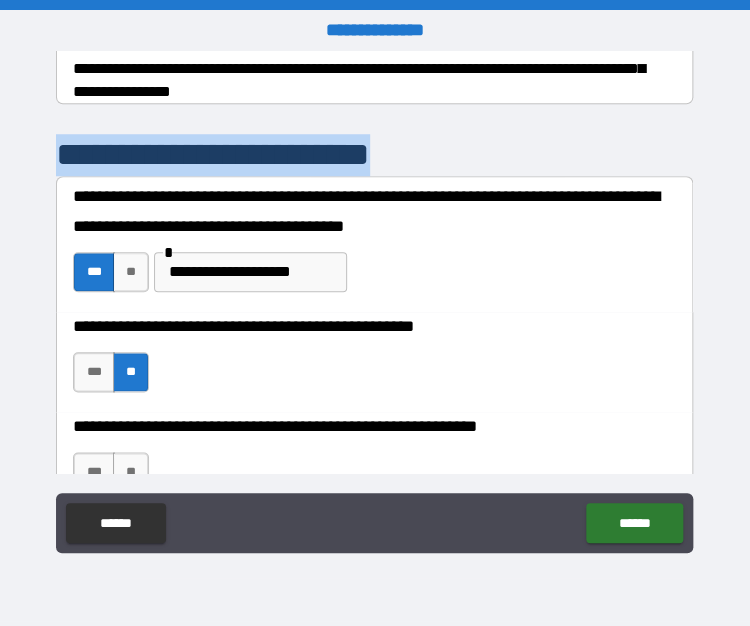 drag, startPoint x: 678, startPoint y: 92, endPoint x: 674, endPoint y: 114, distance: 22.36068 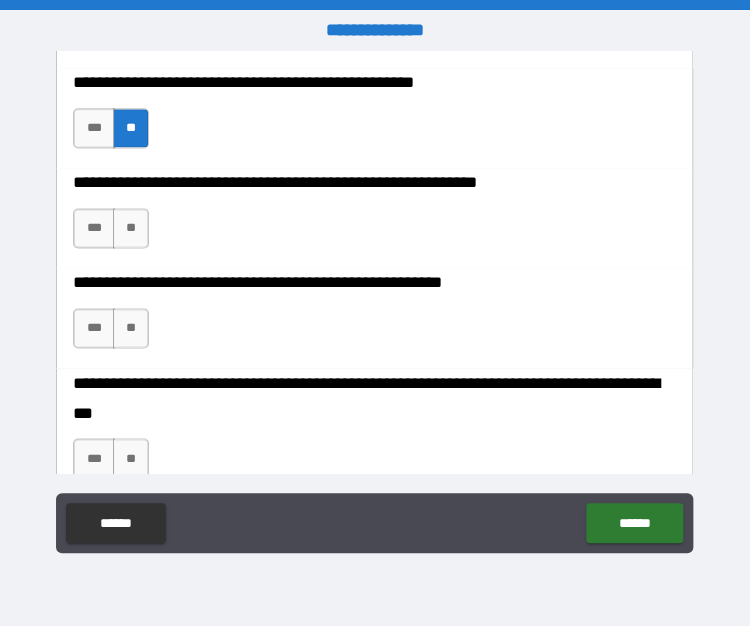 scroll, scrollTop: 652, scrollLeft: 0, axis: vertical 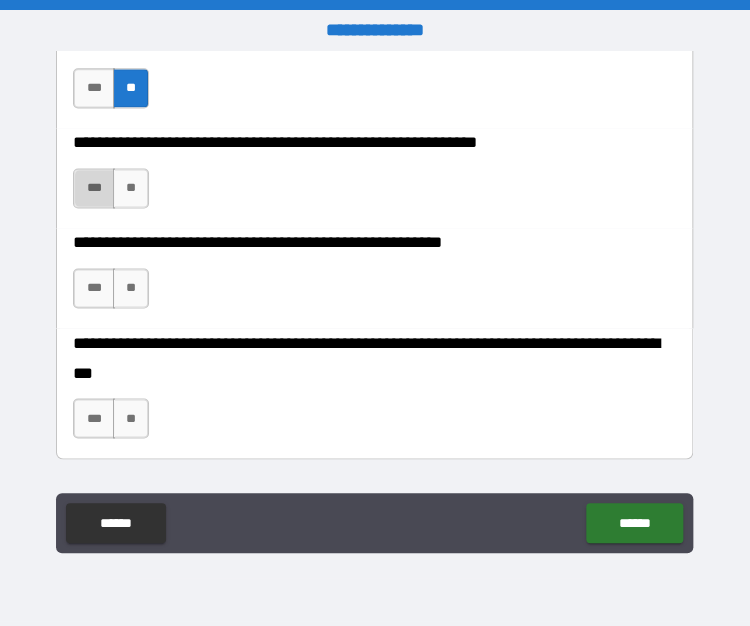 click on "***" at bounding box center [94, 188] 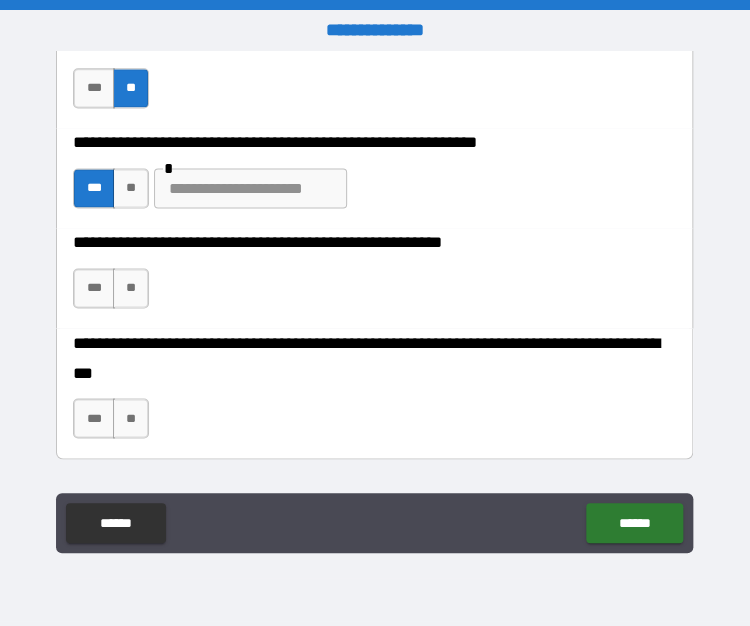 click at bounding box center [250, 188] 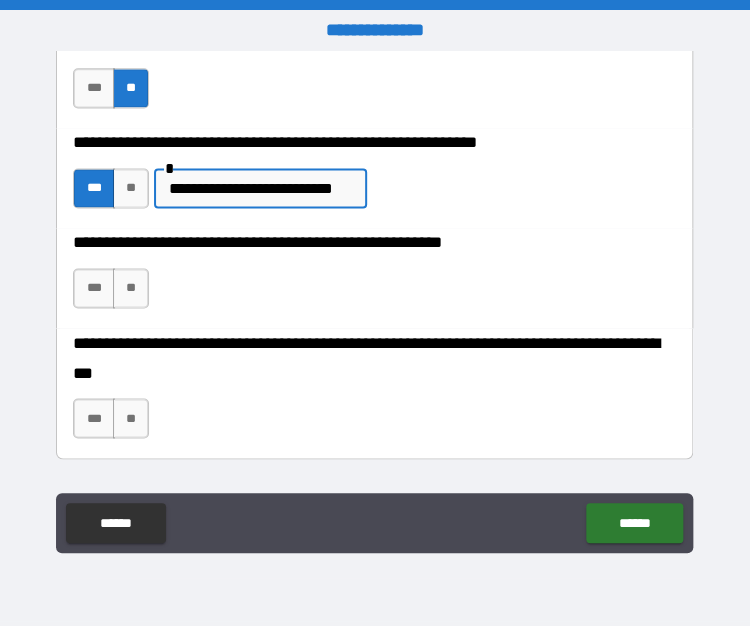 scroll, scrollTop: 0, scrollLeft: 12, axis: horizontal 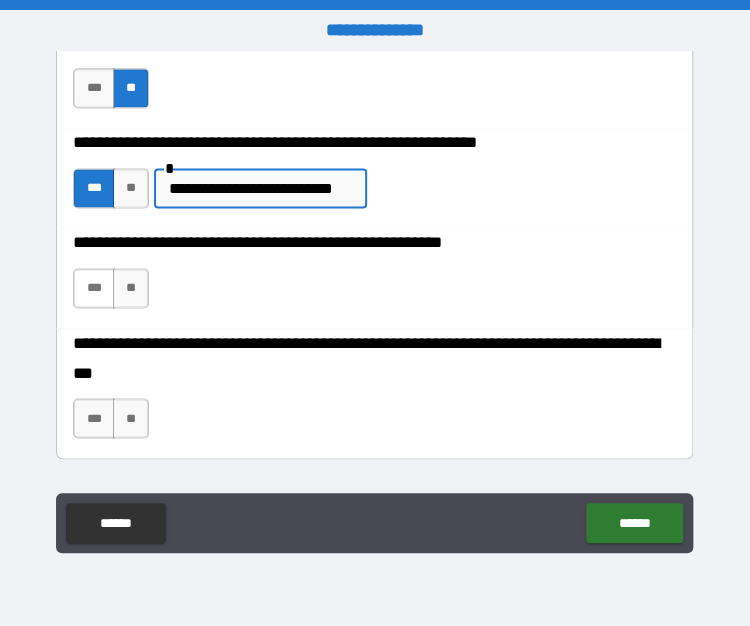 click on "***" at bounding box center (94, 288) 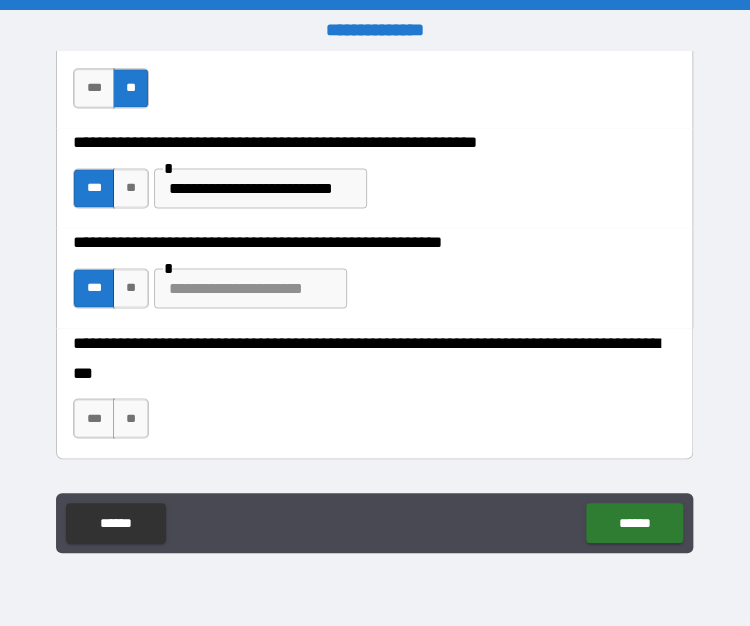 scroll, scrollTop: 0, scrollLeft: 0, axis: both 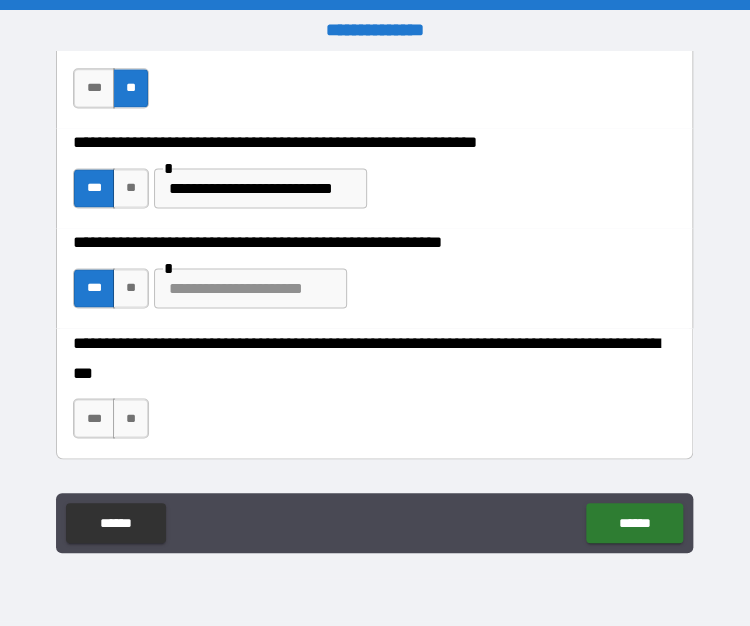 click on "*** ** *" at bounding box center [210, 293] 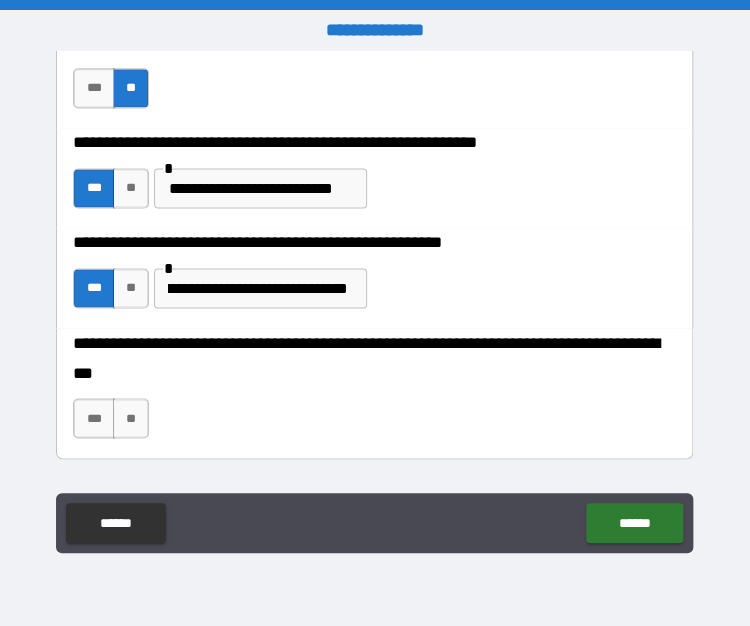 scroll, scrollTop: 0, scrollLeft: 0, axis: both 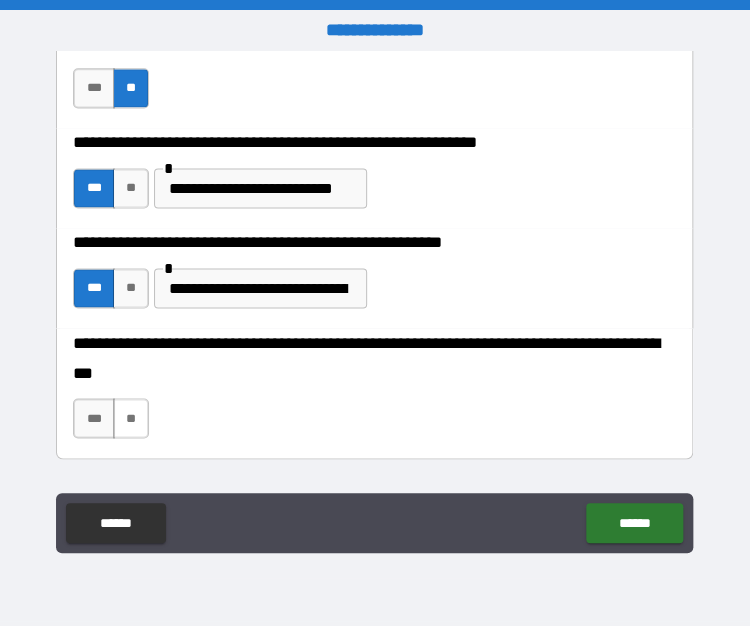 click on "**" at bounding box center [131, 418] 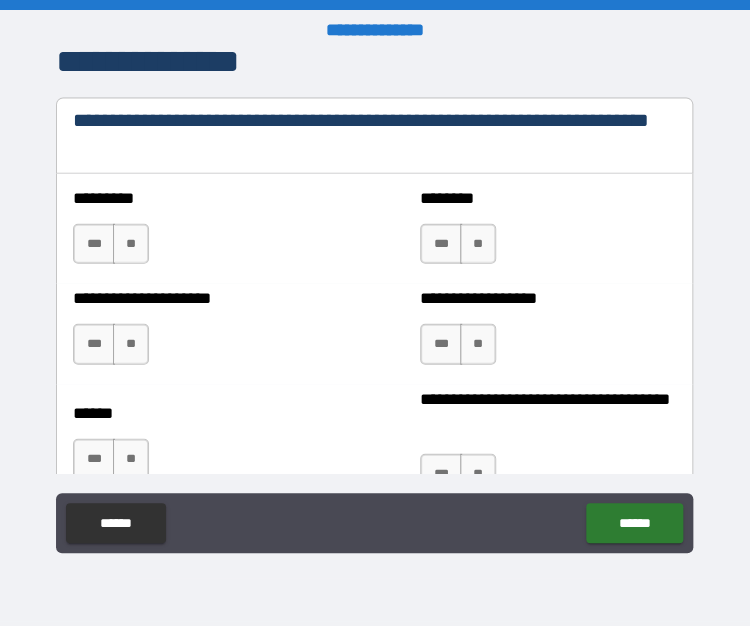scroll, scrollTop: 1148, scrollLeft: 0, axis: vertical 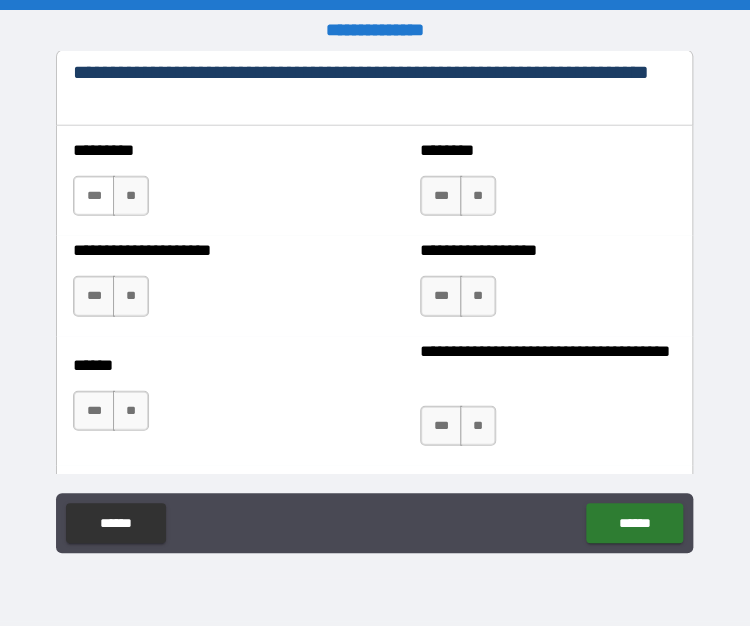 click on "***" at bounding box center (94, 196) 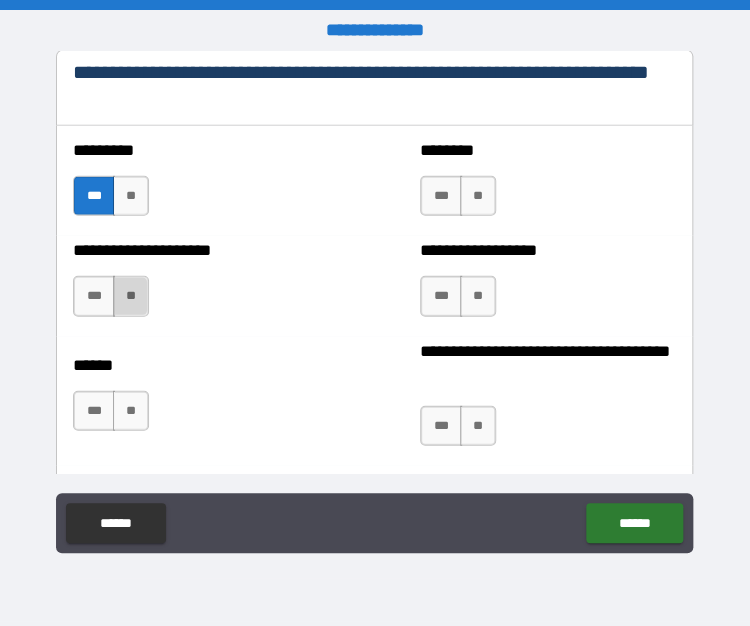 click on "**" at bounding box center (131, 296) 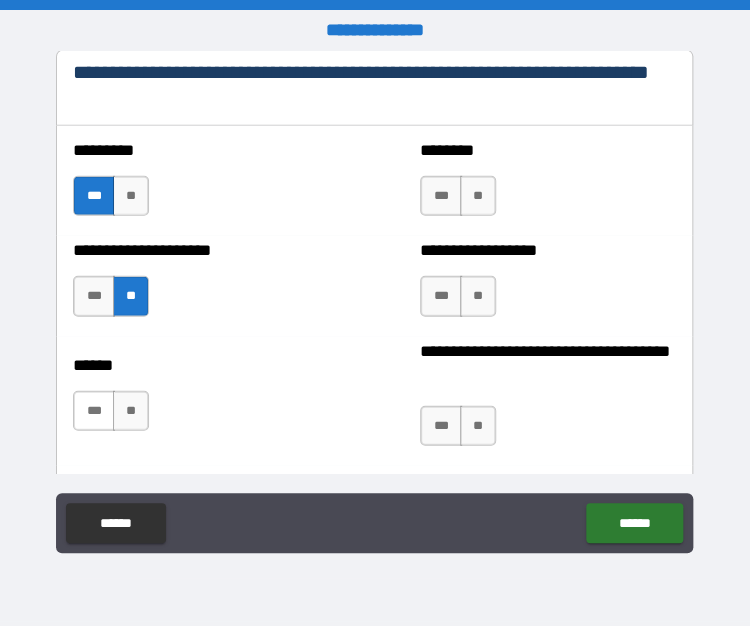 click on "***" at bounding box center [94, 411] 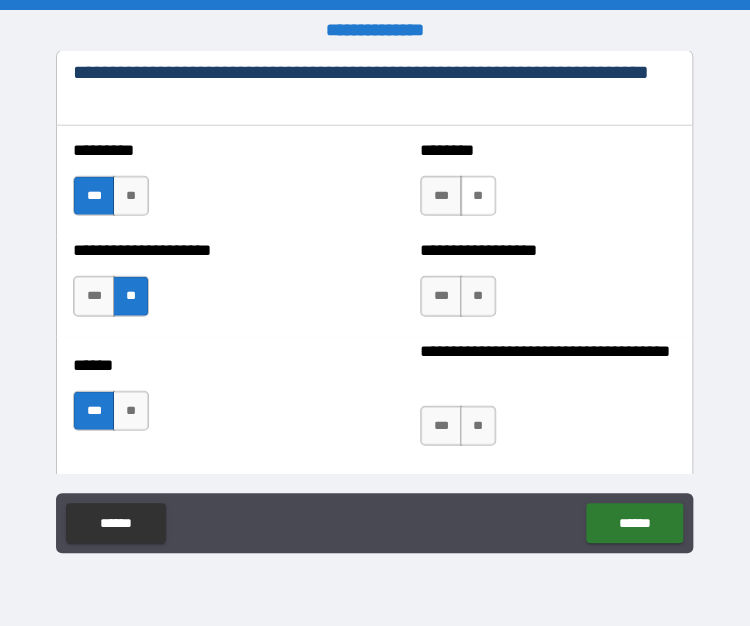click on "**" at bounding box center (478, 196) 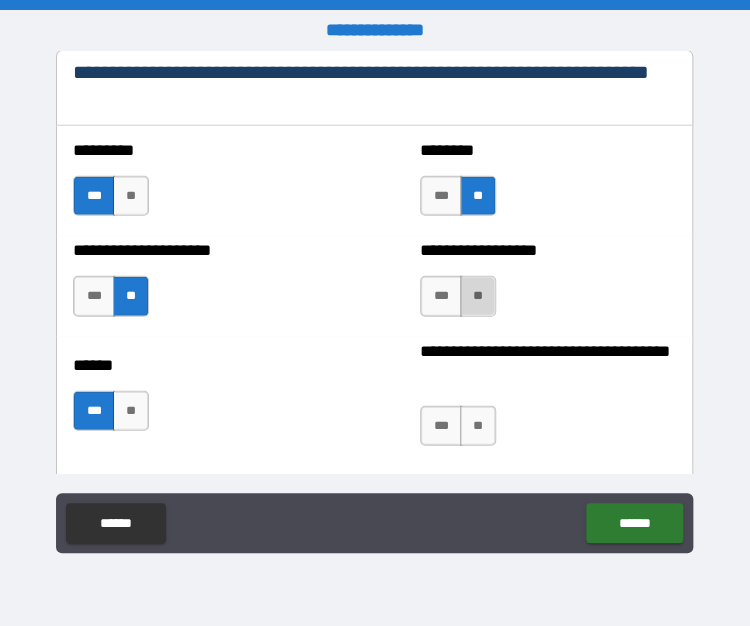 click on "**" at bounding box center [478, 296] 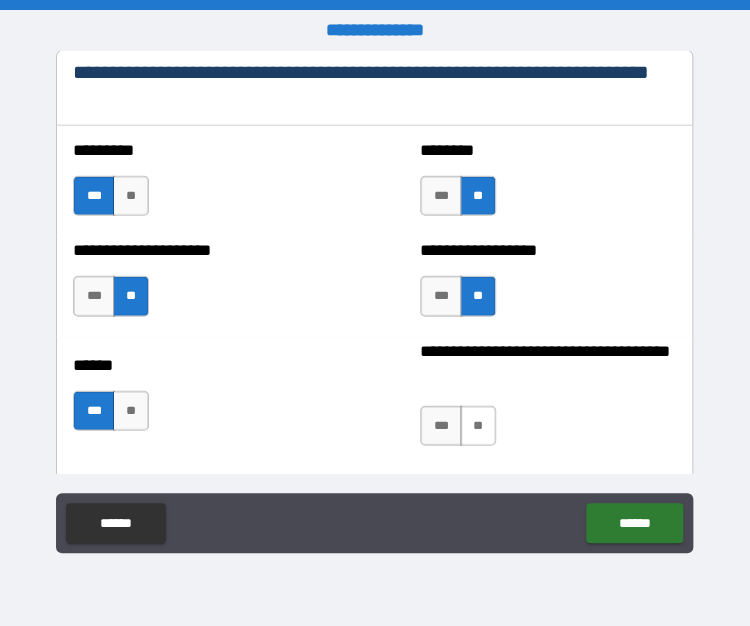 click on "**" at bounding box center [478, 426] 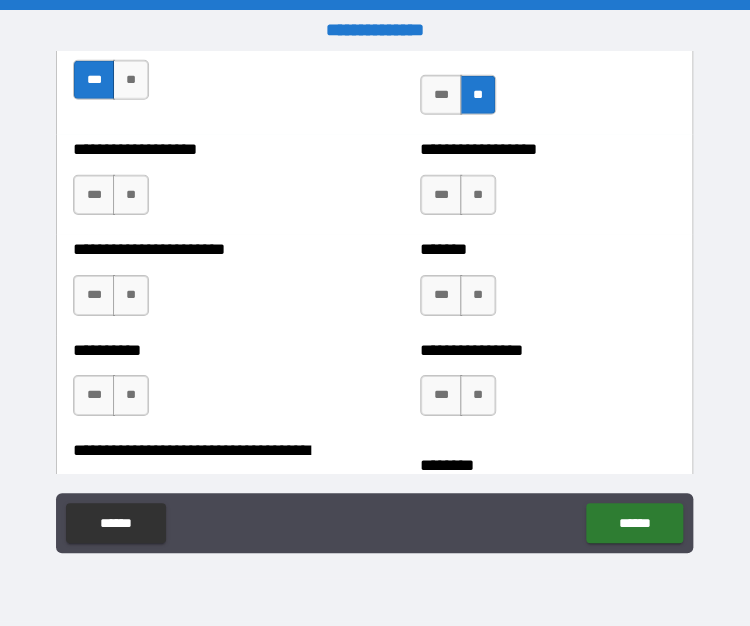 scroll, scrollTop: 1508, scrollLeft: 0, axis: vertical 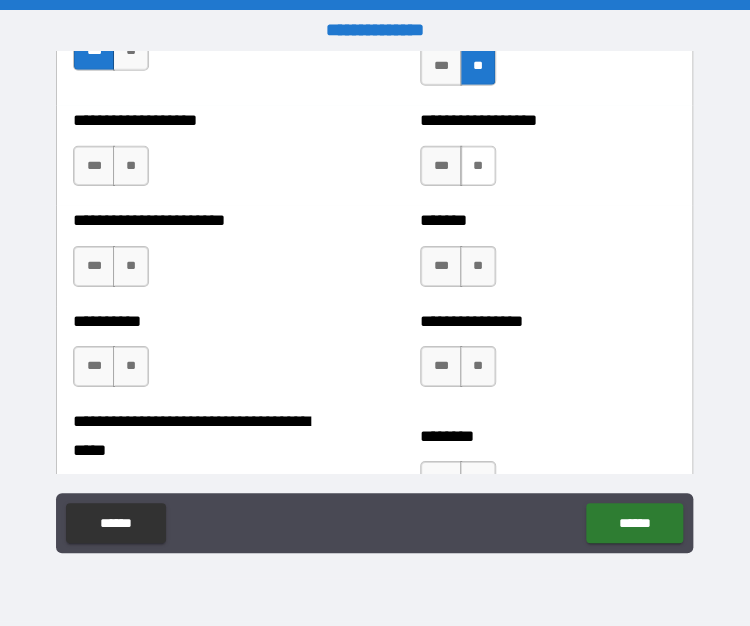 click on "**" at bounding box center [478, 166] 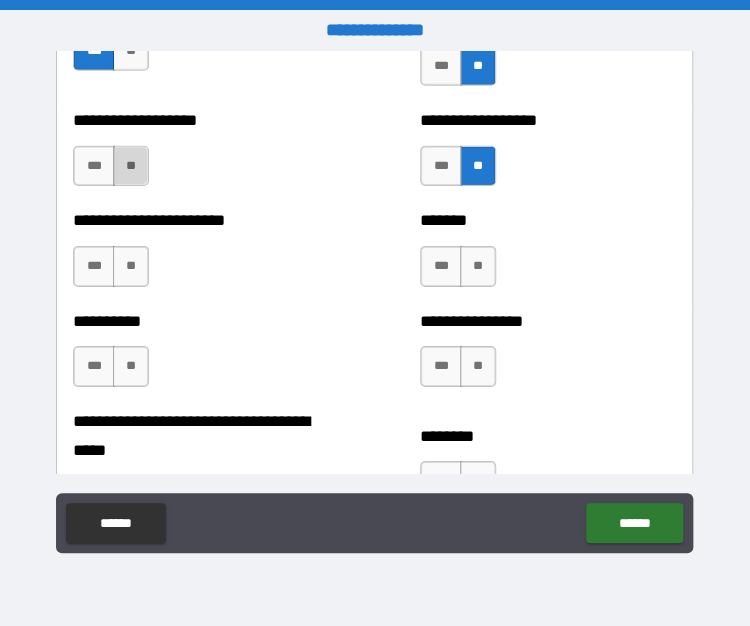 click on "**" at bounding box center (131, 166) 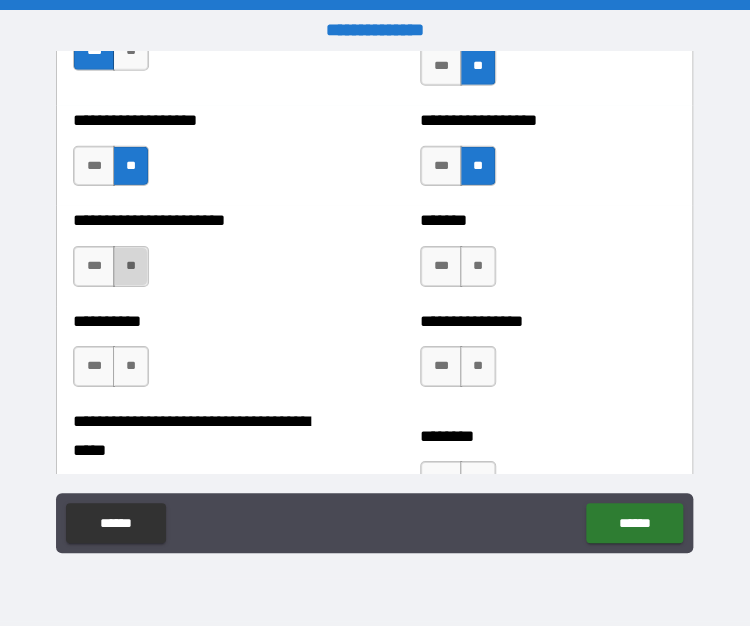 click on "**" at bounding box center [131, 266] 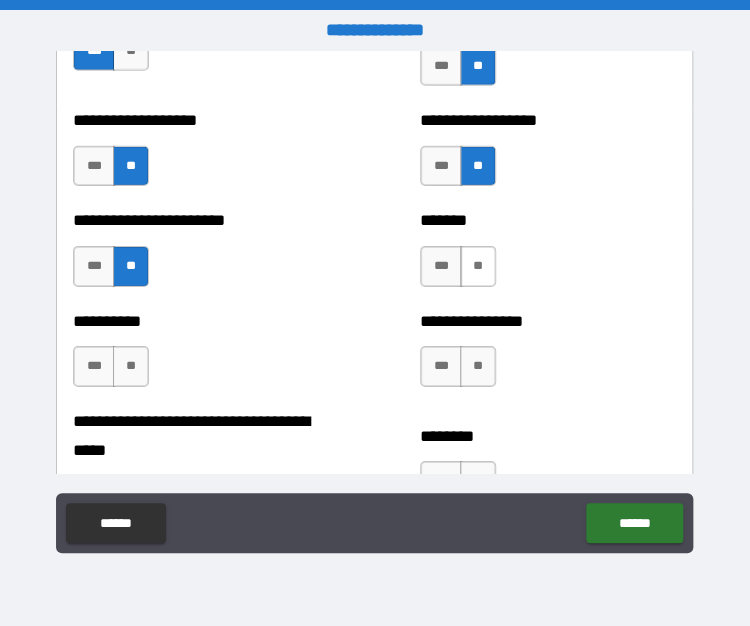 click on "*** **" at bounding box center [458, 266] 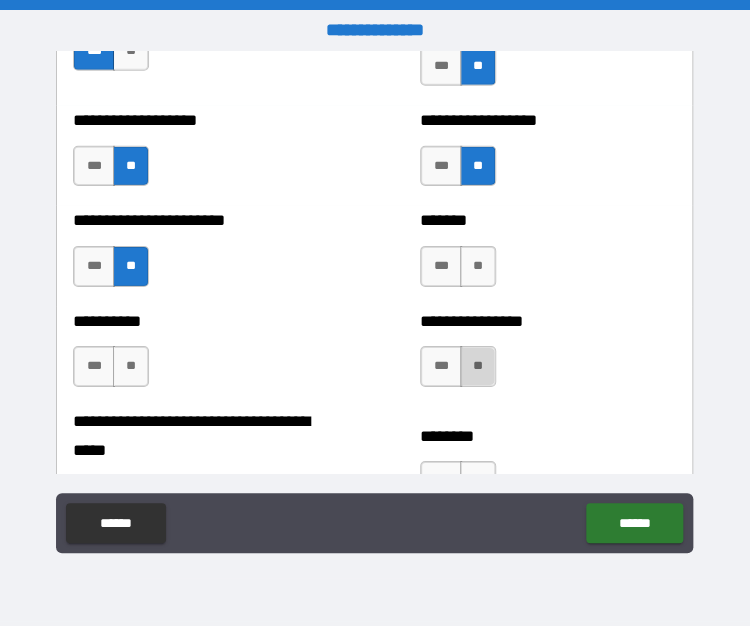 click on "**" at bounding box center [478, 366] 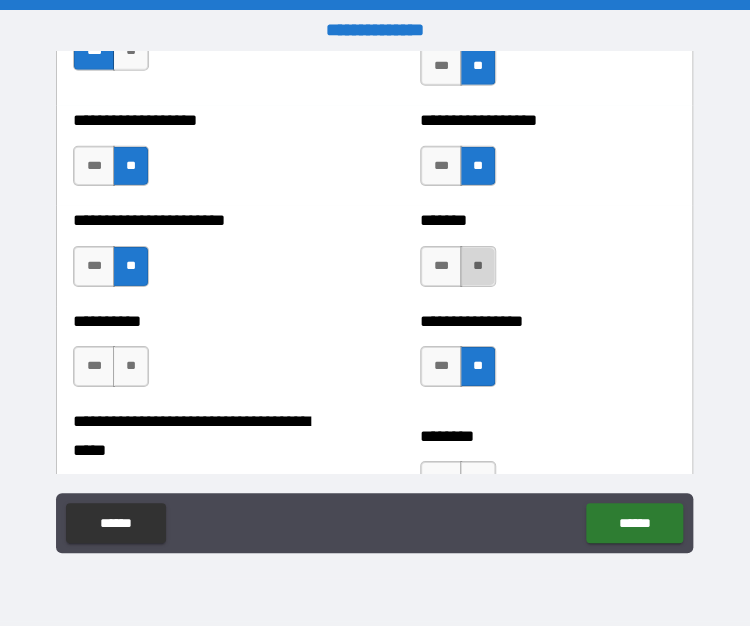 click on "**" at bounding box center (478, 266) 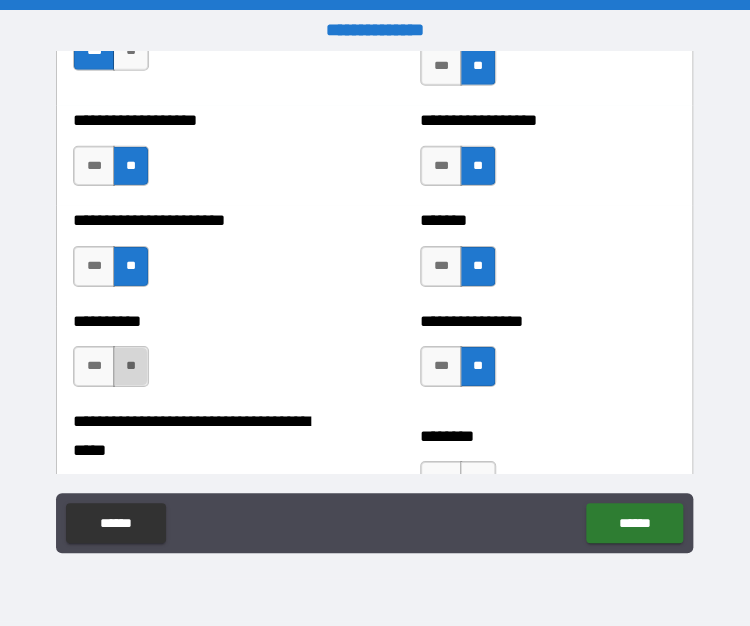 click on "**" at bounding box center (131, 366) 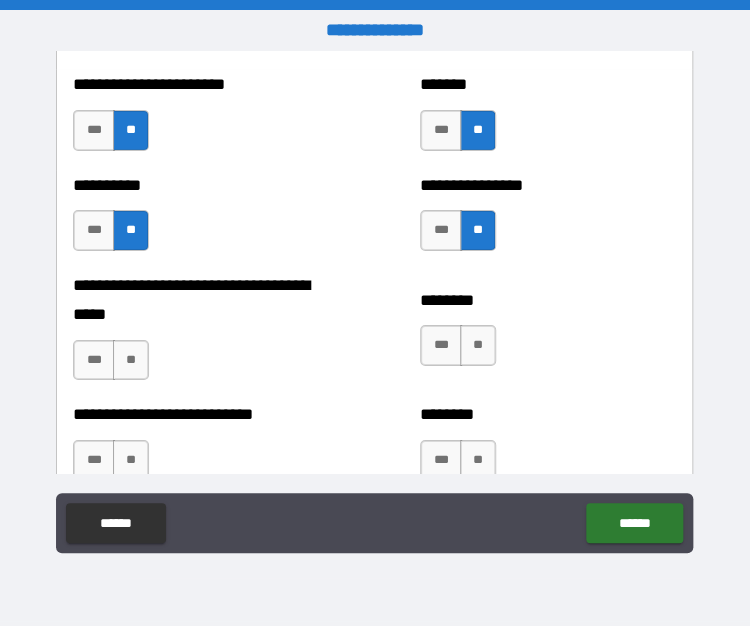 scroll, scrollTop: 1712, scrollLeft: 0, axis: vertical 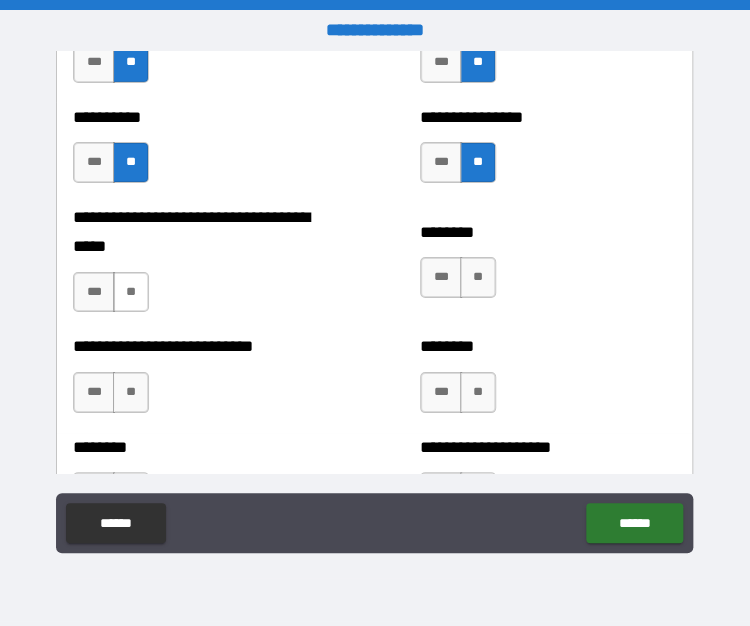 click on "**" at bounding box center (131, 292) 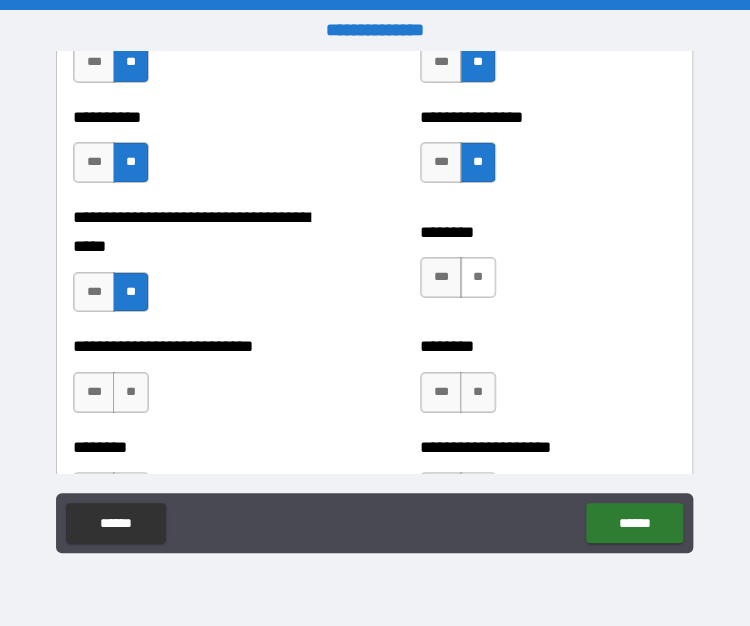 click on "**" at bounding box center [478, 277] 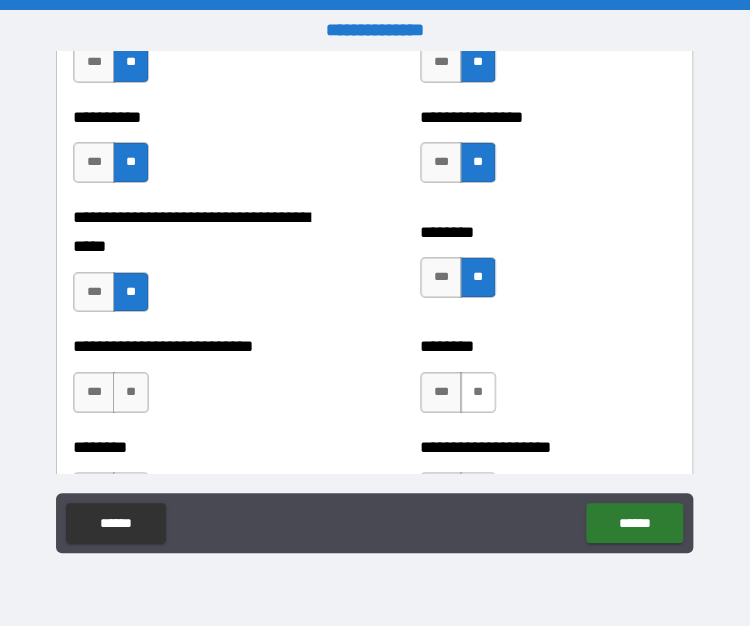click on "**" at bounding box center [478, 392] 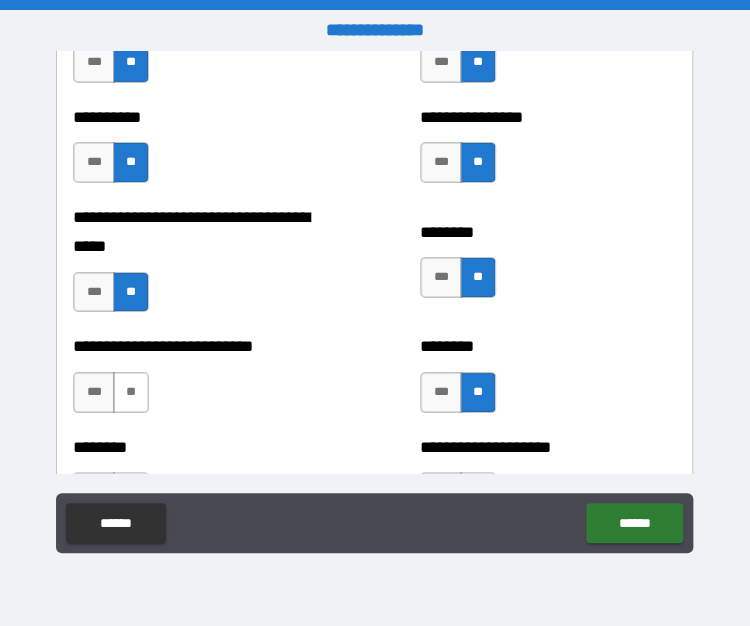 click on "**" at bounding box center [131, 392] 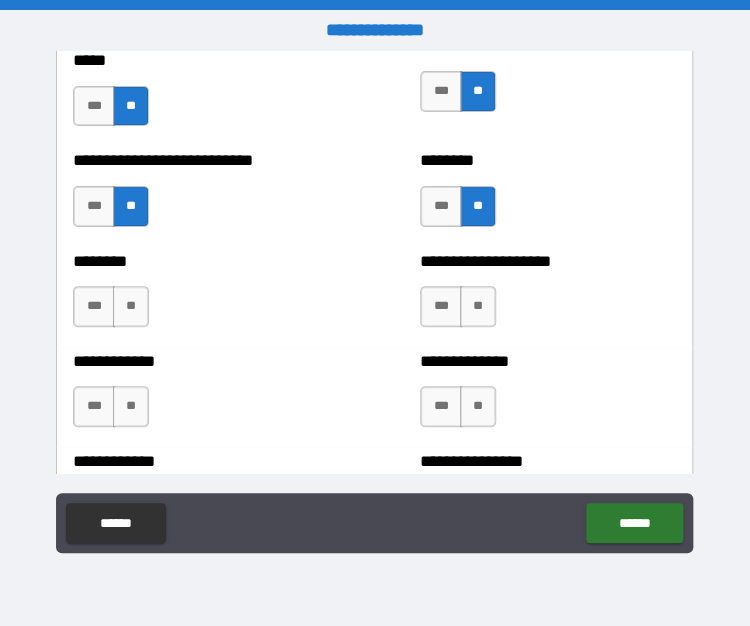 scroll, scrollTop: 2131, scrollLeft: 0, axis: vertical 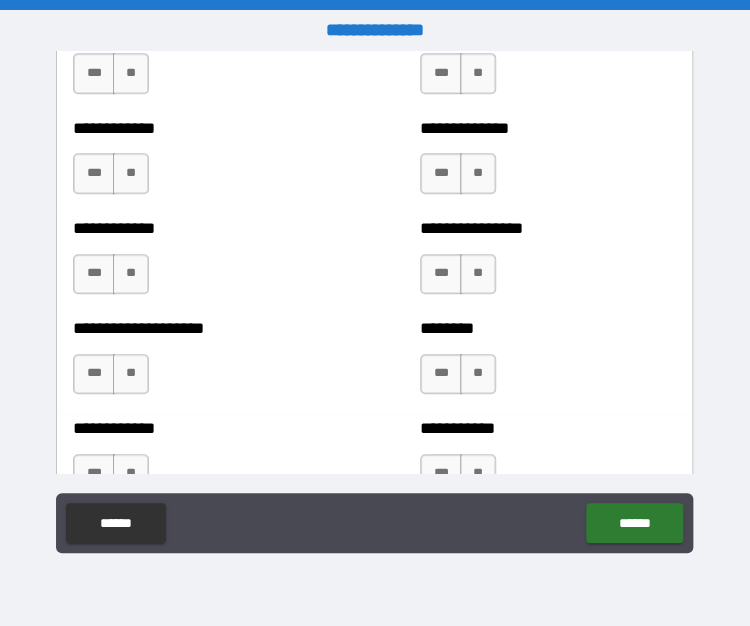 click on "*** **" at bounding box center [460, 78] 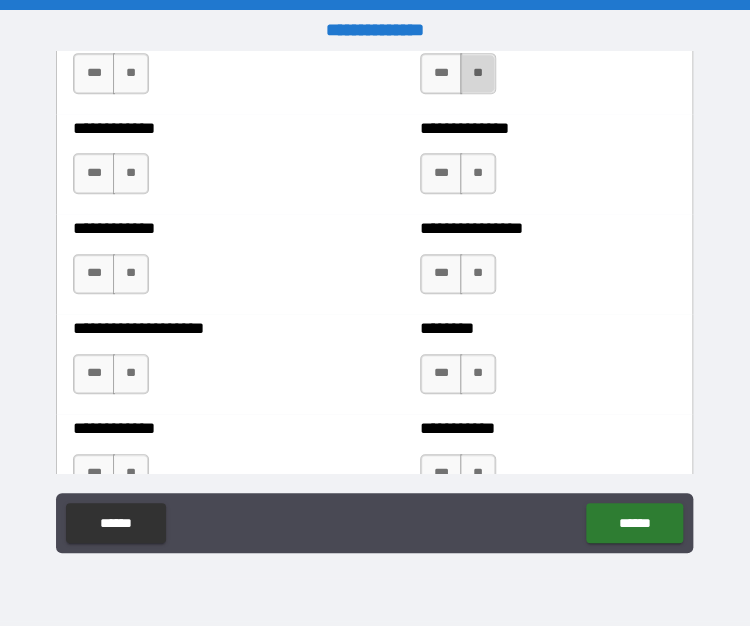 click on "**" at bounding box center (478, 73) 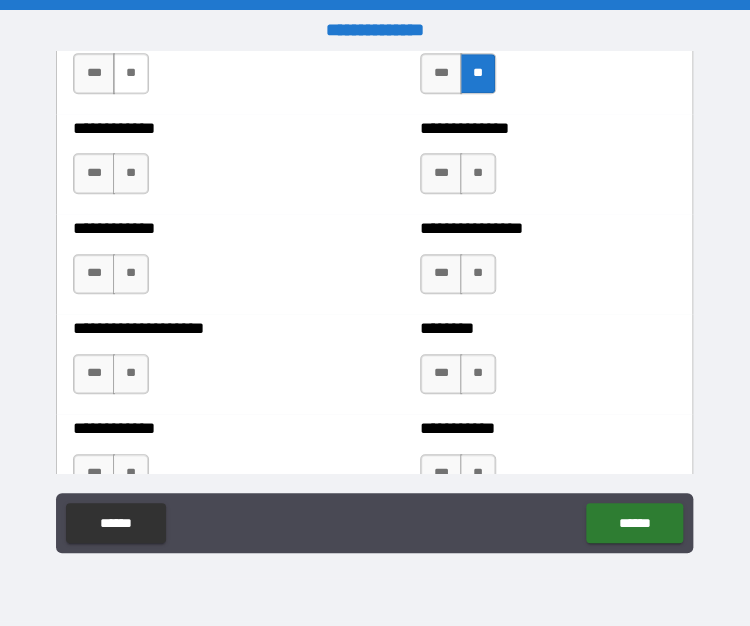 click on "**" at bounding box center [131, 73] 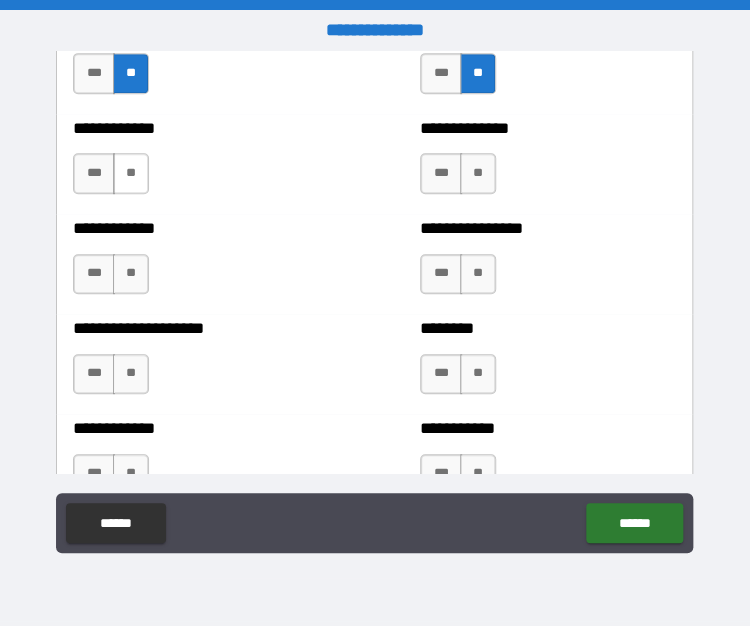 click on "**" at bounding box center [131, 173] 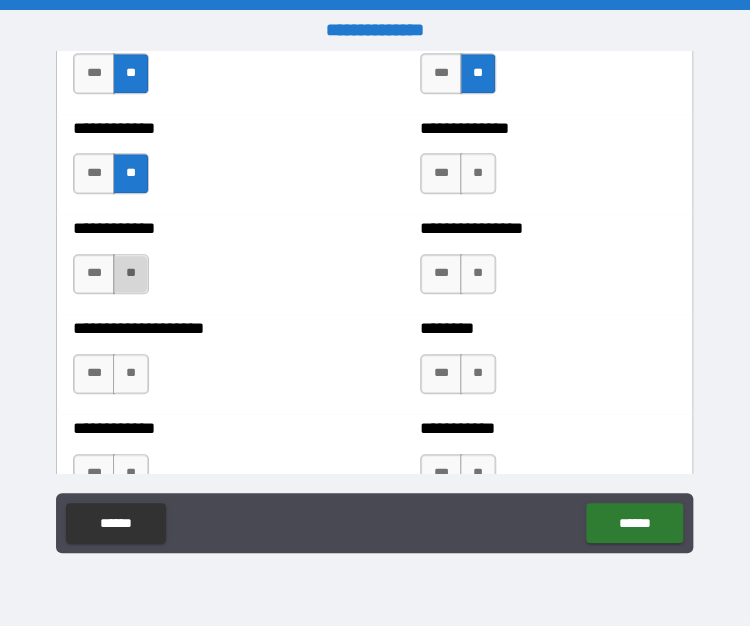 click on "**" at bounding box center (131, 274) 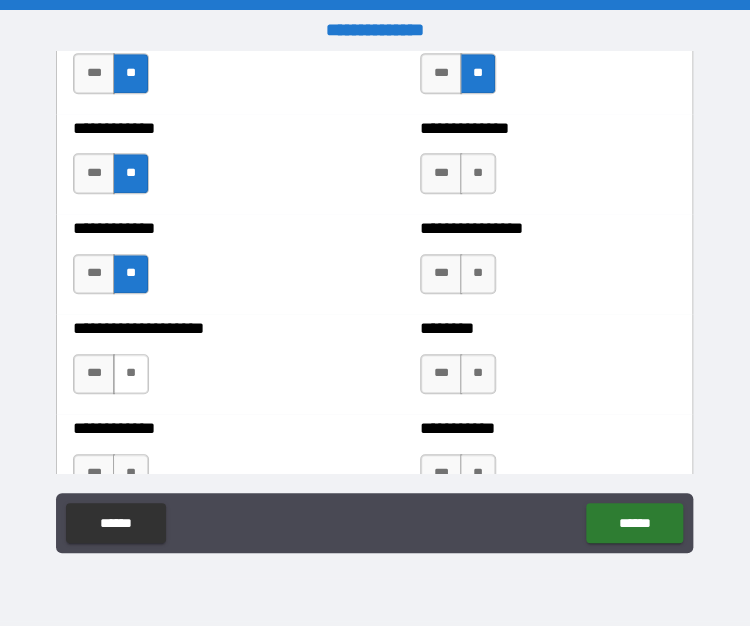 click on "**" at bounding box center [131, 374] 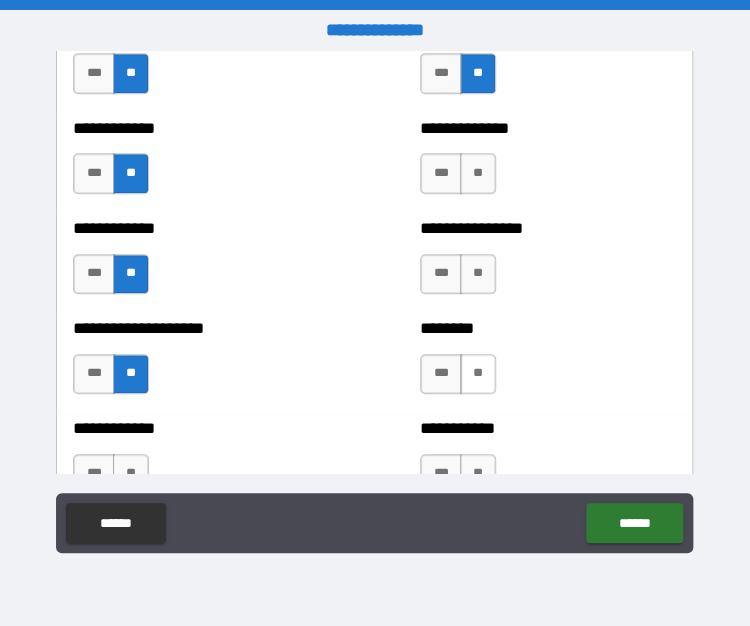 click on "**" at bounding box center [478, 374] 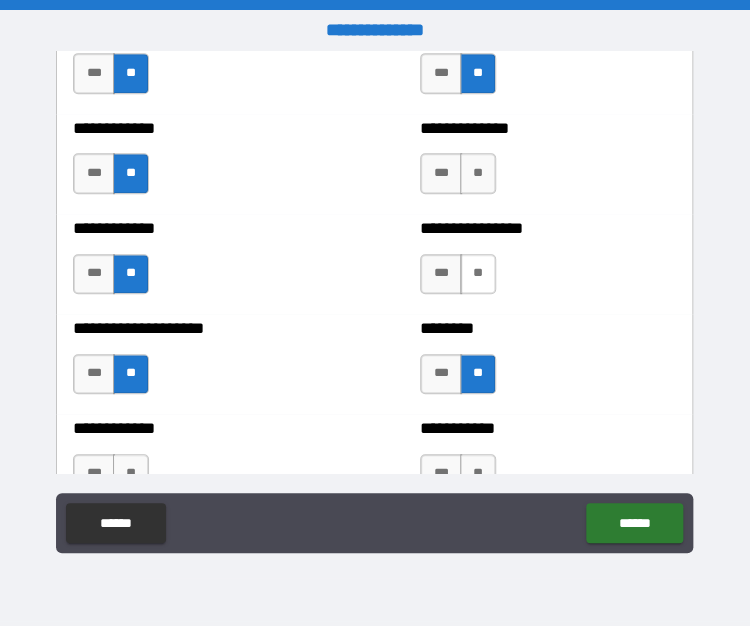 click on "**" at bounding box center [478, 274] 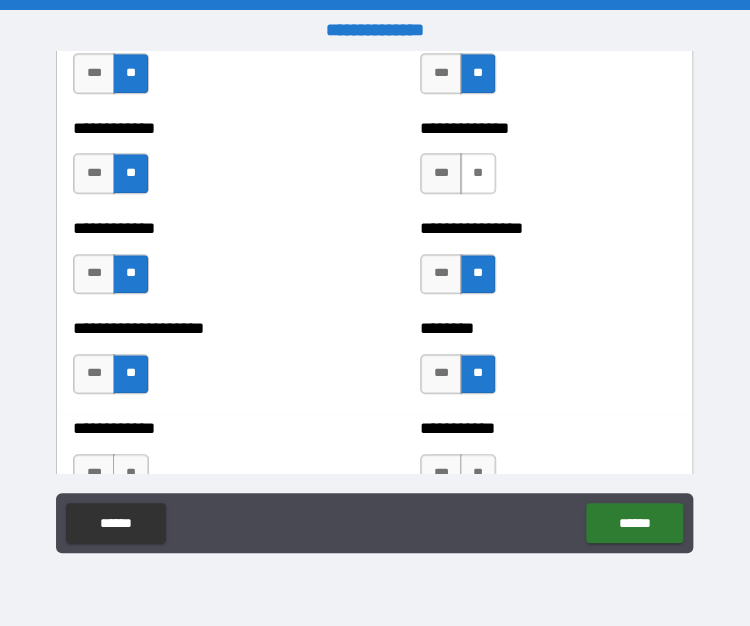 click on "**" at bounding box center [478, 173] 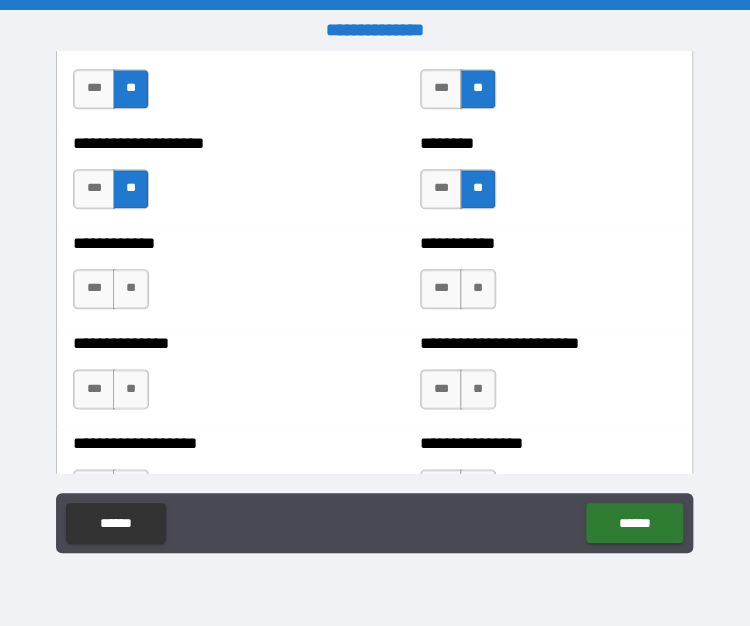scroll, scrollTop: 2530, scrollLeft: 0, axis: vertical 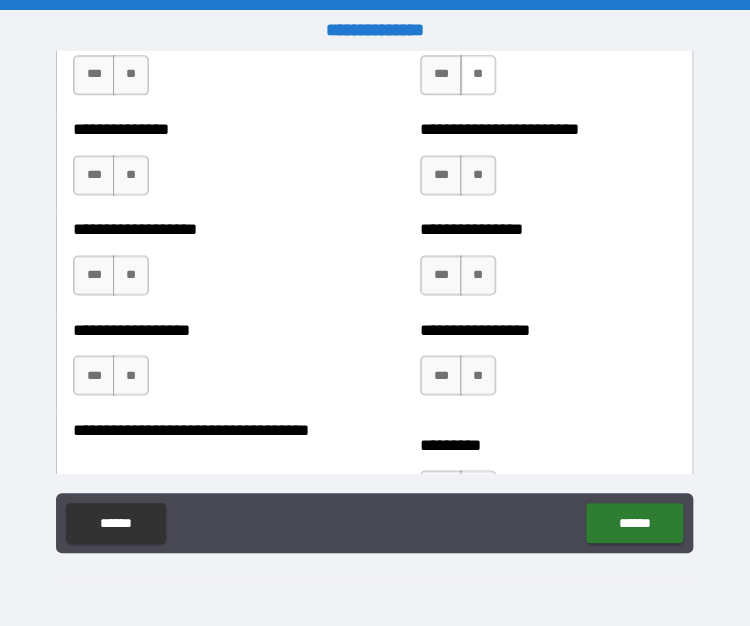 click on "**" at bounding box center (478, 75) 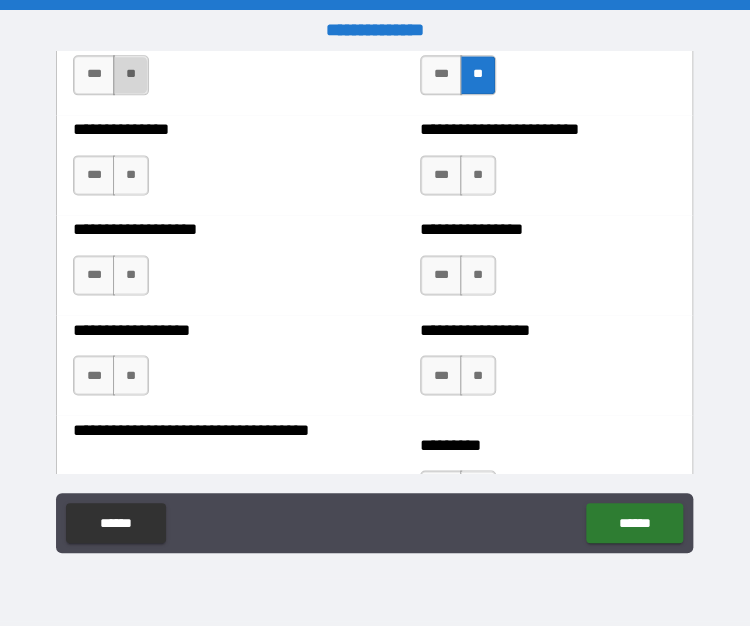 click on "**" at bounding box center [131, 75] 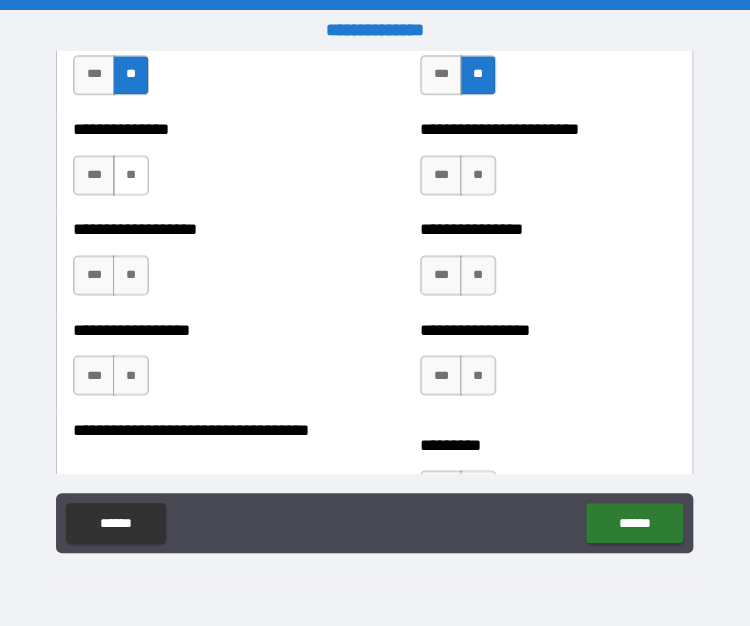 click on "**" at bounding box center (131, 175) 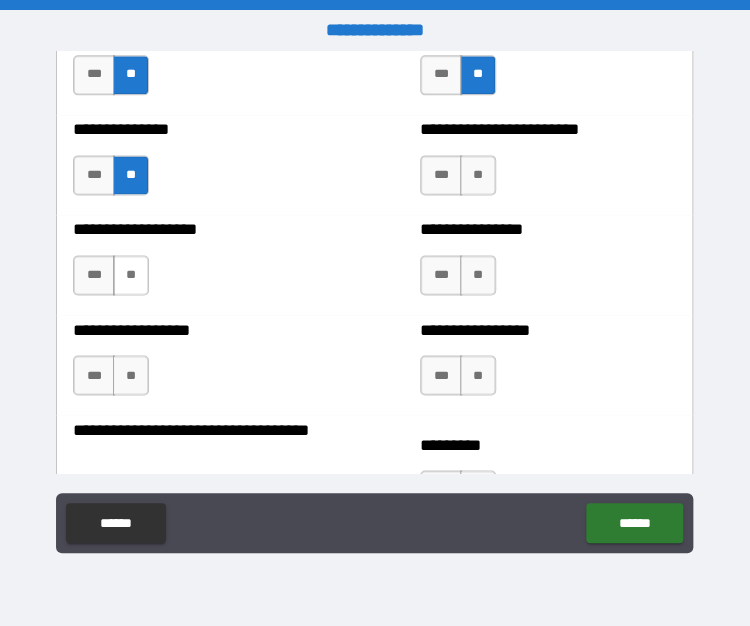 click on "**" at bounding box center [131, 275] 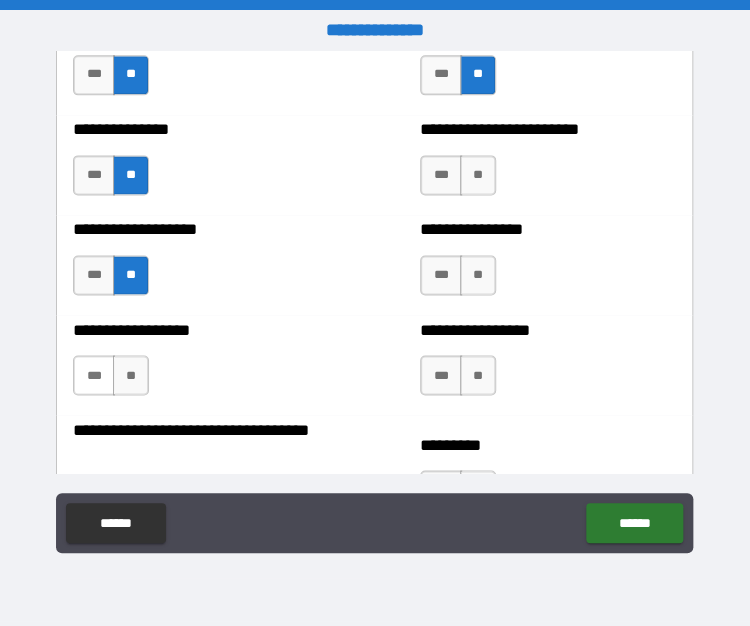 click on "***" at bounding box center (94, 375) 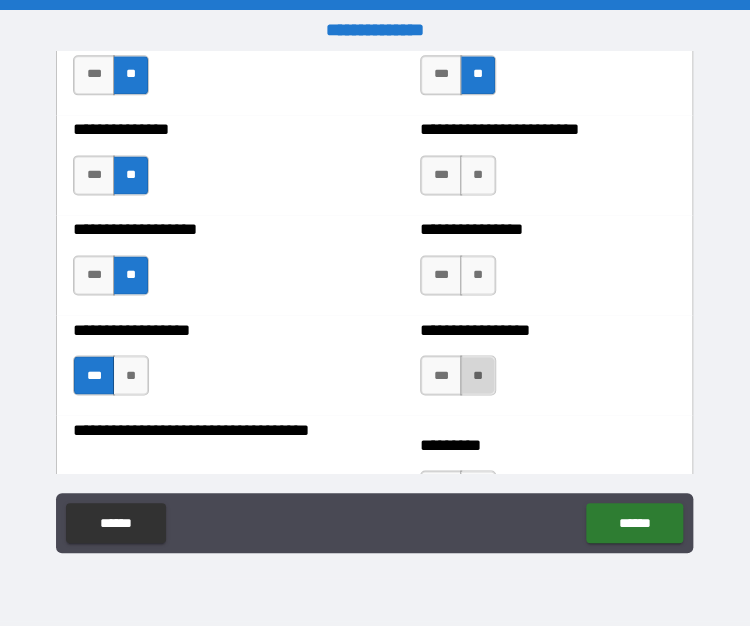 click on "**" at bounding box center (478, 375) 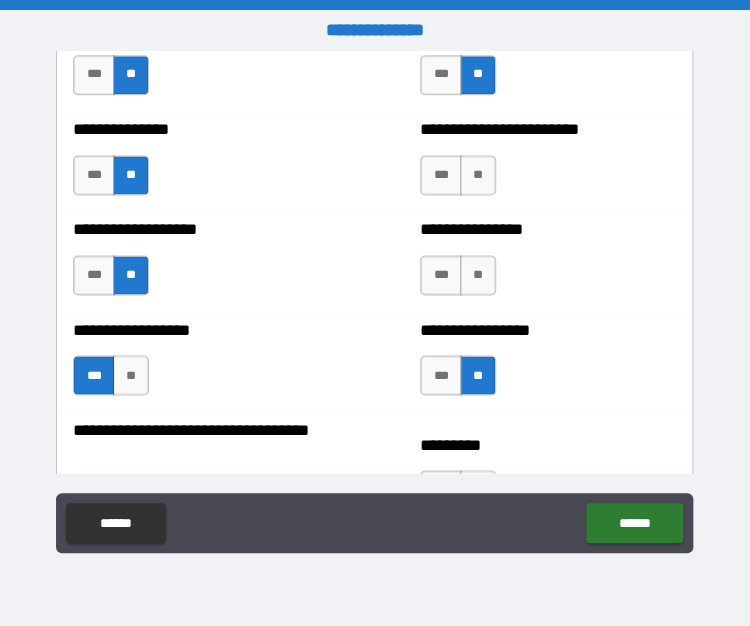 click on "*** **" at bounding box center (458, 275) 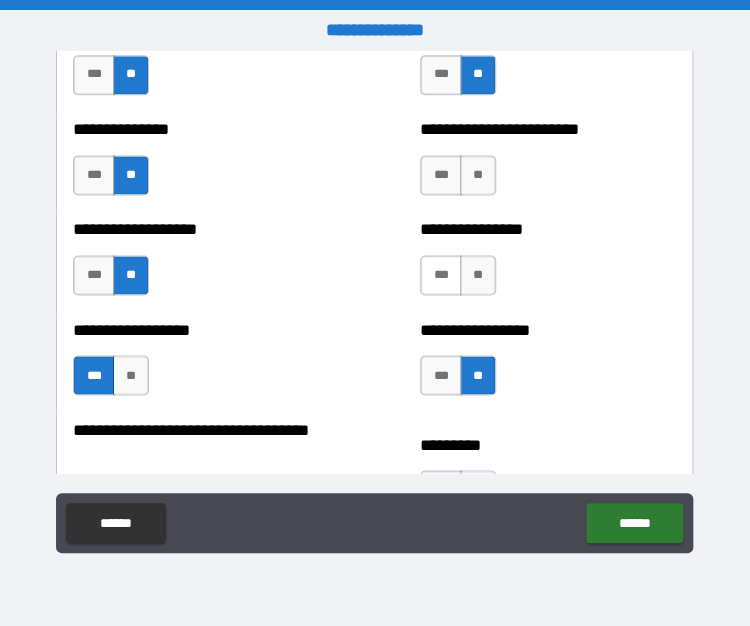 click on "***" at bounding box center (441, 275) 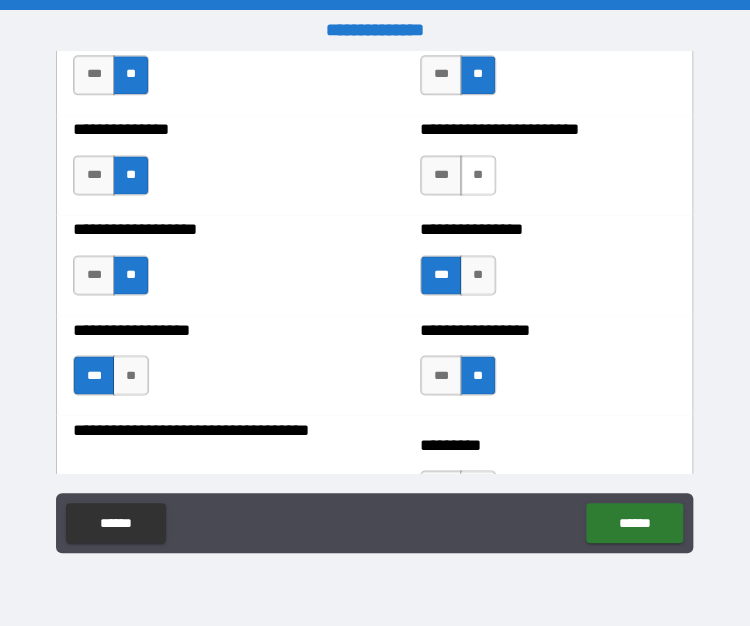 click on "**" at bounding box center [478, 175] 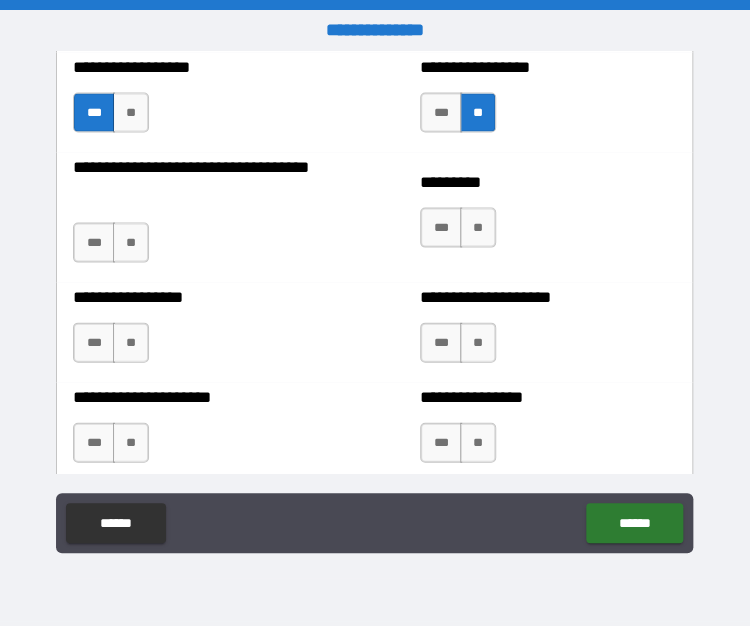 scroll, scrollTop: 2812, scrollLeft: 0, axis: vertical 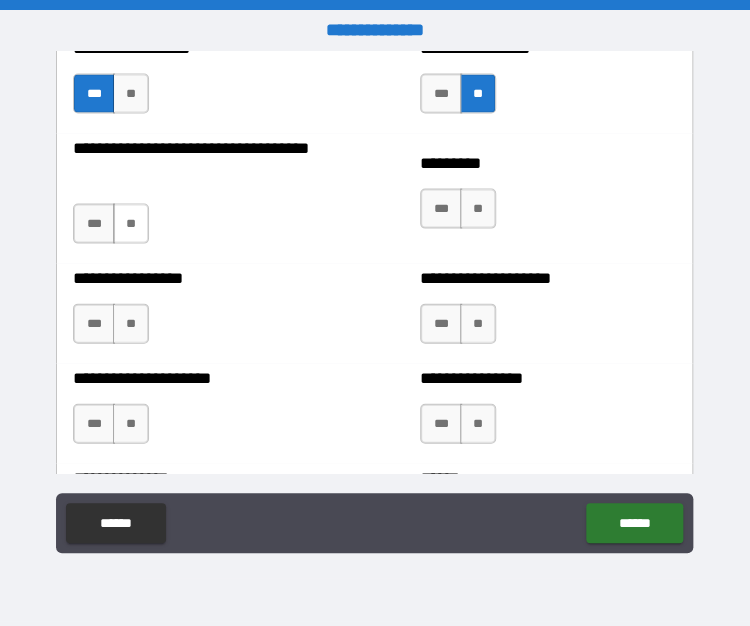 click on "**" at bounding box center (131, 223) 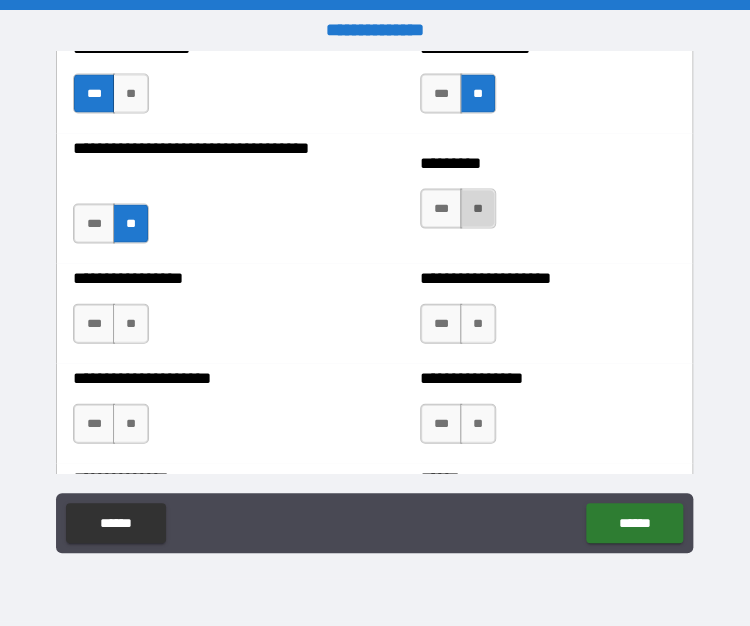 click on "**" at bounding box center [478, 208] 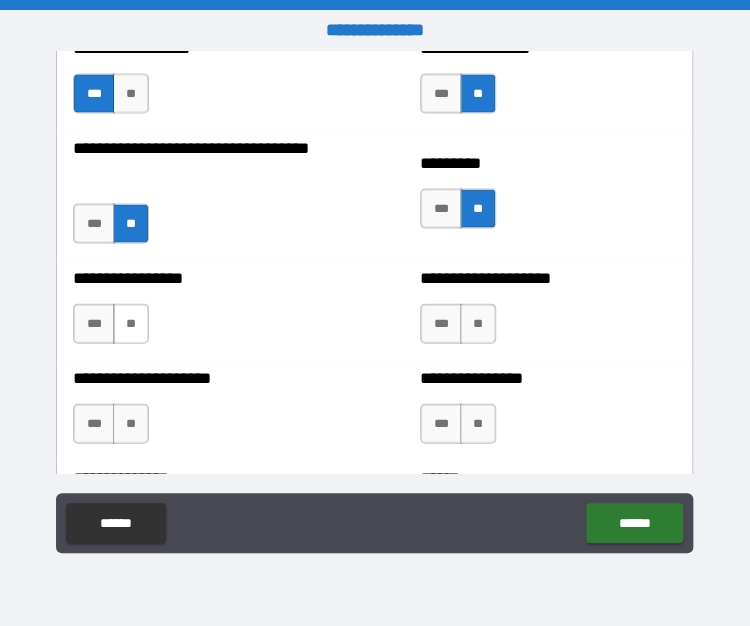 click on "**" at bounding box center [131, 323] 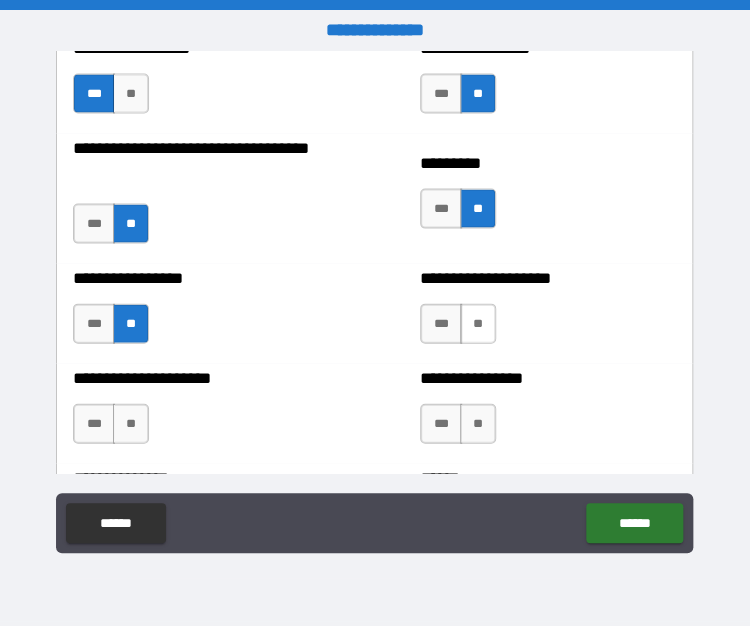 click on "**" at bounding box center [478, 323] 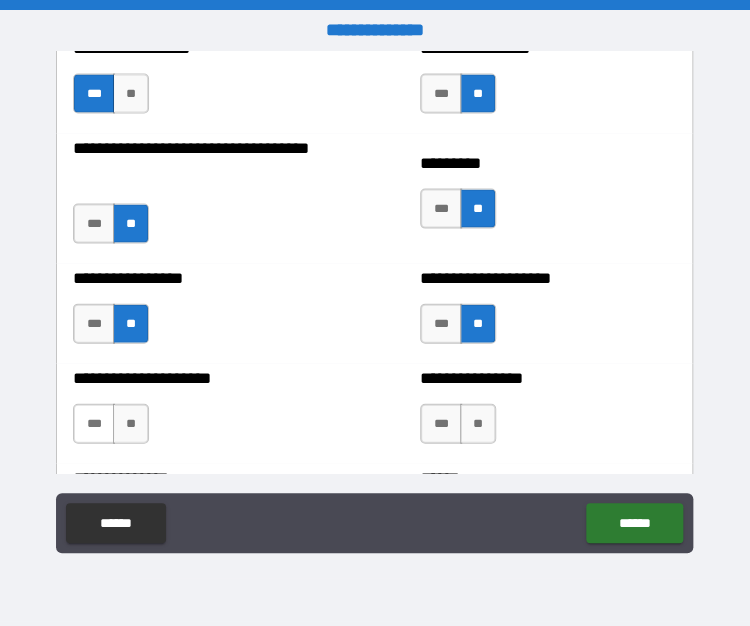 click on "***" at bounding box center [94, 423] 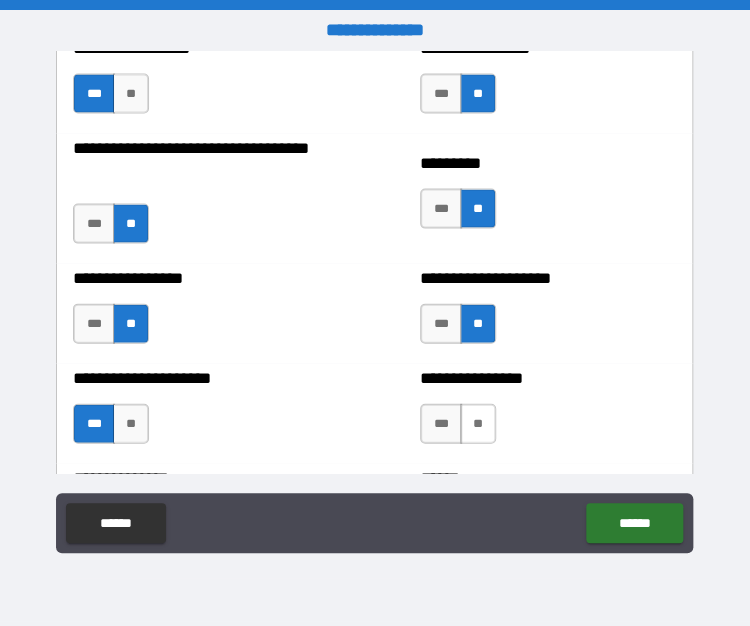 click on "**" at bounding box center [478, 423] 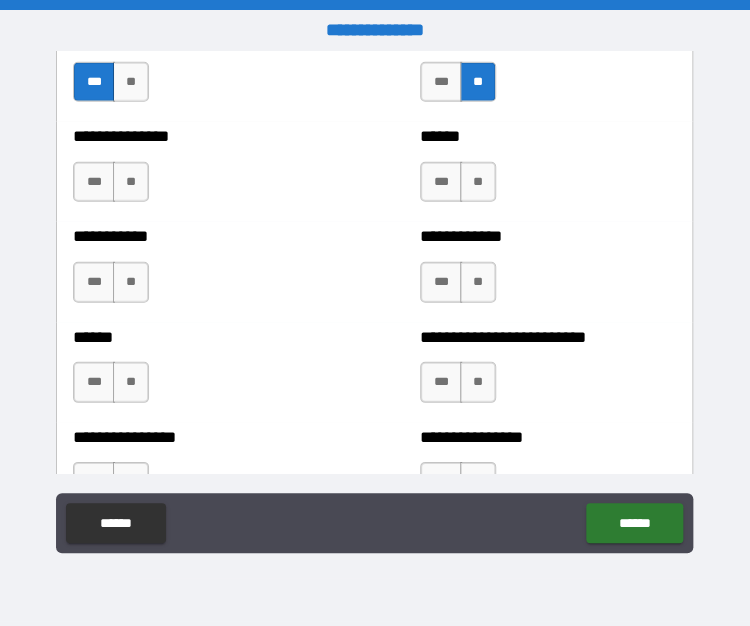 scroll, scrollTop: 3163, scrollLeft: 0, axis: vertical 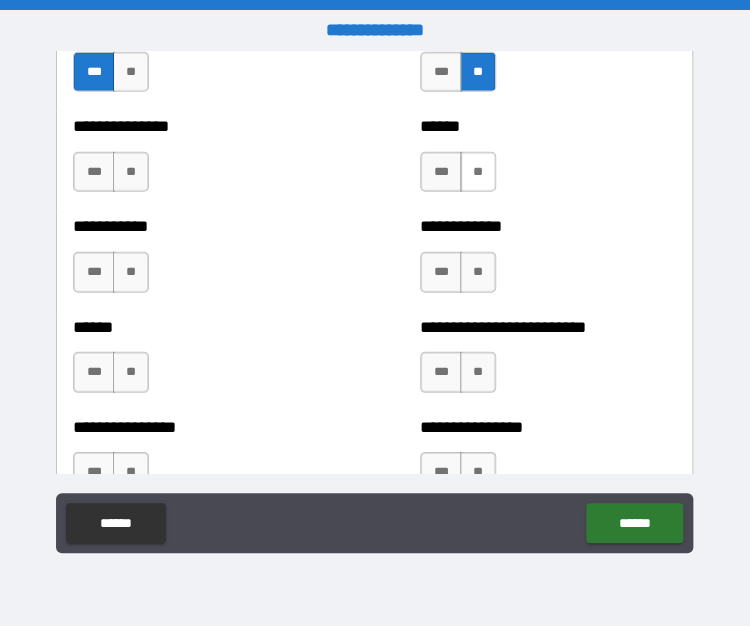 click on "**" at bounding box center (478, 172) 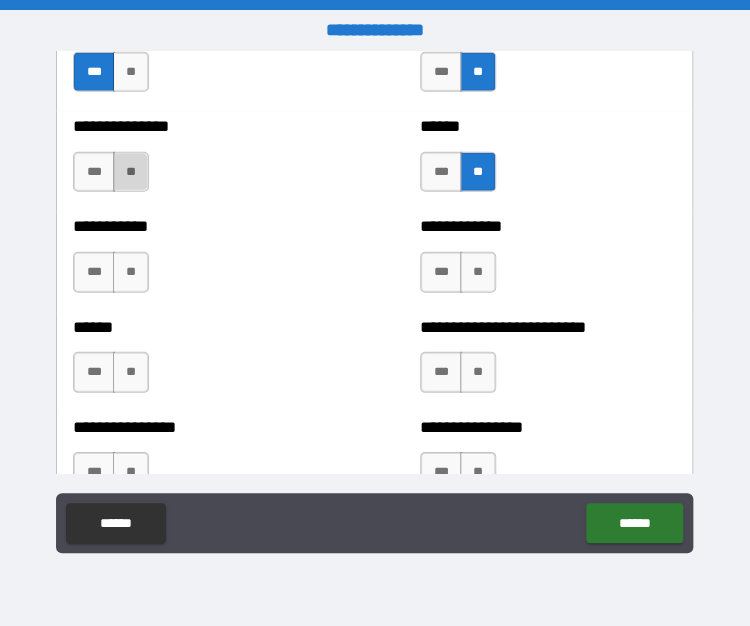 click on "**" at bounding box center (131, 172) 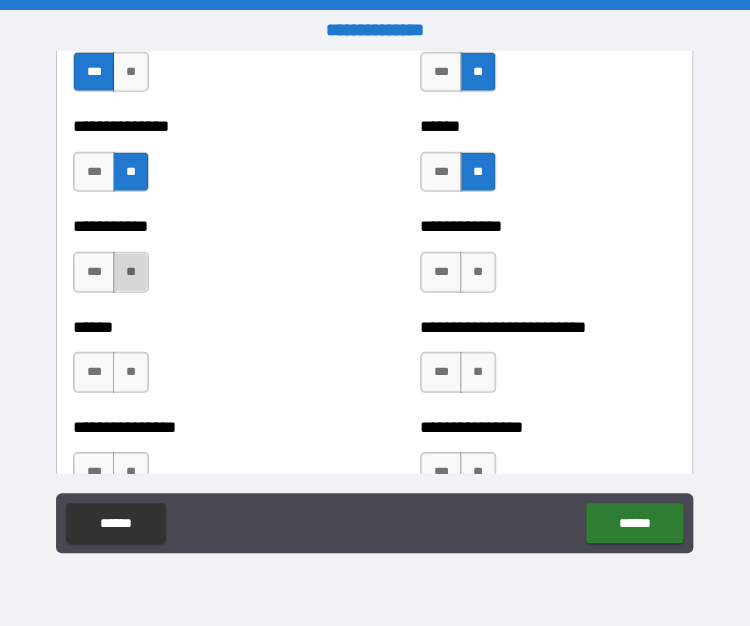 click on "**" at bounding box center [131, 272] 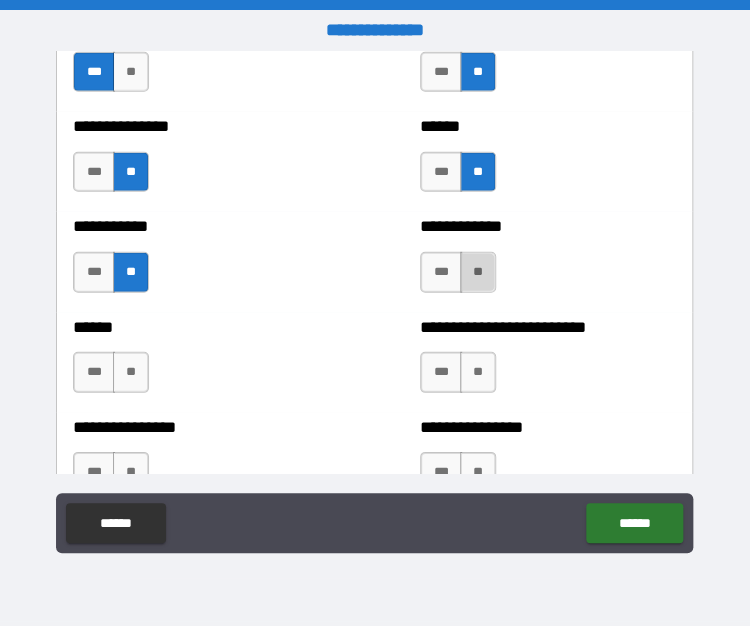 click on "**" at bounding box center (478, 272) 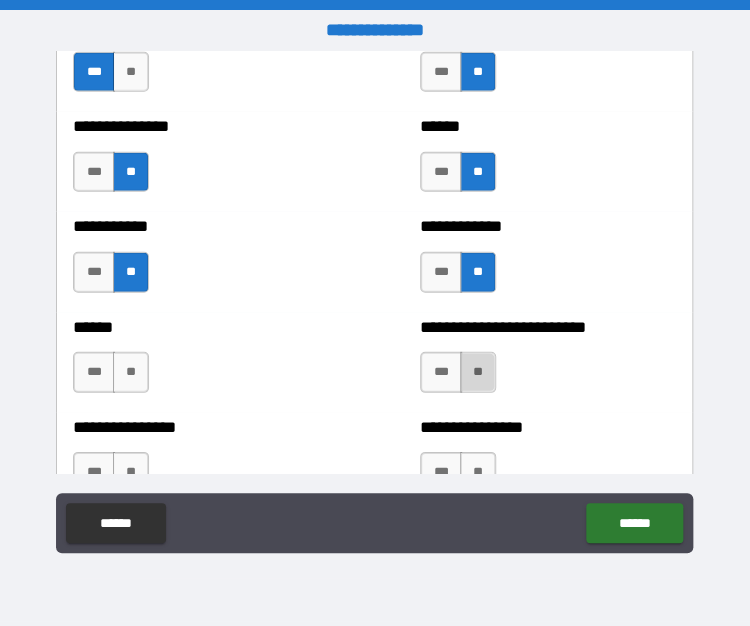 click on "**" at bounding box center [478, 372] 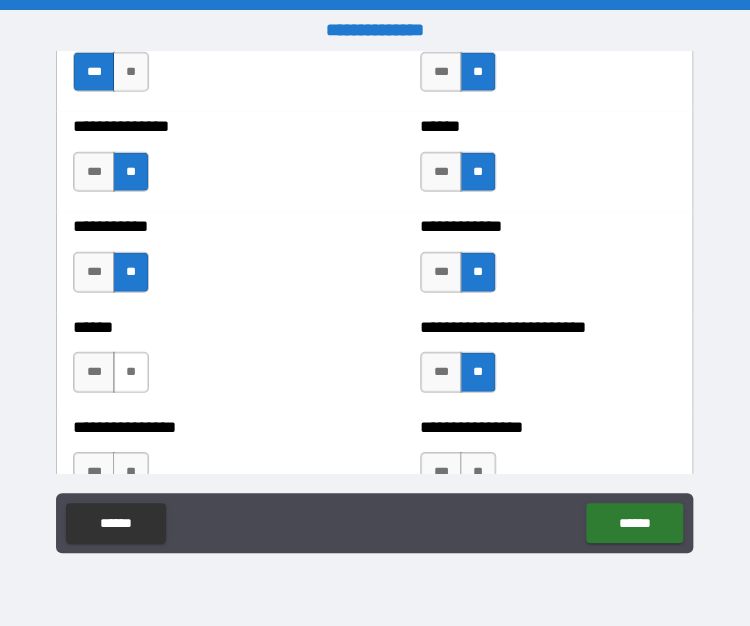 click on "**" at bounding box center [131, 372] 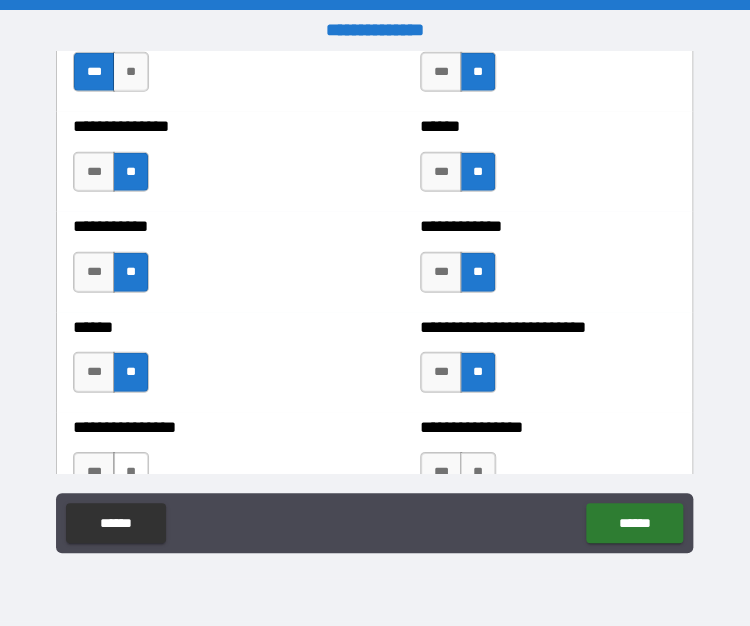 click on "**" at bounding box center [131, 472] 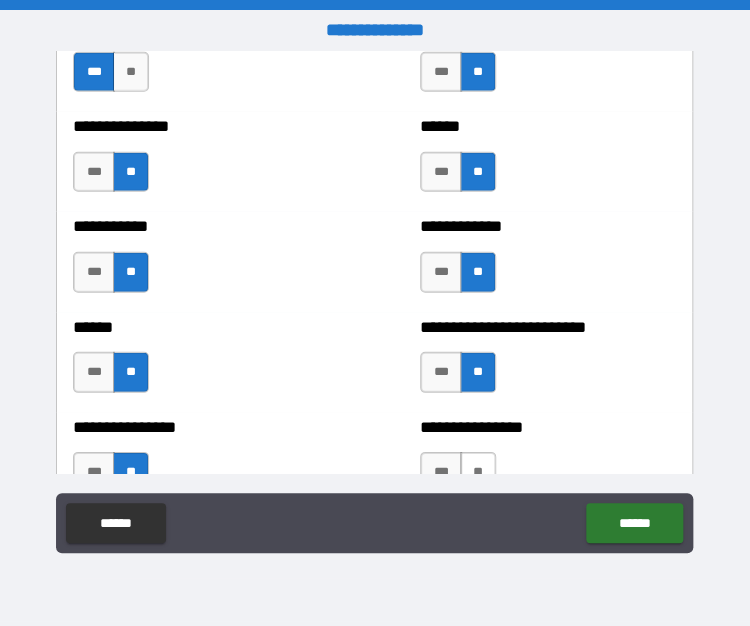 click on "**" at bounding box center (478, 472) 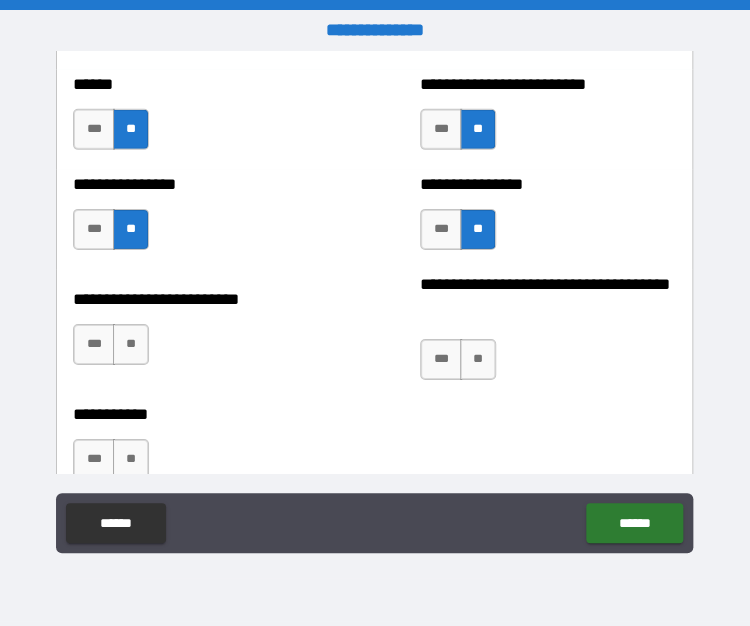 scroll, scrollTop: 3542, scrollLeft: 0, axis: vertical 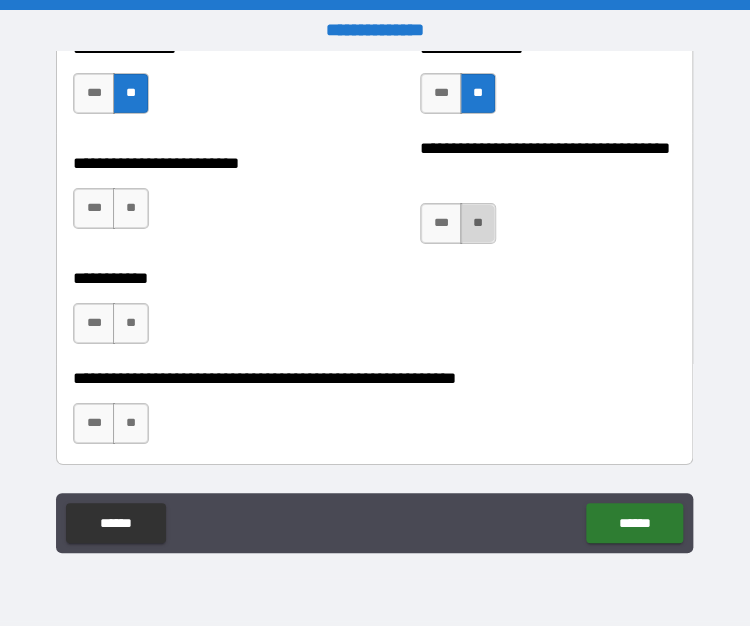 click on "**" at bounding box center (478, 223) 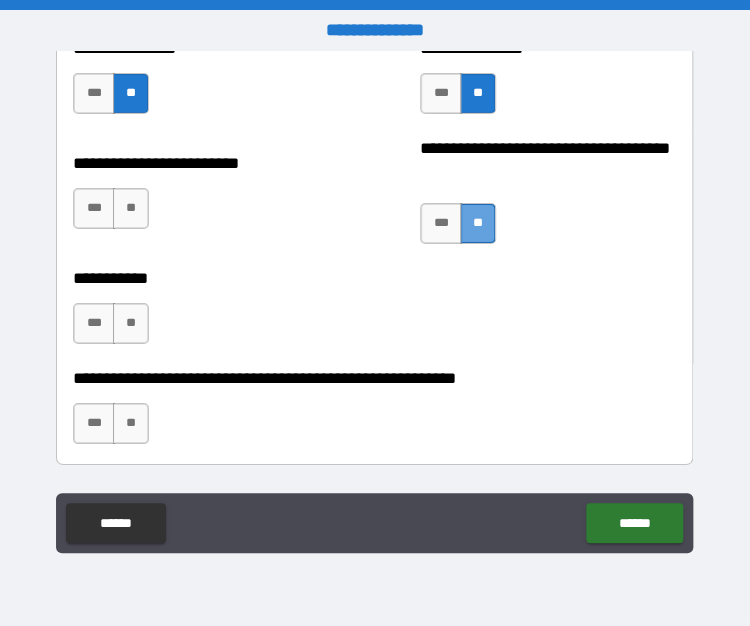 click on "**" at bounding box center [478, 223] 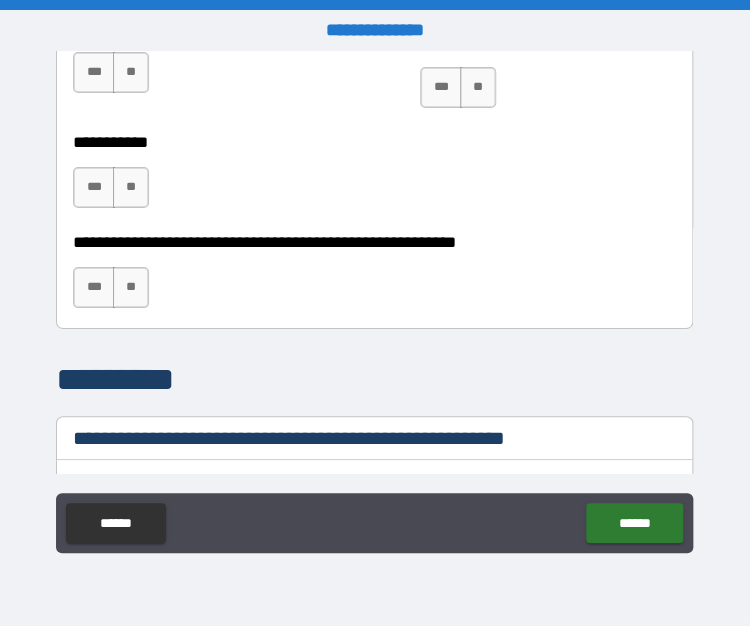 scroll, scrollTop: 3717, scrollLeft: 0, axis: vertical 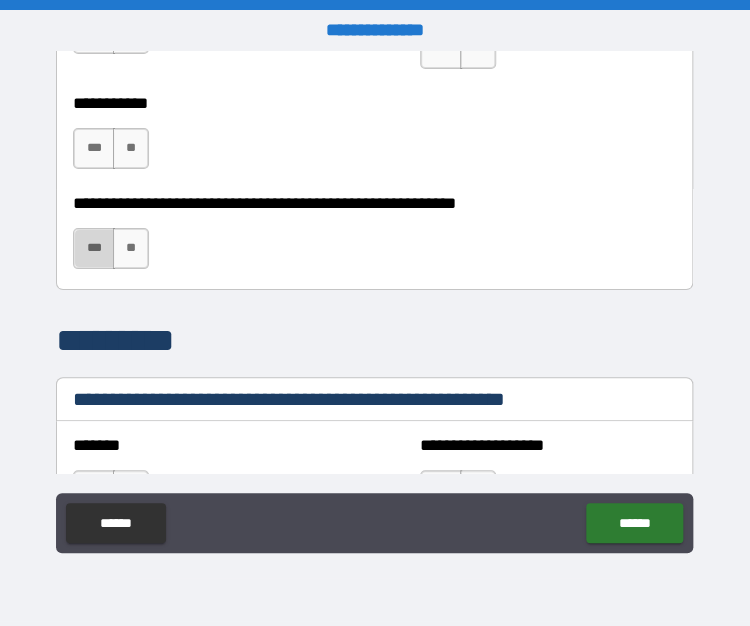 click on "***" at bounding box center (94, 248) 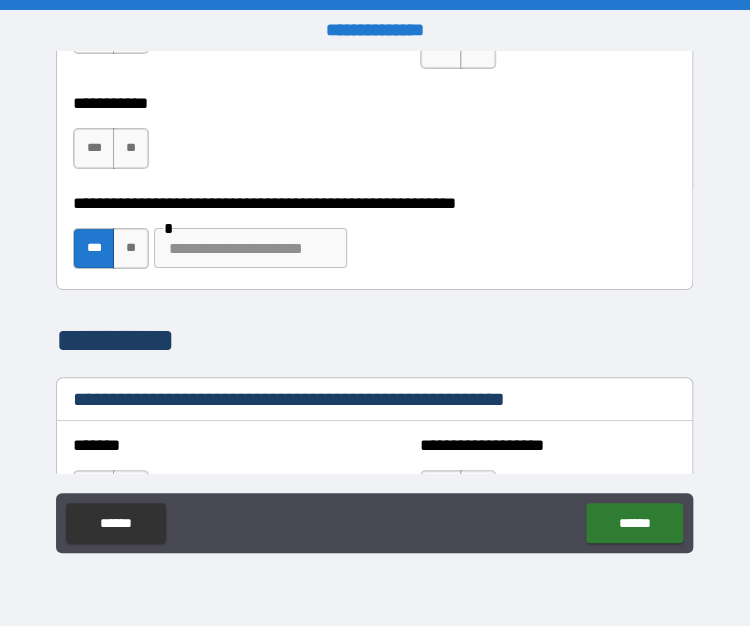 click at bounding box center (250, 248) 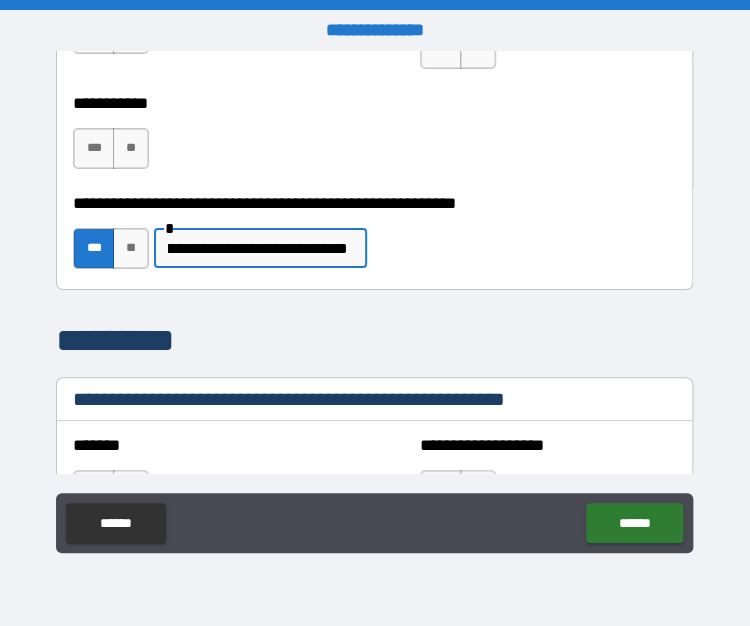scroll, scrollTop: 0, scrollLeft: 183, axis: horizontal 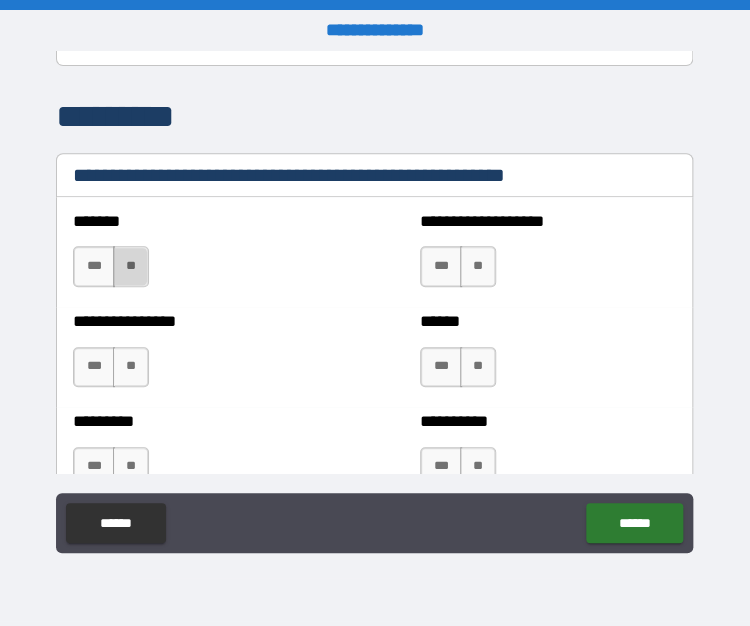 click on "**" at bounding box center [131, 266] 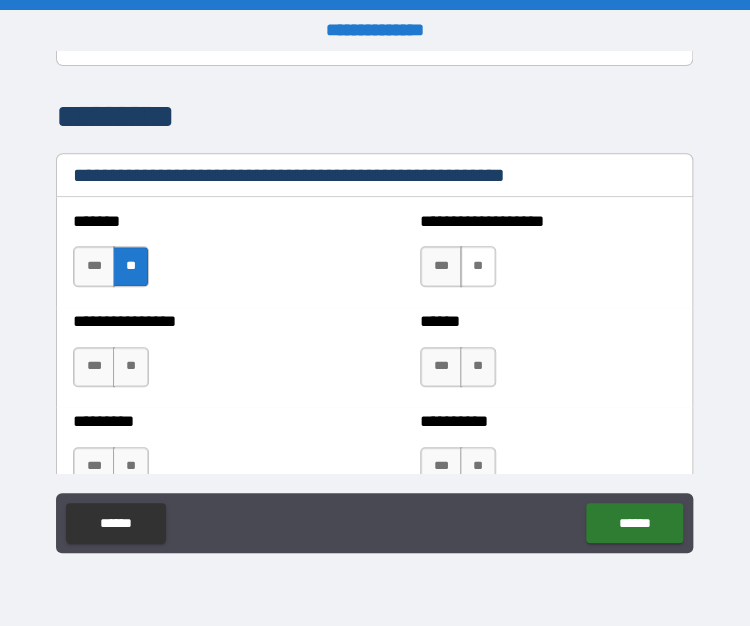 click on "**" at bounding box center [478, 266] 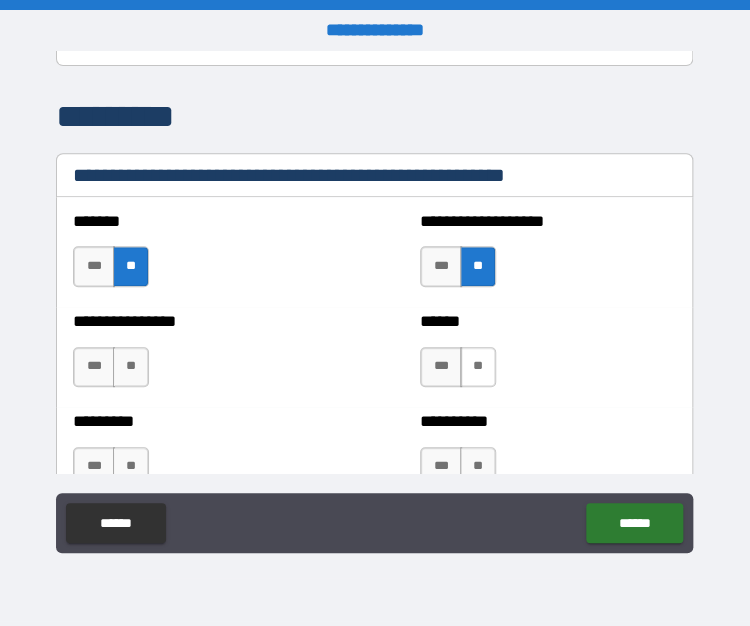 click on "**" at bounding box center [478, 367] 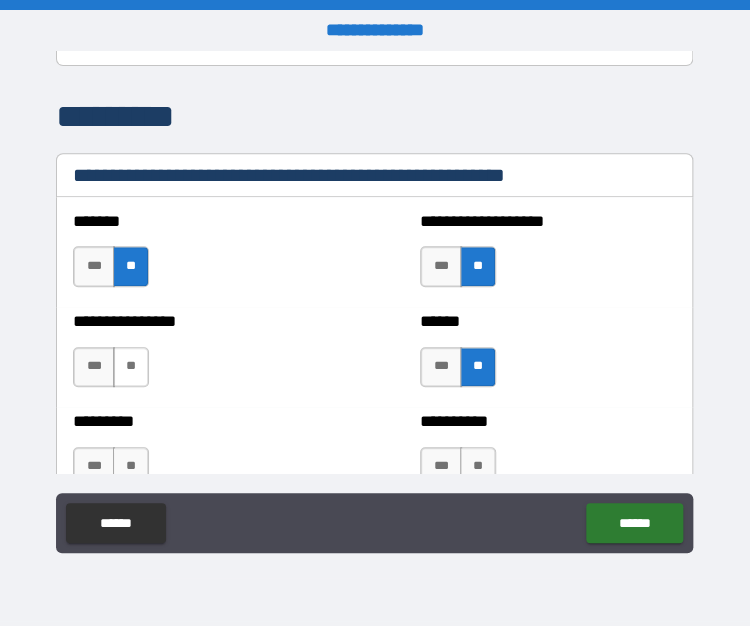 click on "**" at bounding box center (131, 367) 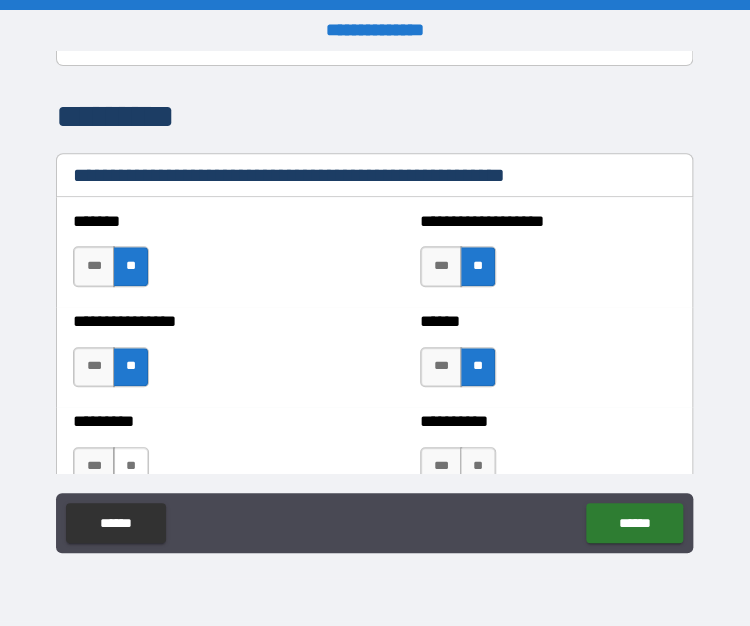 click on "**" at bounding box center (131, 467) 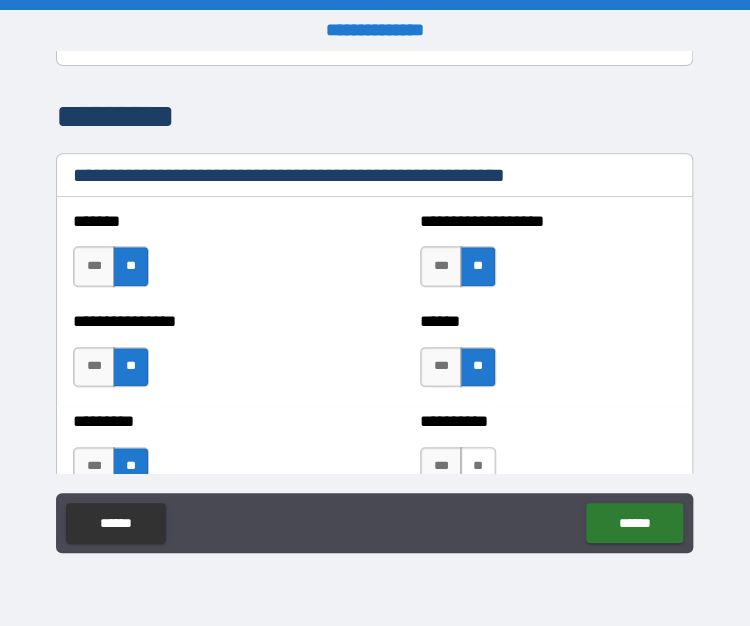 click on "**" at bounding box center [478, 467] 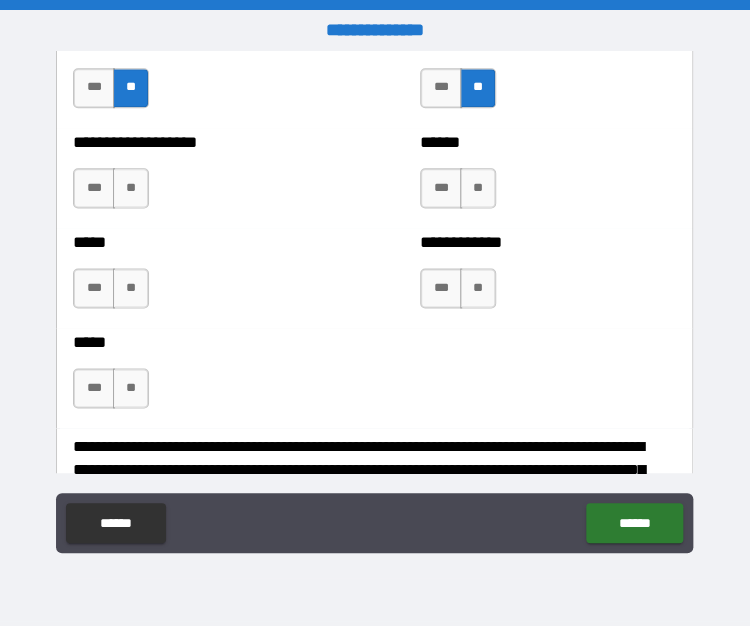 scroll, scrollTop: 4340, scrollLeft: 0, axis: vertical 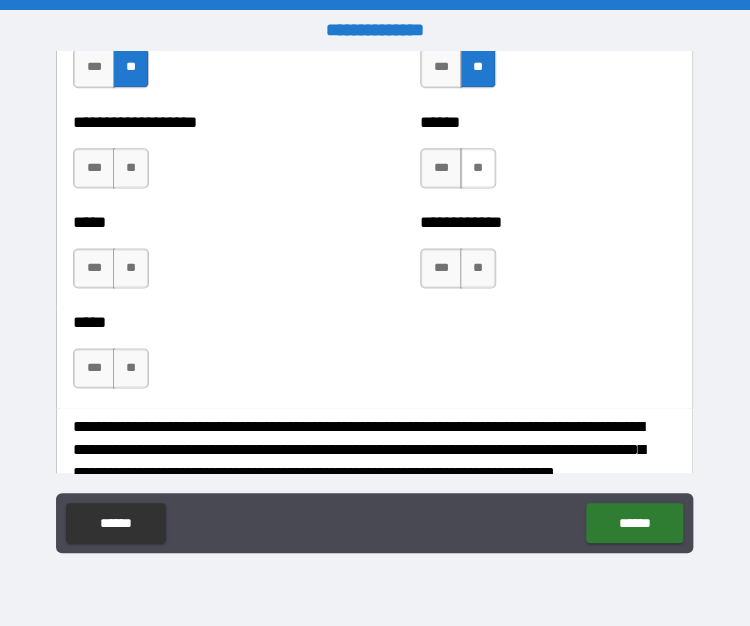 click on "**" at bounding box center [478, 168] 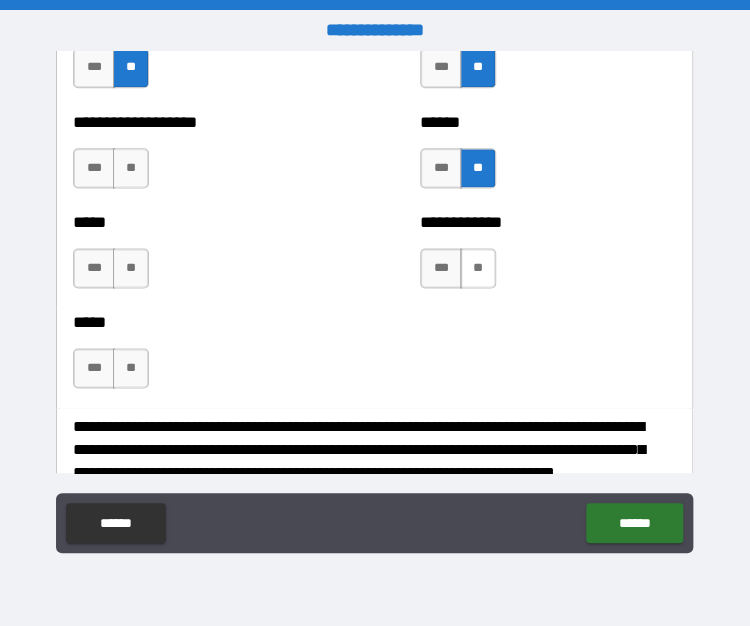 click on "**" at bounding box center [478, 268] 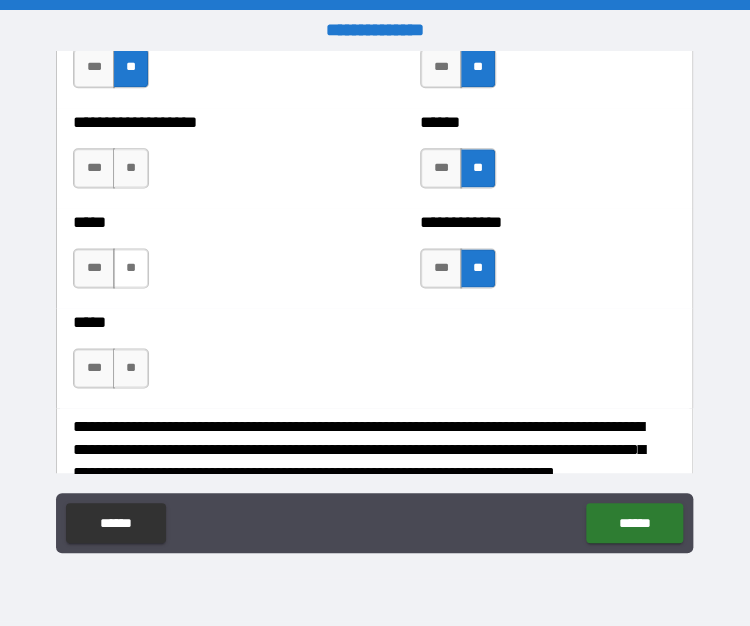 click on "**" at bounding box center (131, 268) 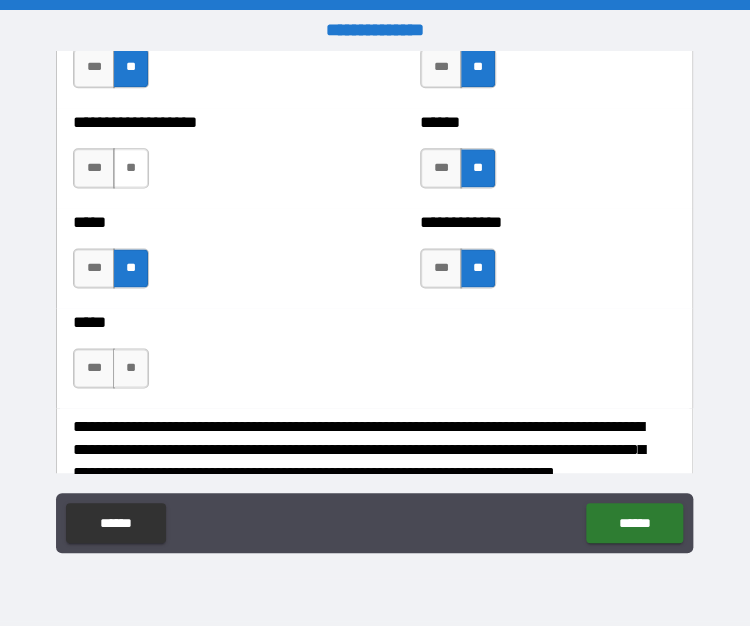 click on "**" at bounding box center (131, 168) 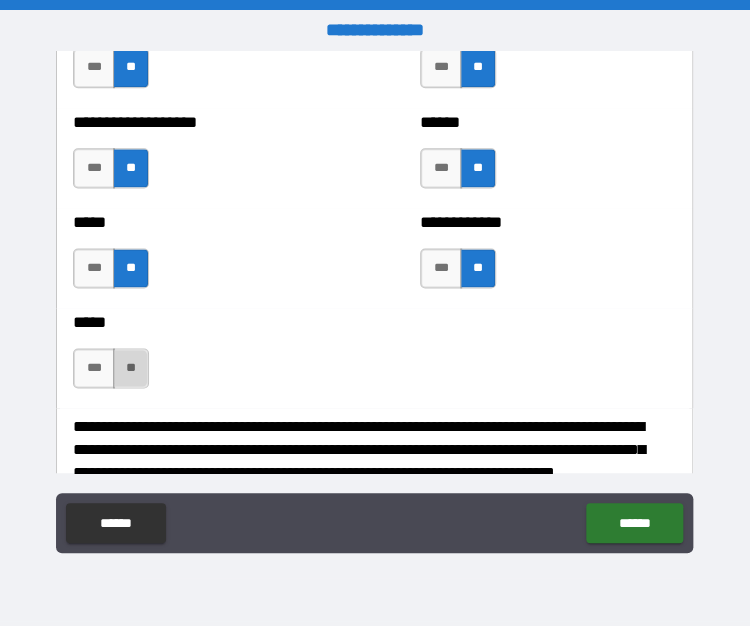 click on "**" at bounding box center (131, 368) 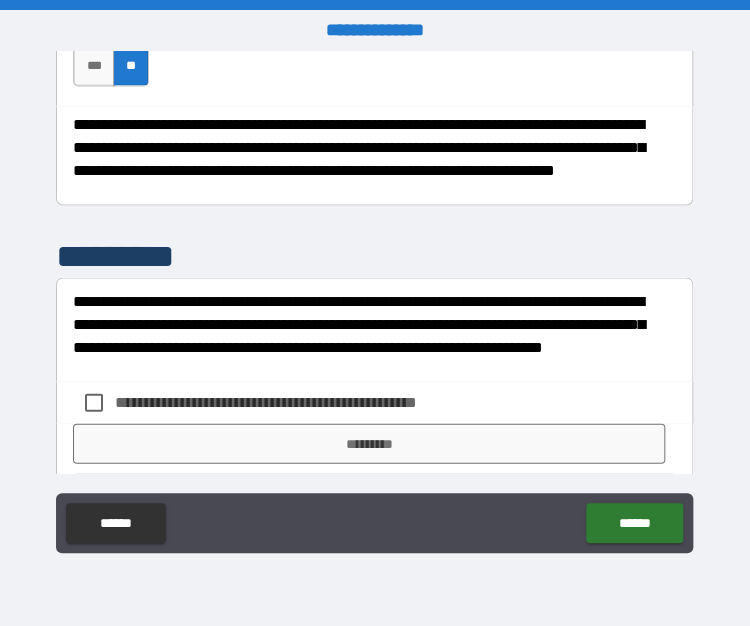 scroll, scrollTop: 4710, scrollLeft: 0, axis: vertical 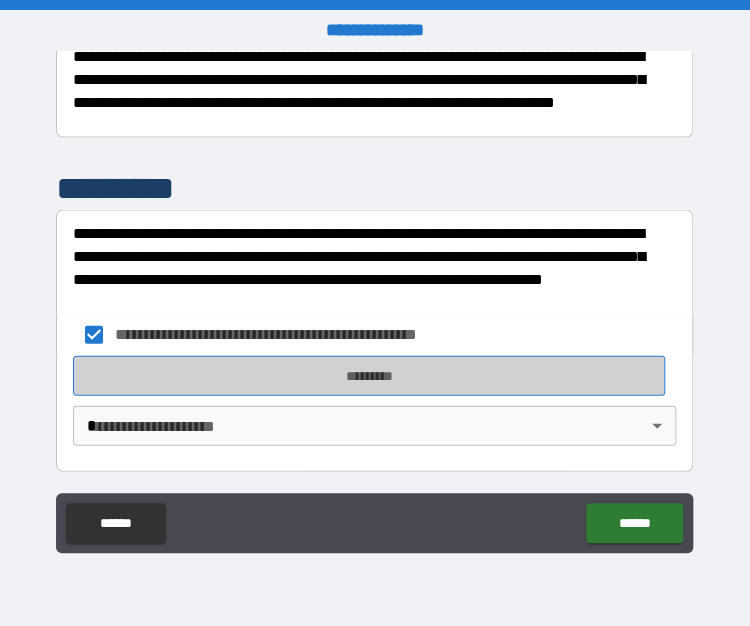 click on "*********" at bounding box center (369, 375) 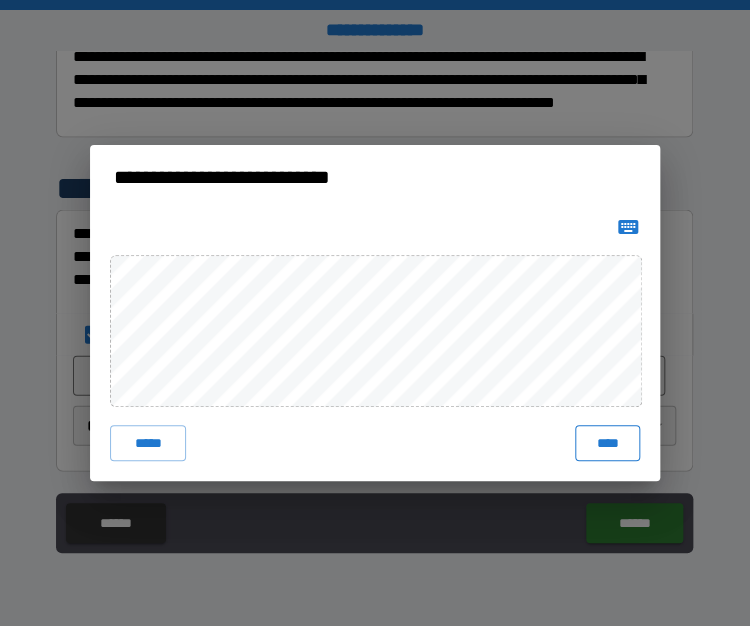click on "****" at bounding box center [607, 443] 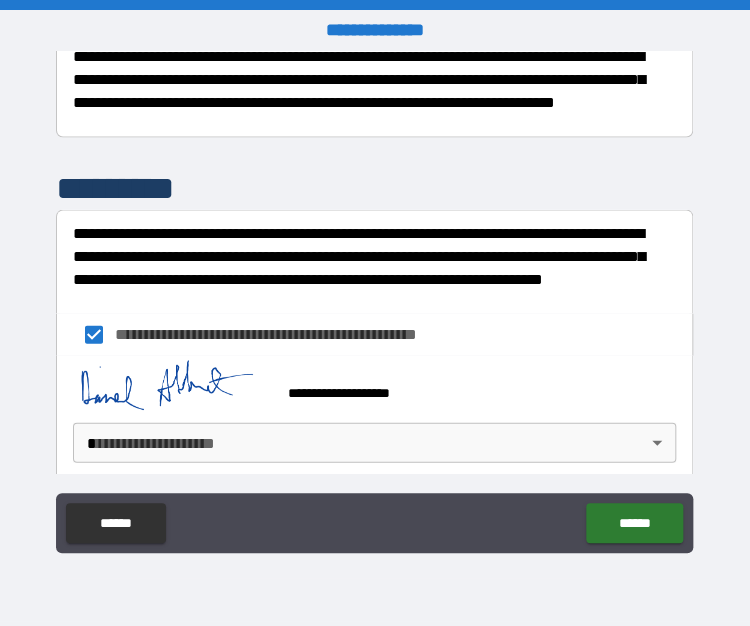 drag, startPoint x: 694, startPoint y: 450, endPoint x: 692, endPoint y: 467, distance: 17.117243 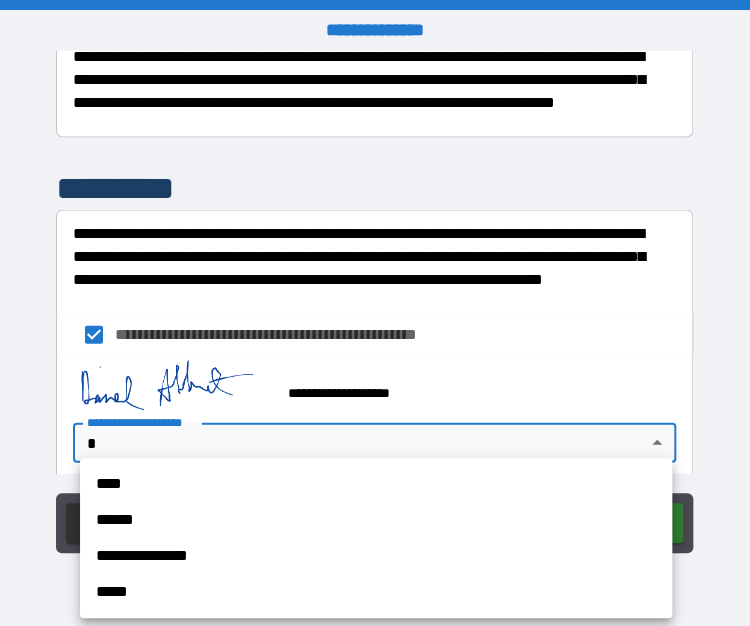click on "[FIRST] [LAST] [STREET] [CITY] [STATE] [ZIP] [COUNTRY] [PHONE] [EMAIL] [DOB] [SSN] [DLN] [CCNUM]" at bounding box center [375, 313] 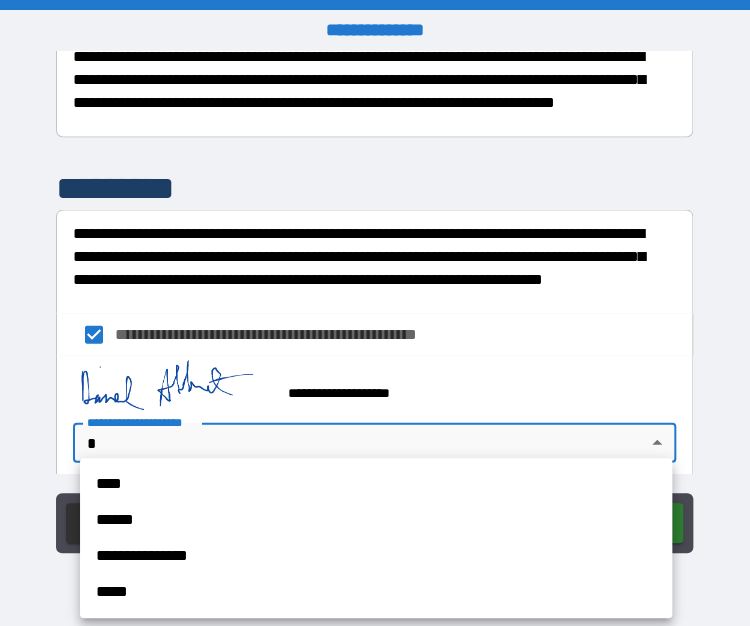 click on "****" at bounding box center (376, 484) 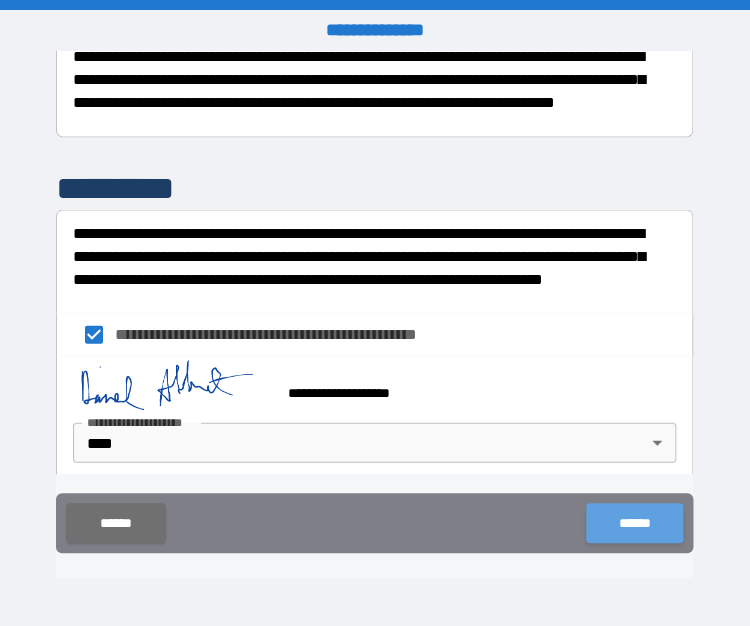 click on "******" at bounding box center (634, 523) 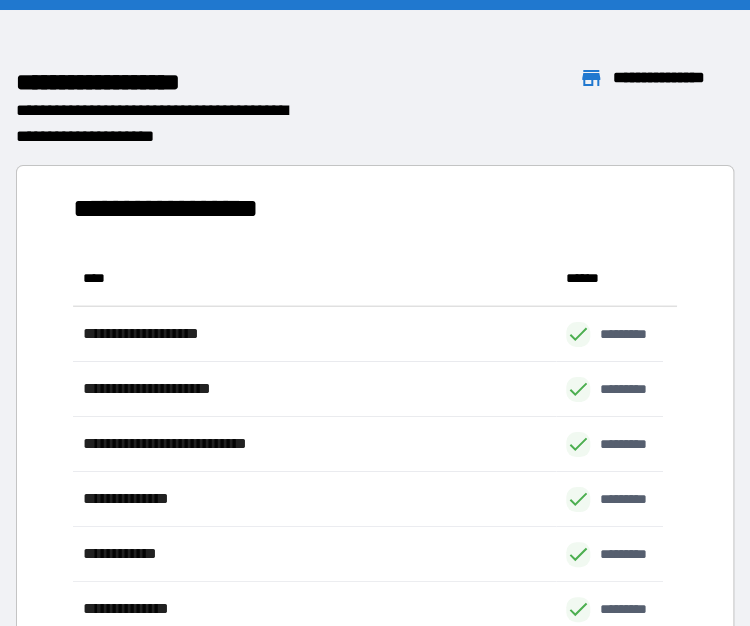 scroll, scrollTop: 16, scrollLeft: 16, axis: both 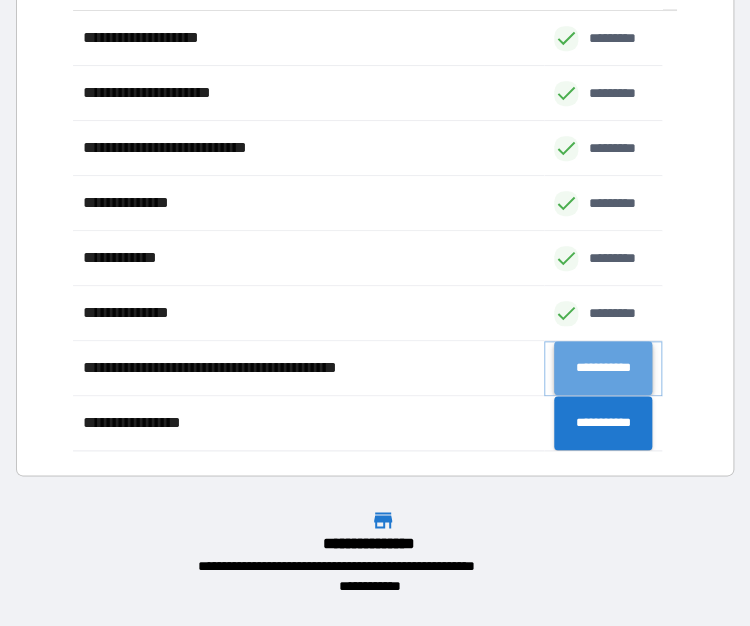 click on "**********" at bounding box center (603, 368) 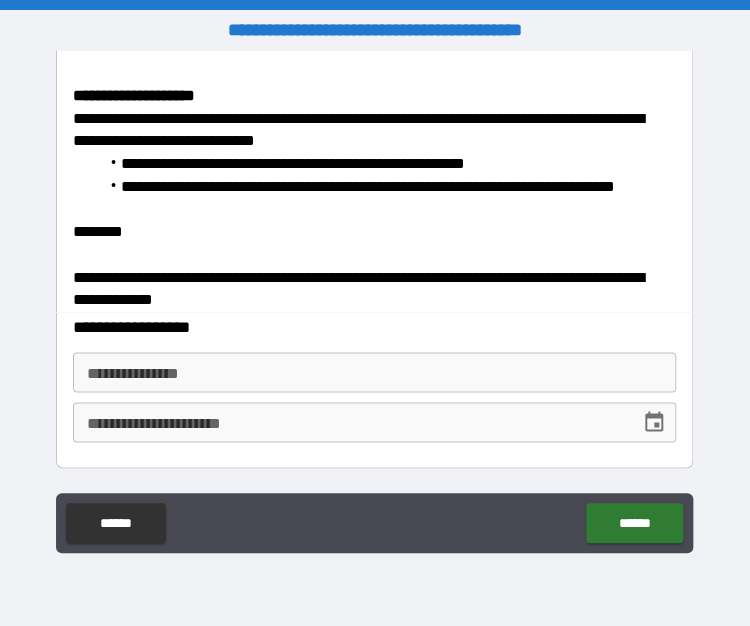 scroll, scrollTop: 698, scrollLeft: 0, axis: vertical 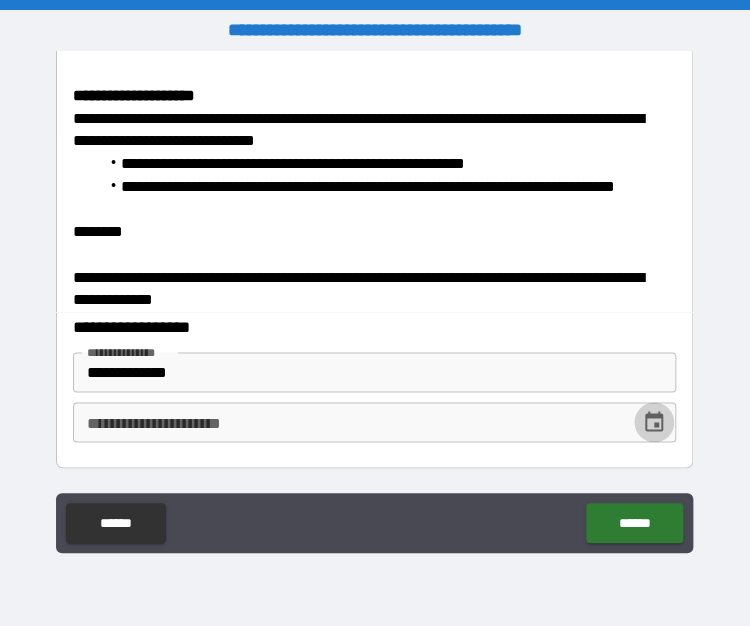 click 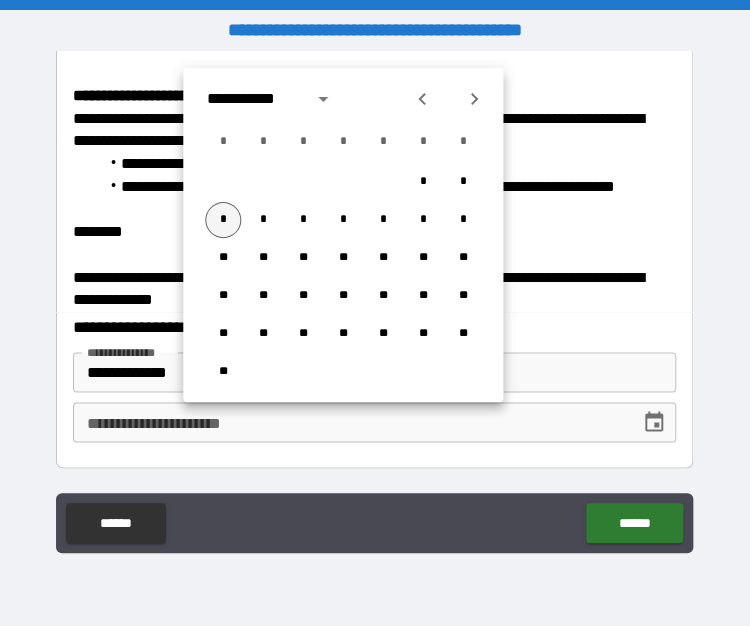 click on "*" at bounding box center (223, 220) 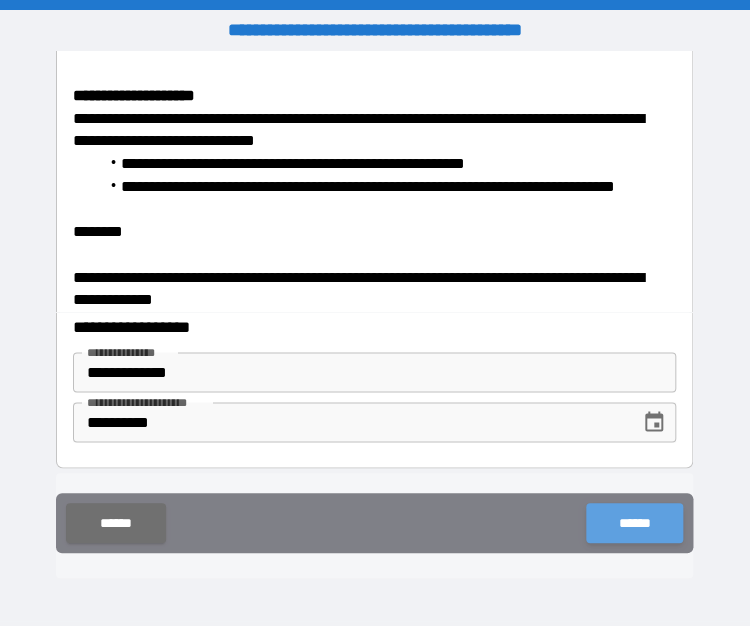 click on "******" at bounding box center (634, 523) 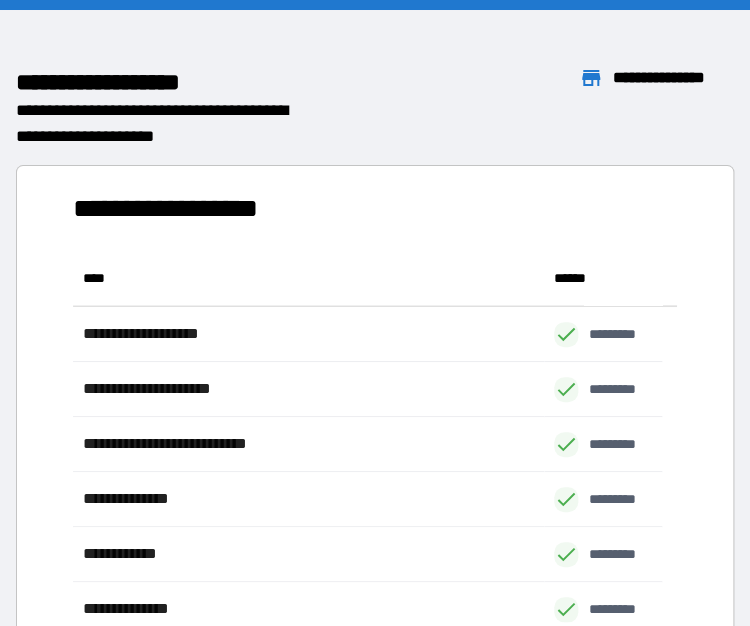 scroll, scrollTop: 16, scrollLeft: 16, axis: both 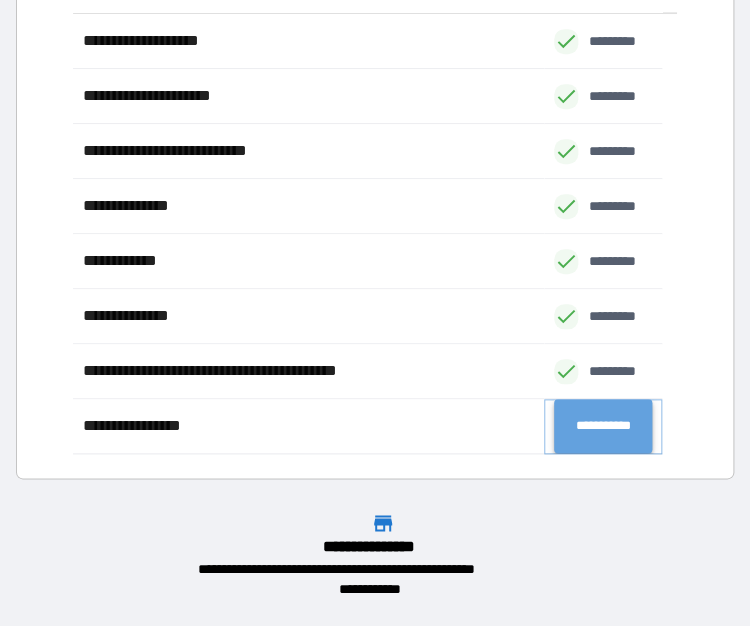 click on "**********" at bounding box center [603, 426] 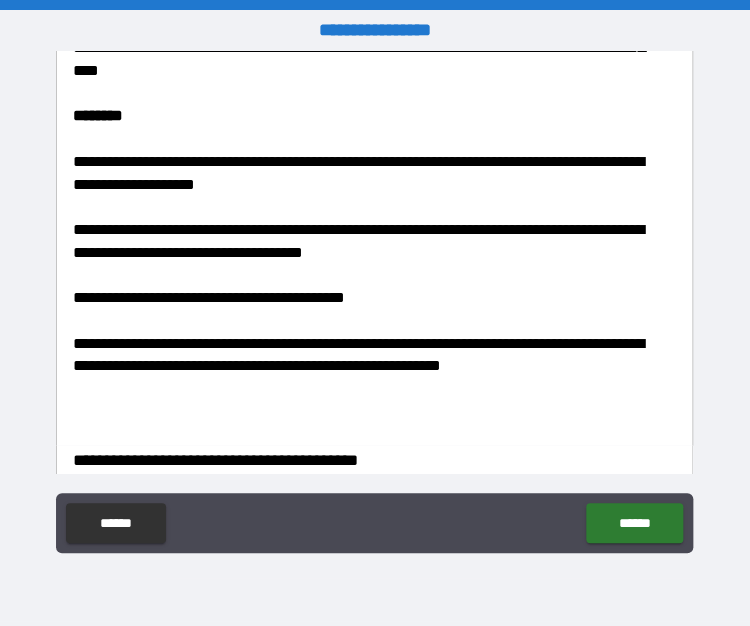 scroll, scrollTop: 1177, scrollLeft: 0, axis: vertical 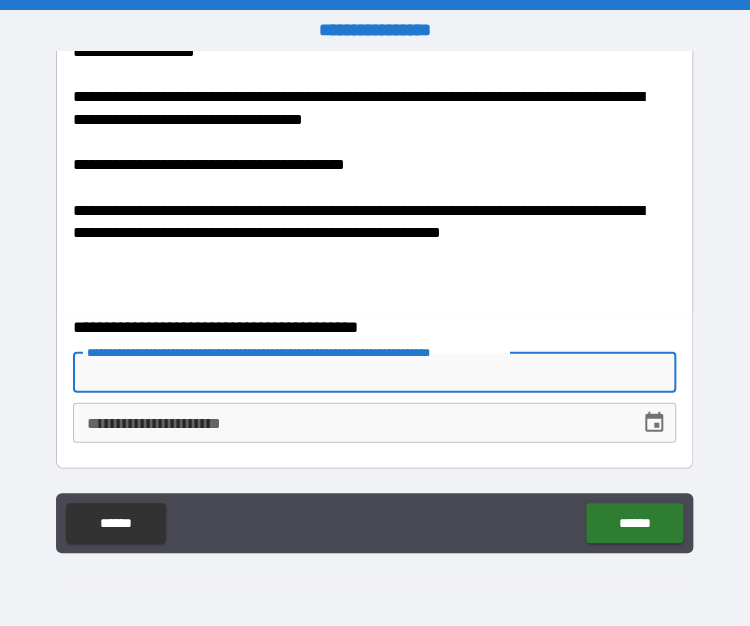 click on "[FIRST] [LAST] [STREET] [CITY] [STATE] [ZIP] [COUNTRY] [PHONE] [EMAIL] [DOB] [SSN] [DLN] [CCNUM]" at bounding box center [374, 373] 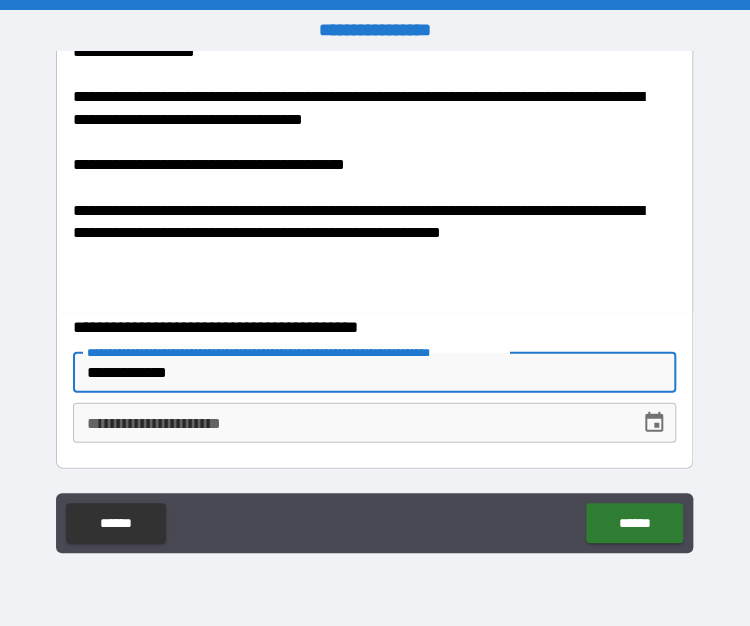 click 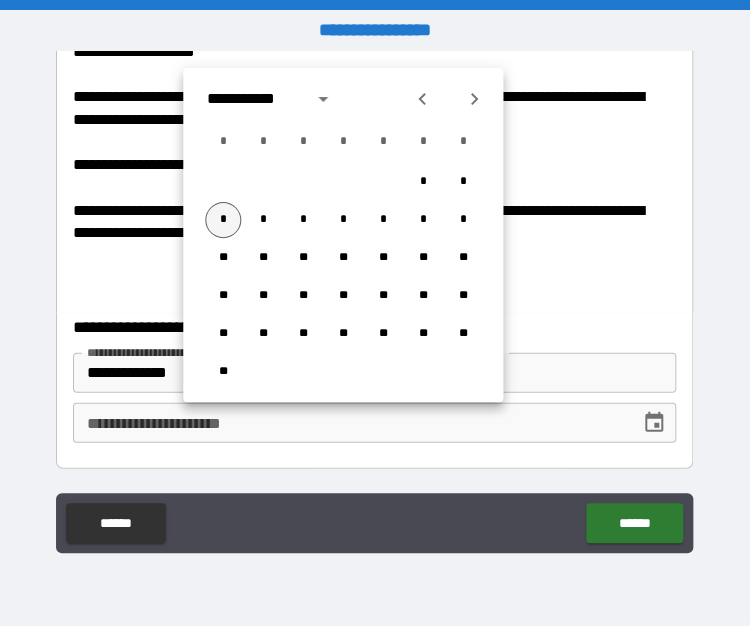 click on "*" at bounding box center (223, 220) 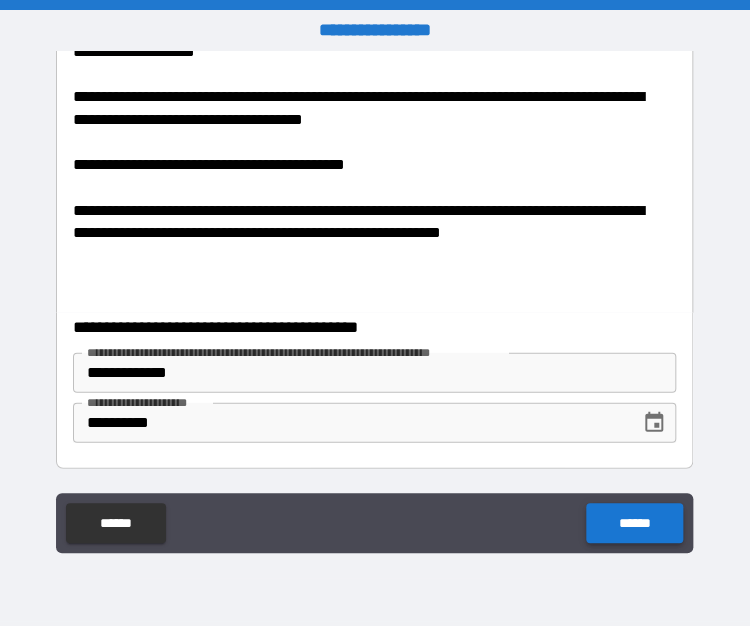 click on "******" at bounding box center [634, 523] 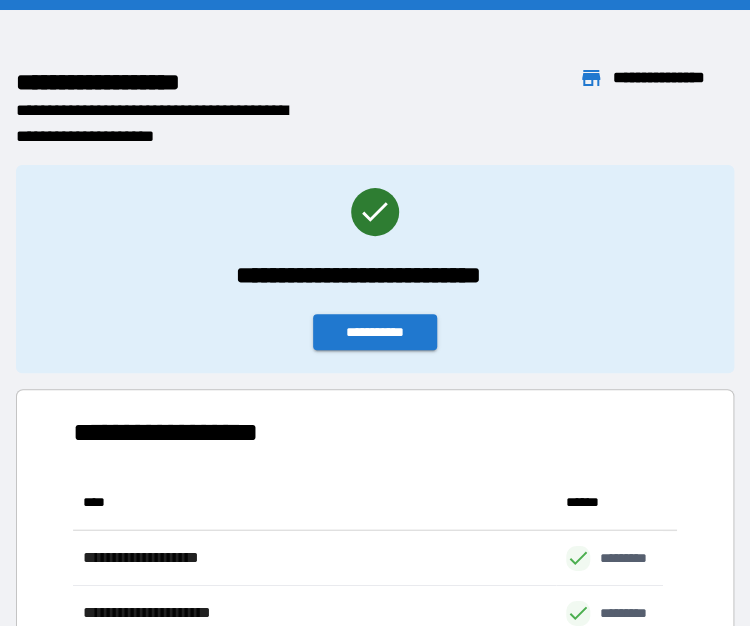 scroll, scrollTop: 16, scrollLeft: 16, axis: both 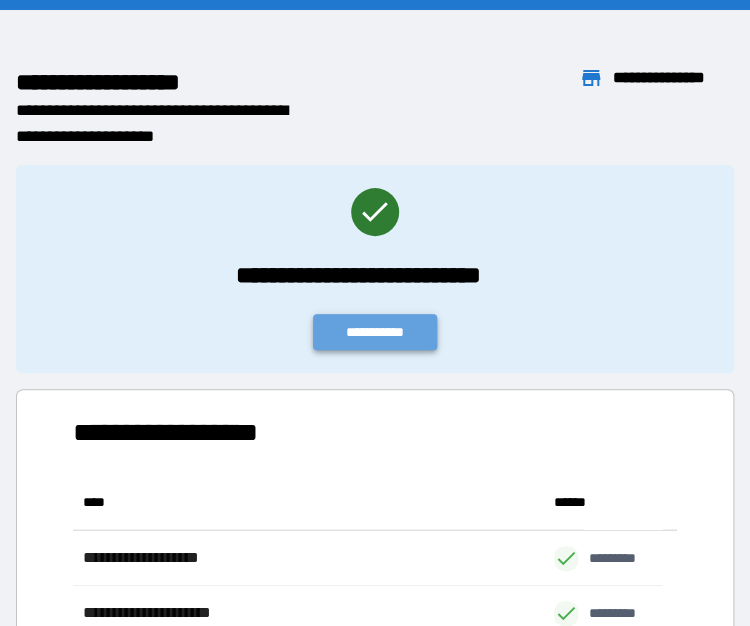 click on "**********" at bounding box center (375, 332) 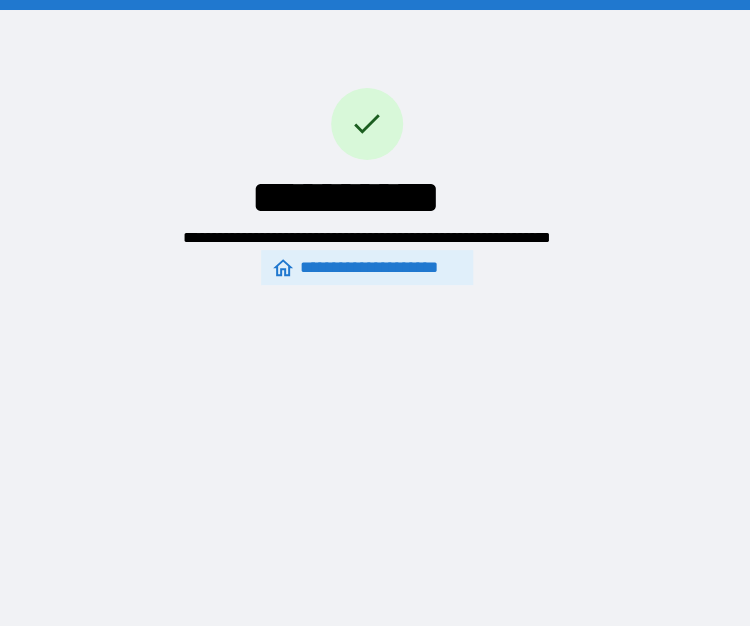 click on "**********" at bounding box center [366, 268] 